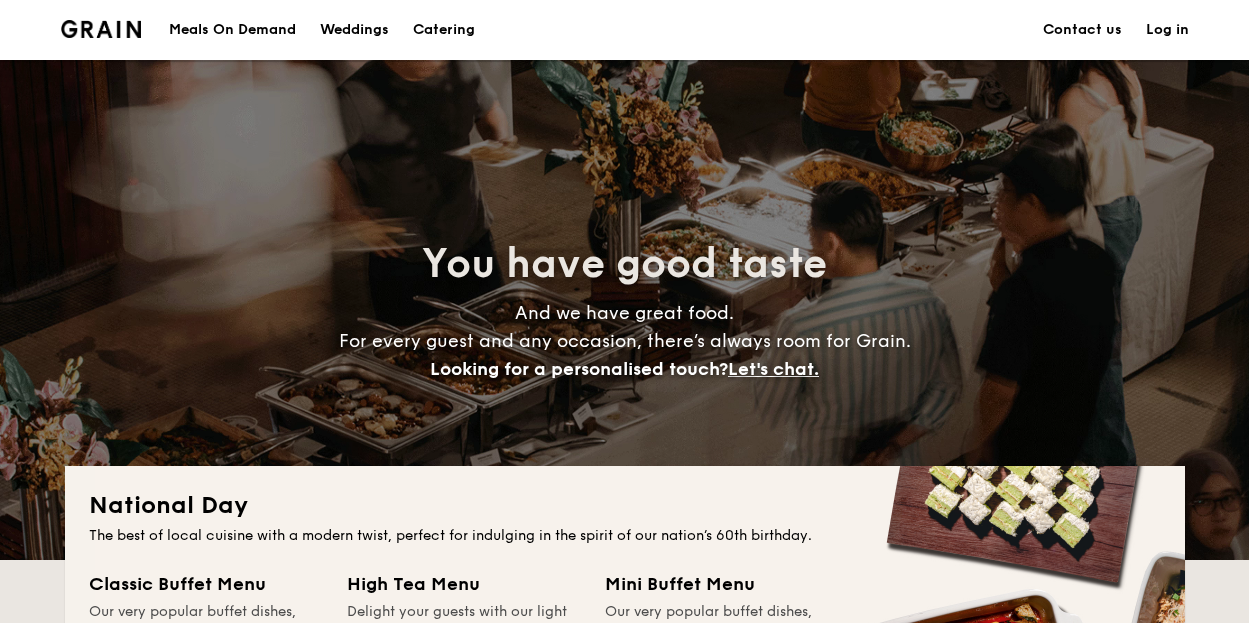 scroll, scrollTop: 0, scrollLeft: 0, axis: both 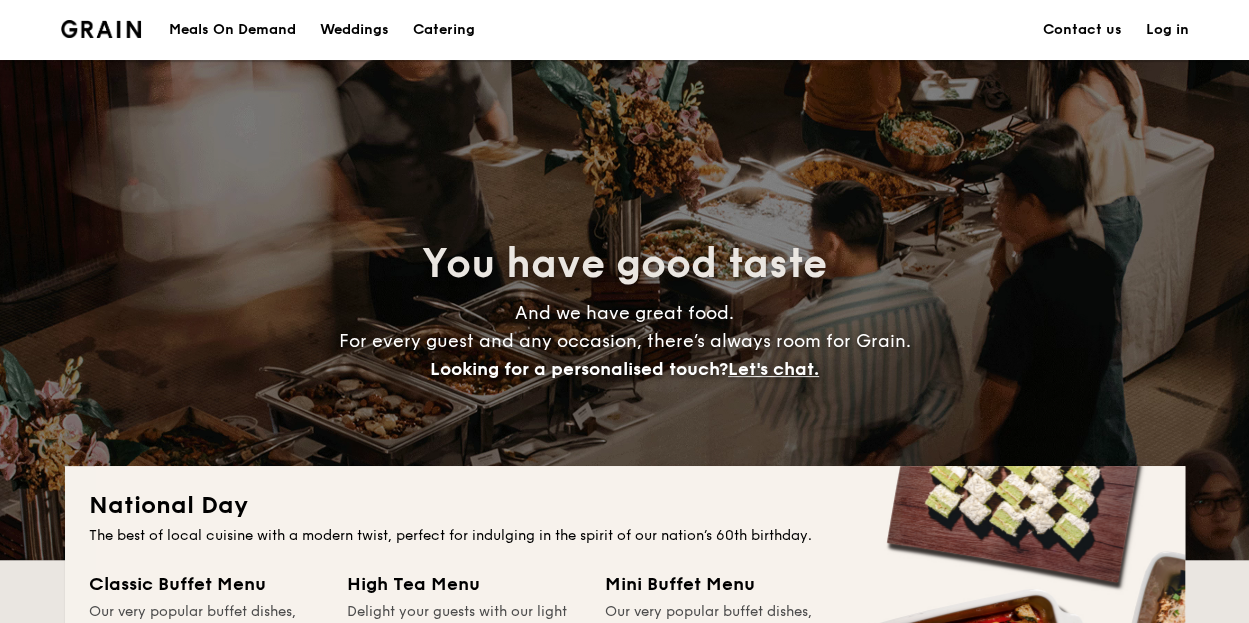 click on "Log in" at bounding box center (1167, 30) 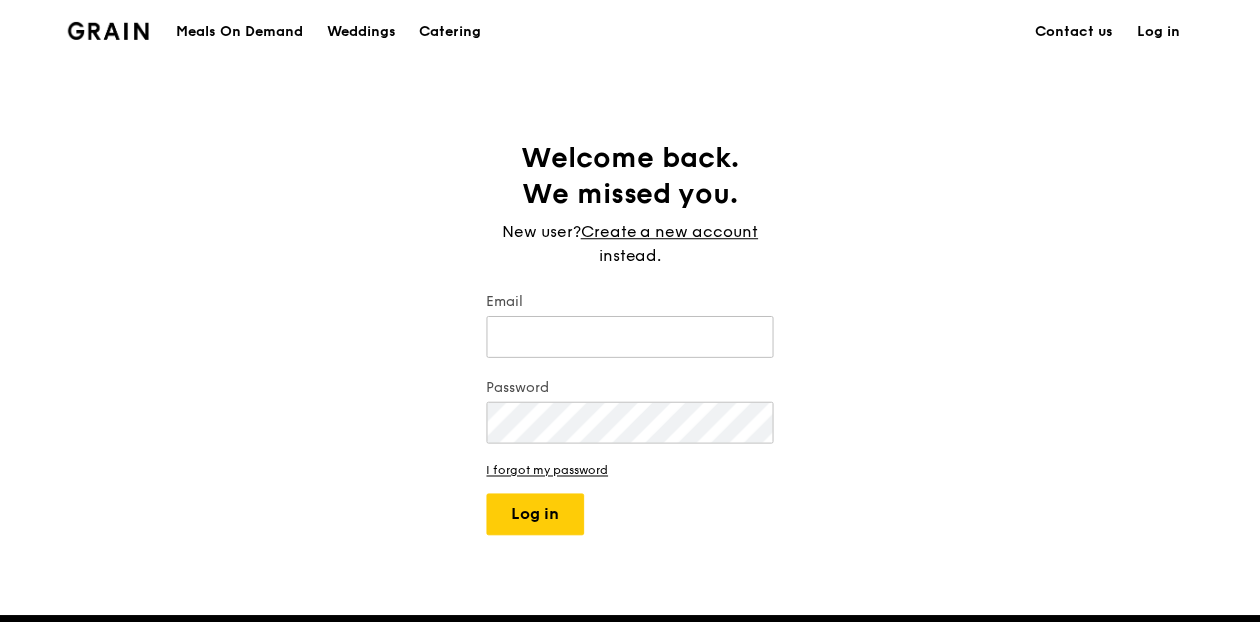 scroll, scrollTop: 0, scrollLeft: 0, axis: both 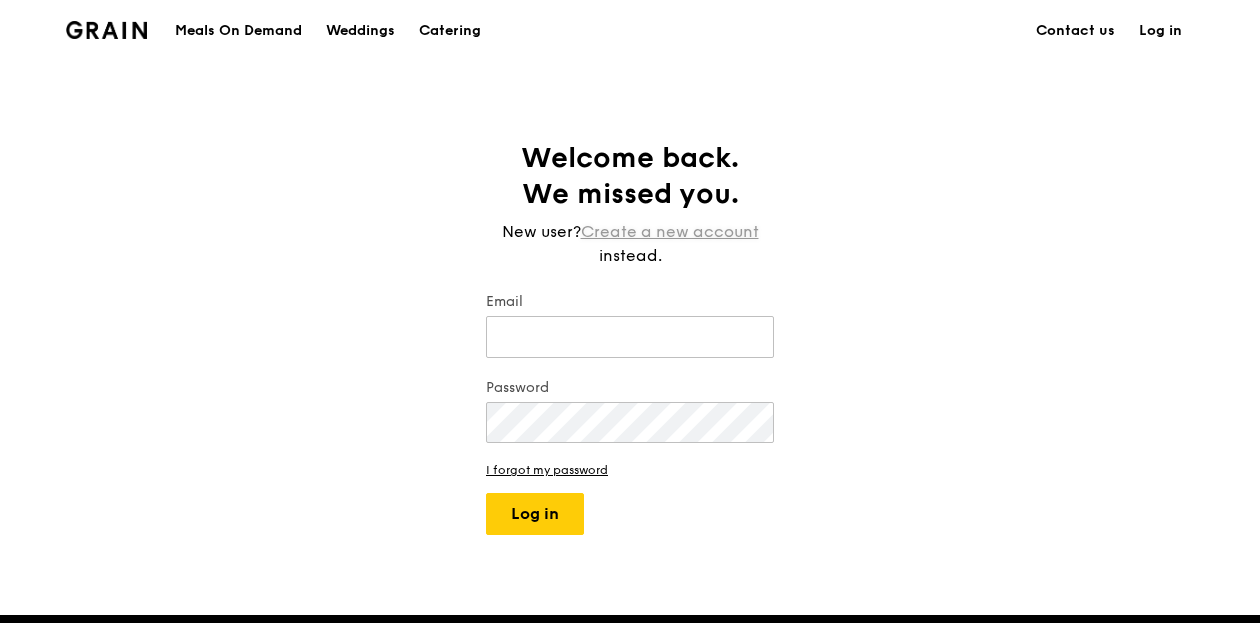 click on "Create a new account" at bounding box center [670, 232] 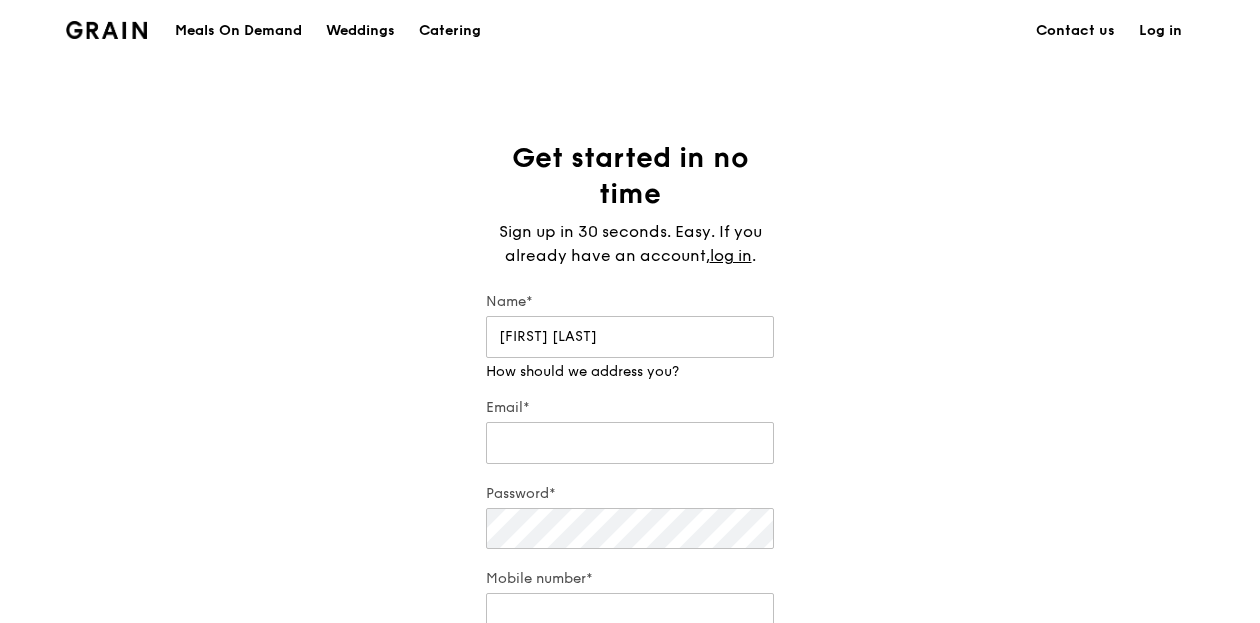 type on "Xiao Wen" 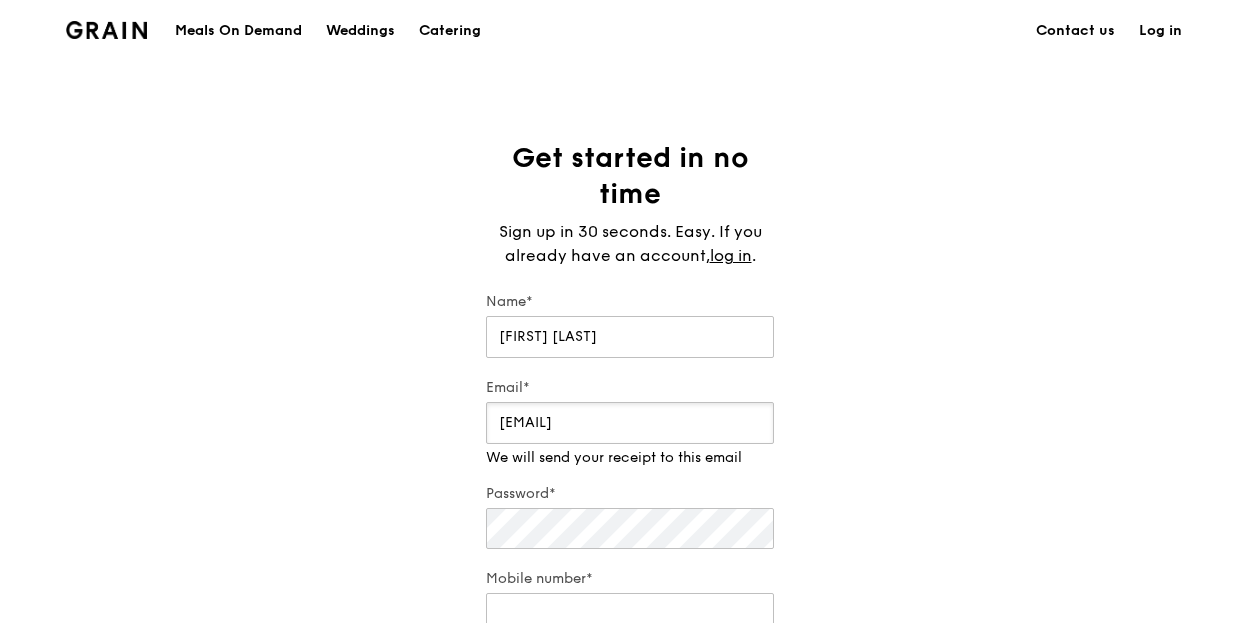 type on "xiao_wen.ang@roche.com" 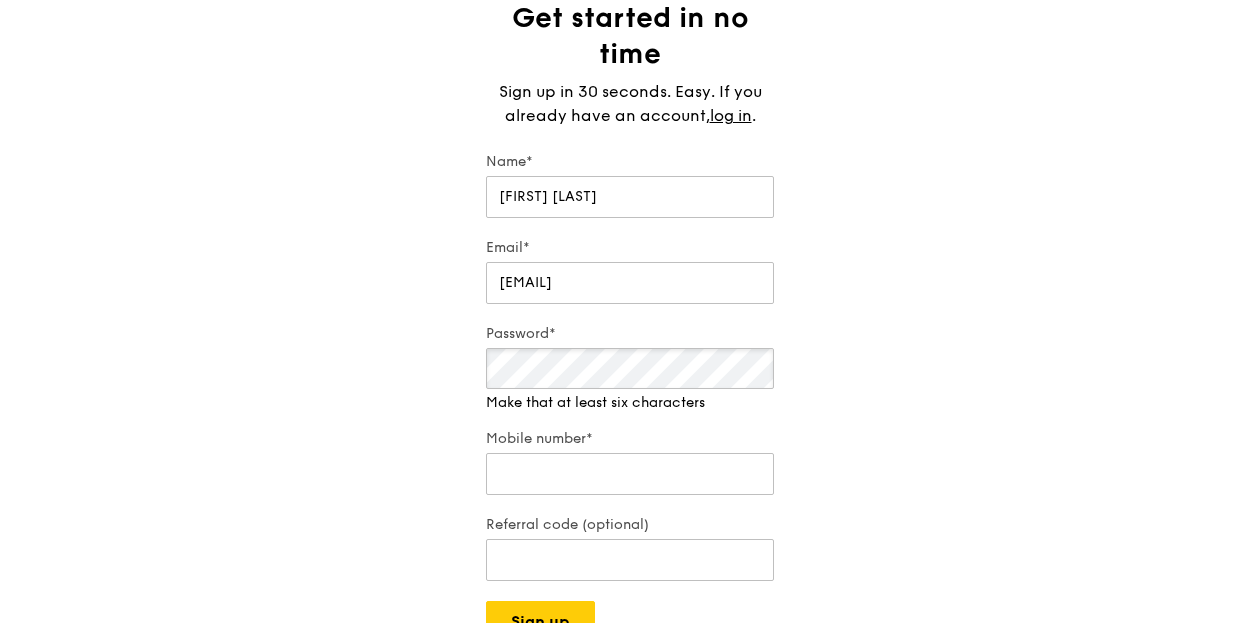 scroll, scrollTop: 200, scrollLeft: 0, axis: vertical 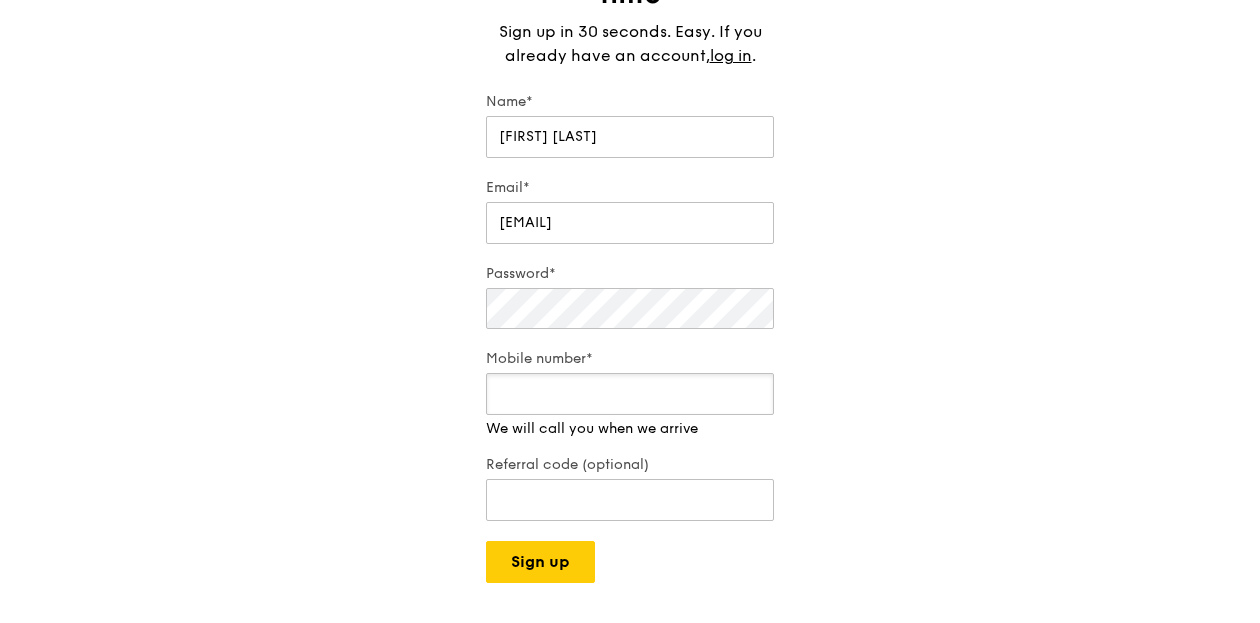 click on "Mobile number*
We will call you when we arrive" at bounding box center [630, 394] 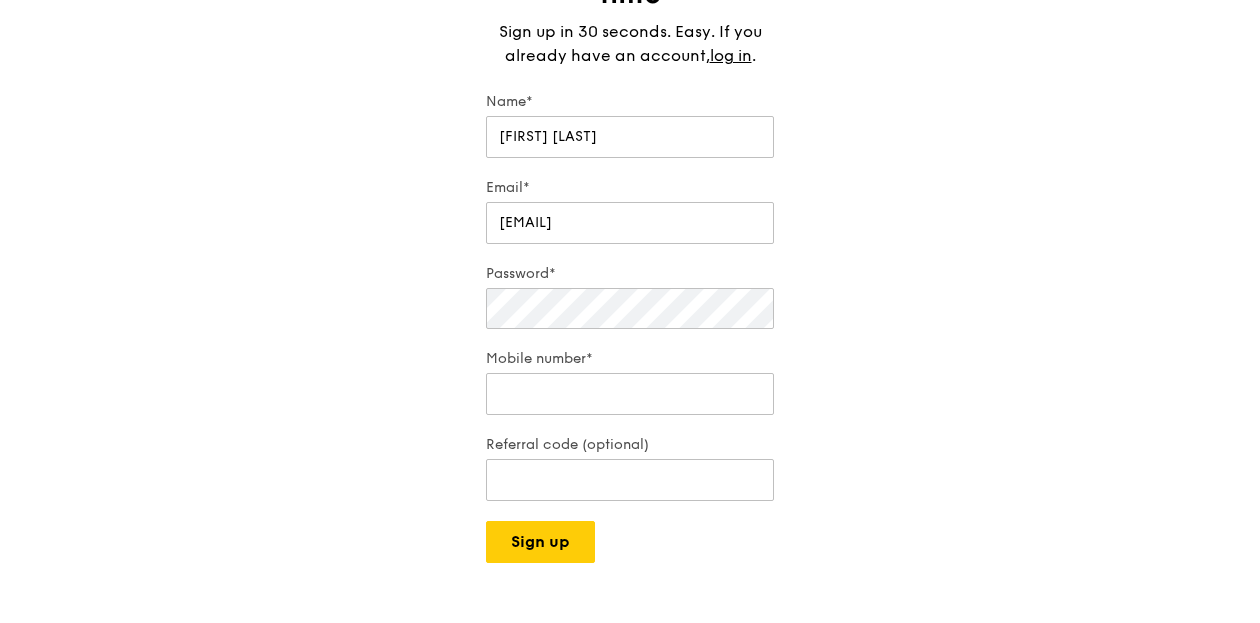 click on "Get started in no time Sign up in 30 seconds. Easy. If you already have an account,
log in
.
Name*
Xiao Wen
Email*
xiao_wen.ang@roche.com
Password*
Mobile number*
96501471
Referral code (optional)
Sign up" at bounding box center [630, 251] 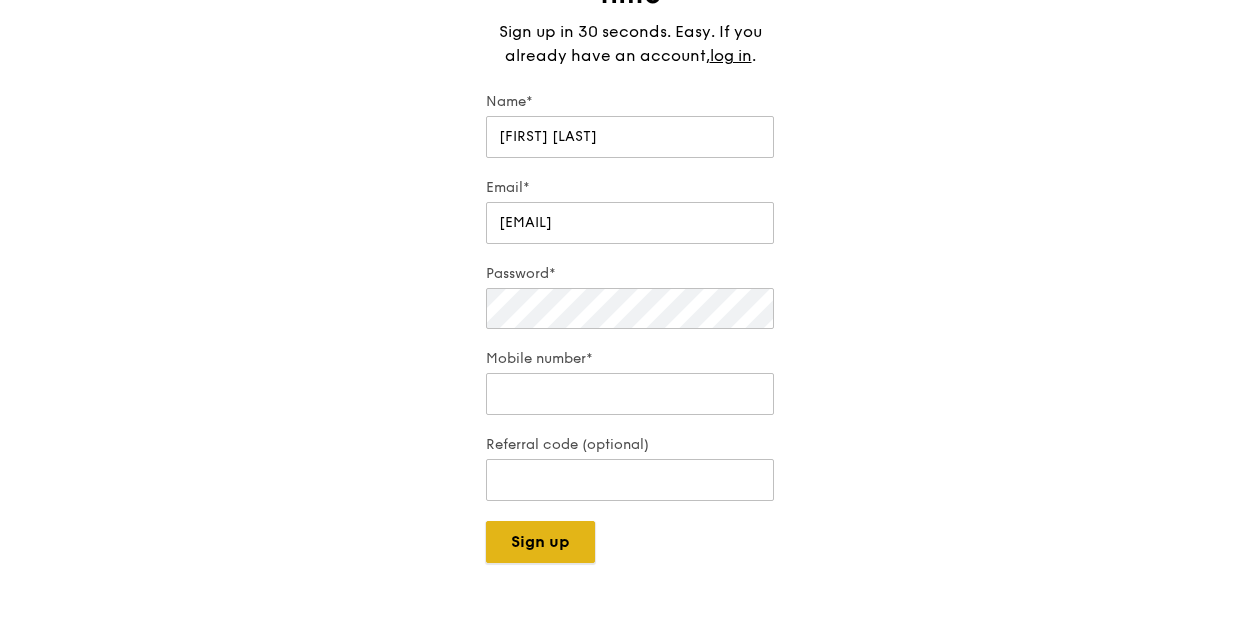 click on "Sign up" at bounding box center [540, 542] 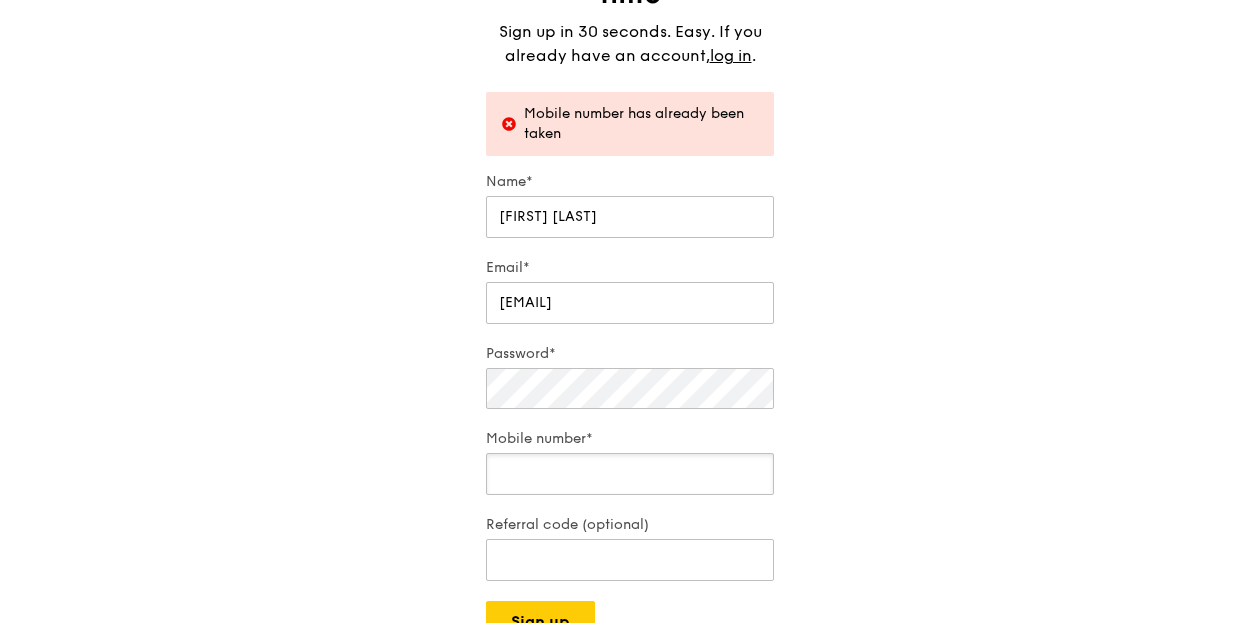 click on "96501471" at bounding box center [630, 474] 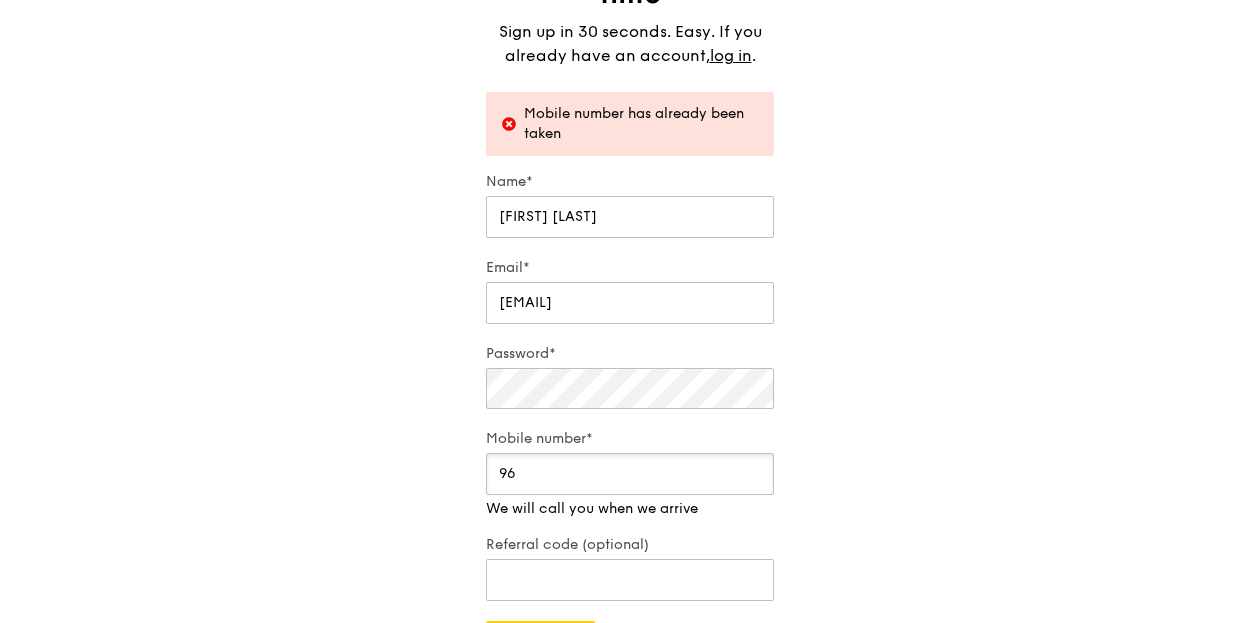 type on "9" 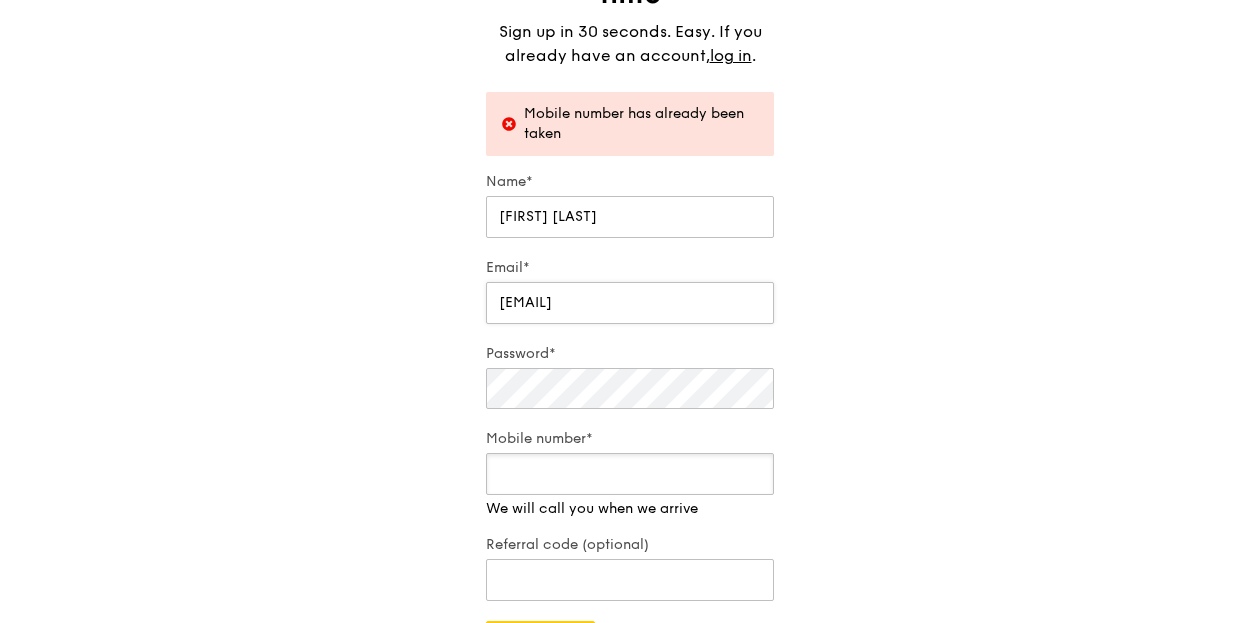 type 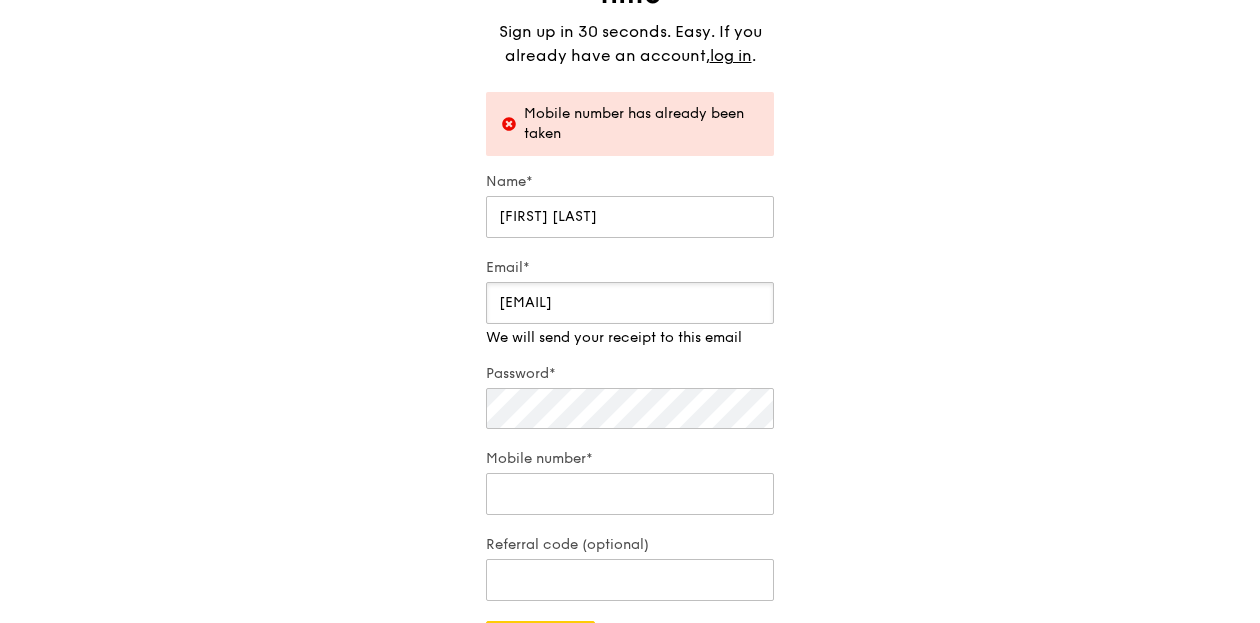 drag, startPoint x: 687, startPoint y: 309, endPoint x: 400, endPoint y: 297, distance: 287.25076 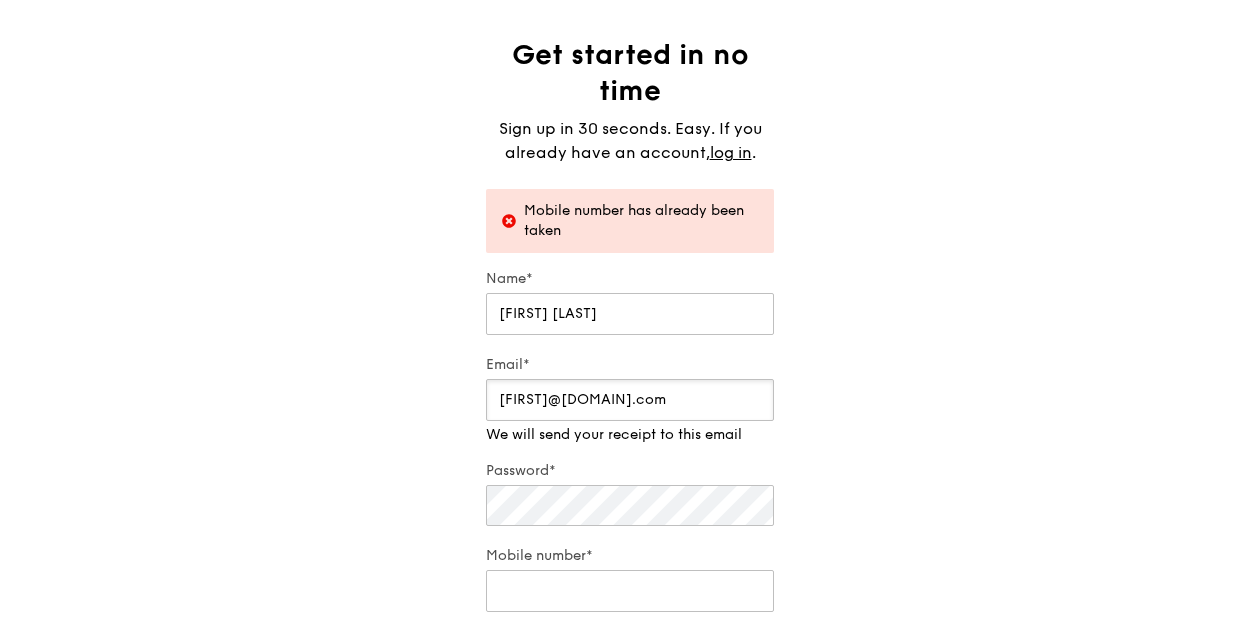 scroll, scrollTop: 0, scrollLeft: 0, axis: both 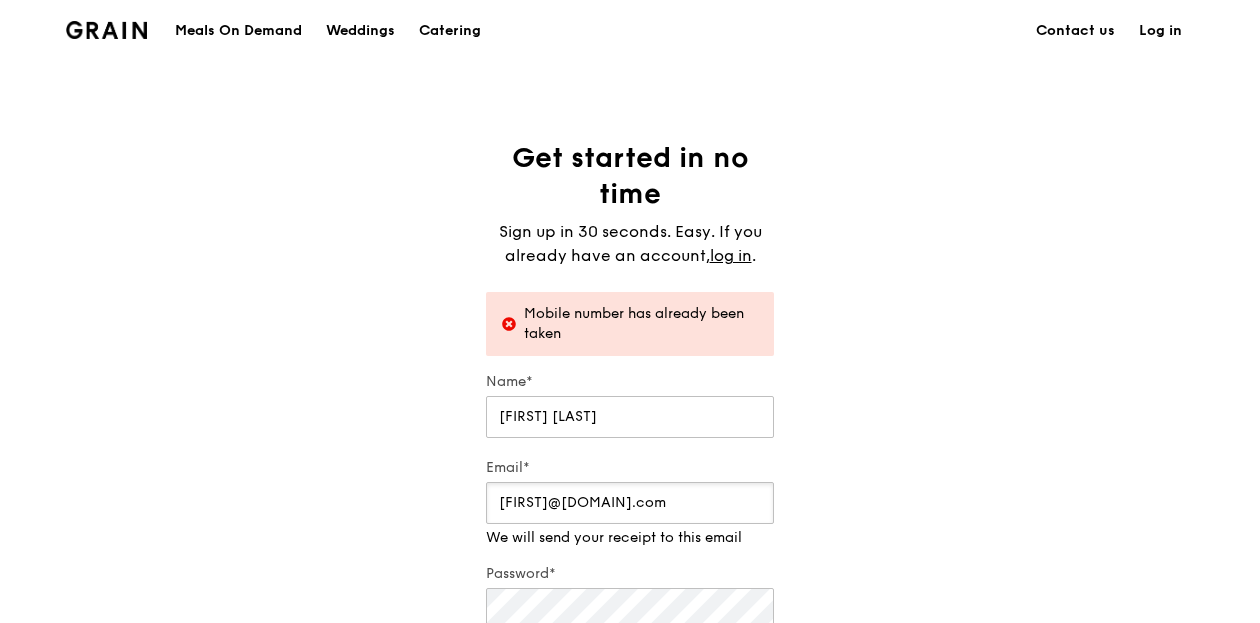 type on "wenwen86@hotmail.com" 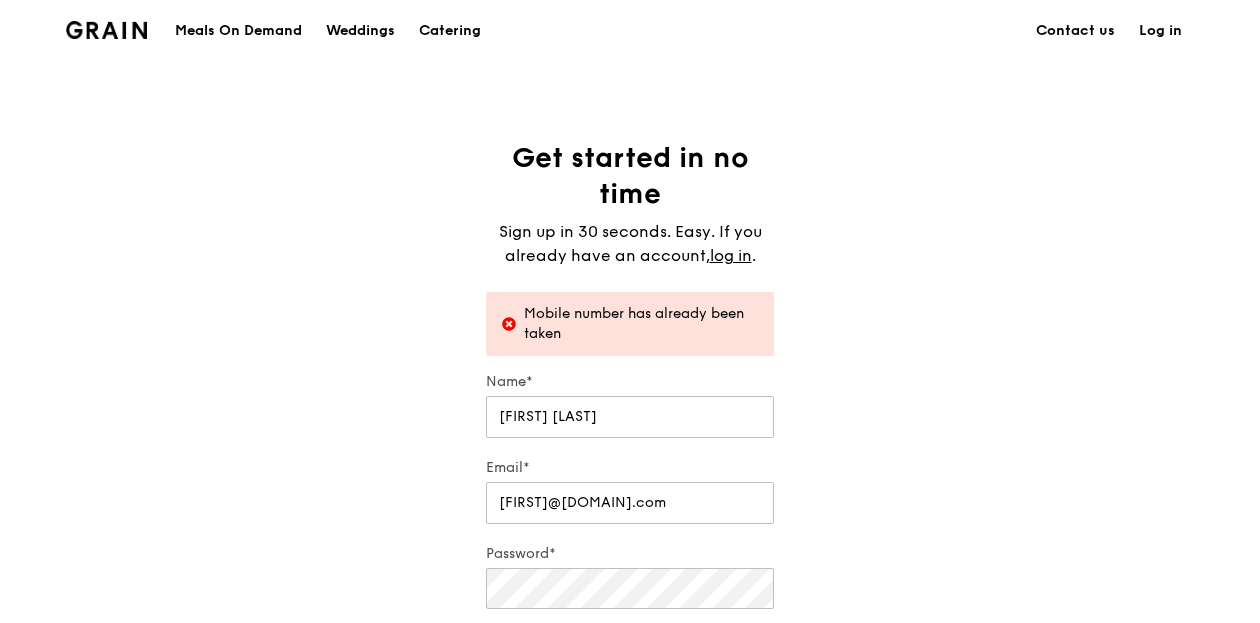click on "Log in" at bounding box center (1160, 31) 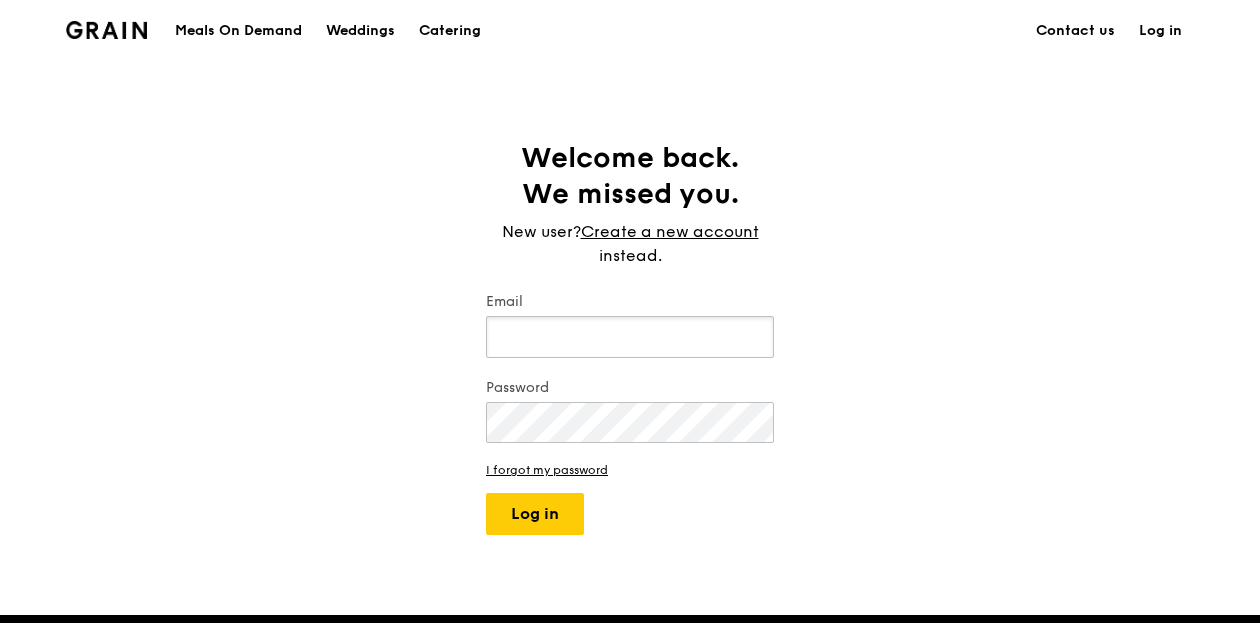 click on "Email" at bounding box center (630, 337) 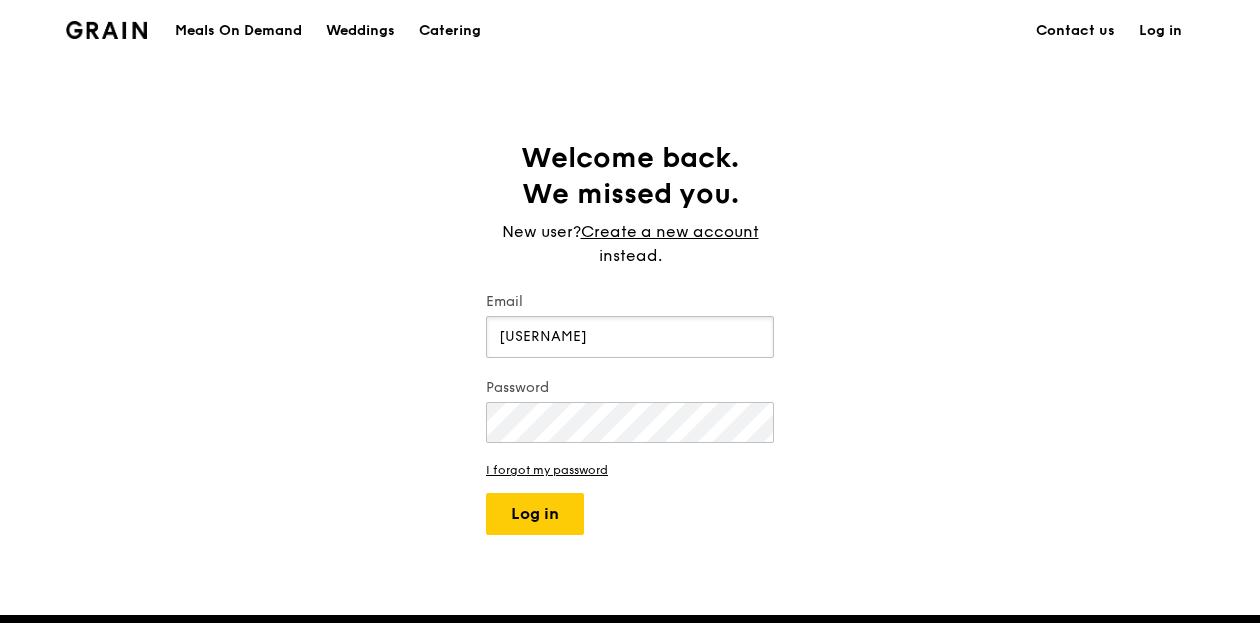 type on "wenwen86@hotmail.com" 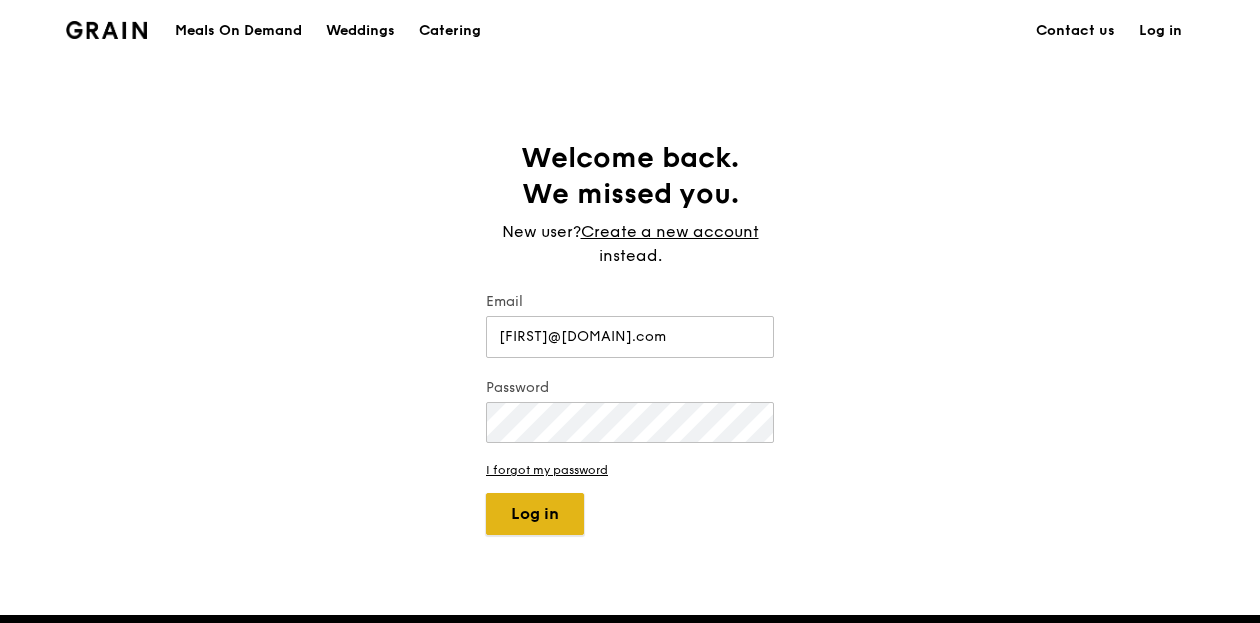 click on "Log in" at bounding box center [535, 514] 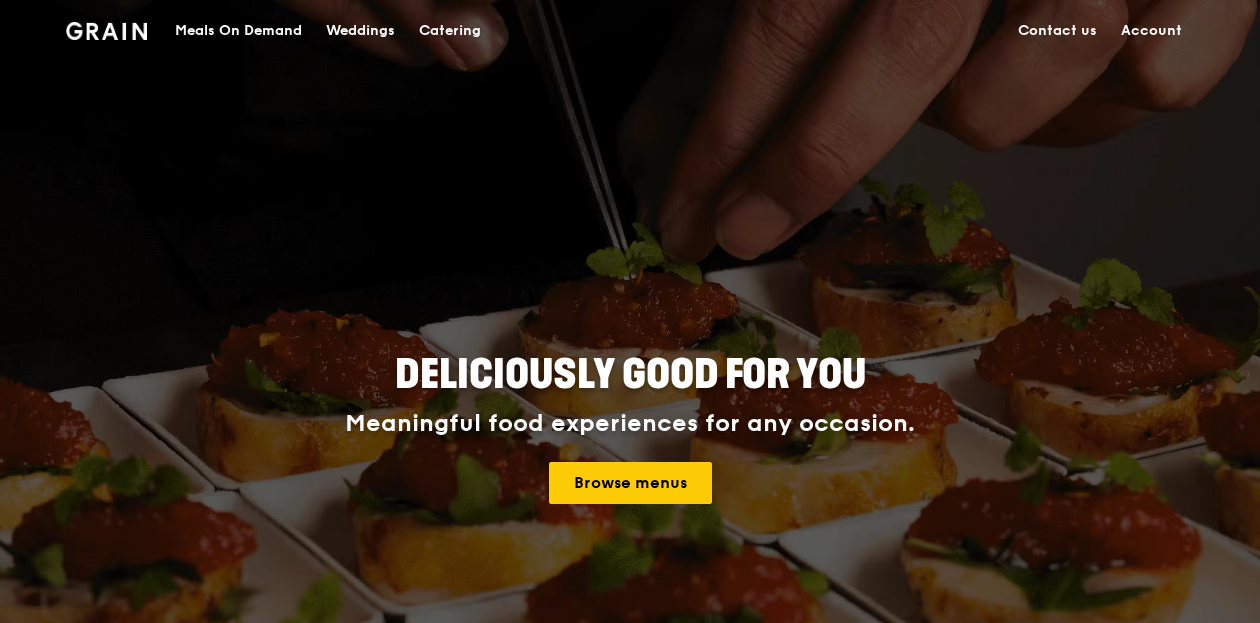 click on "Catering" at bounding box center (450, 31) 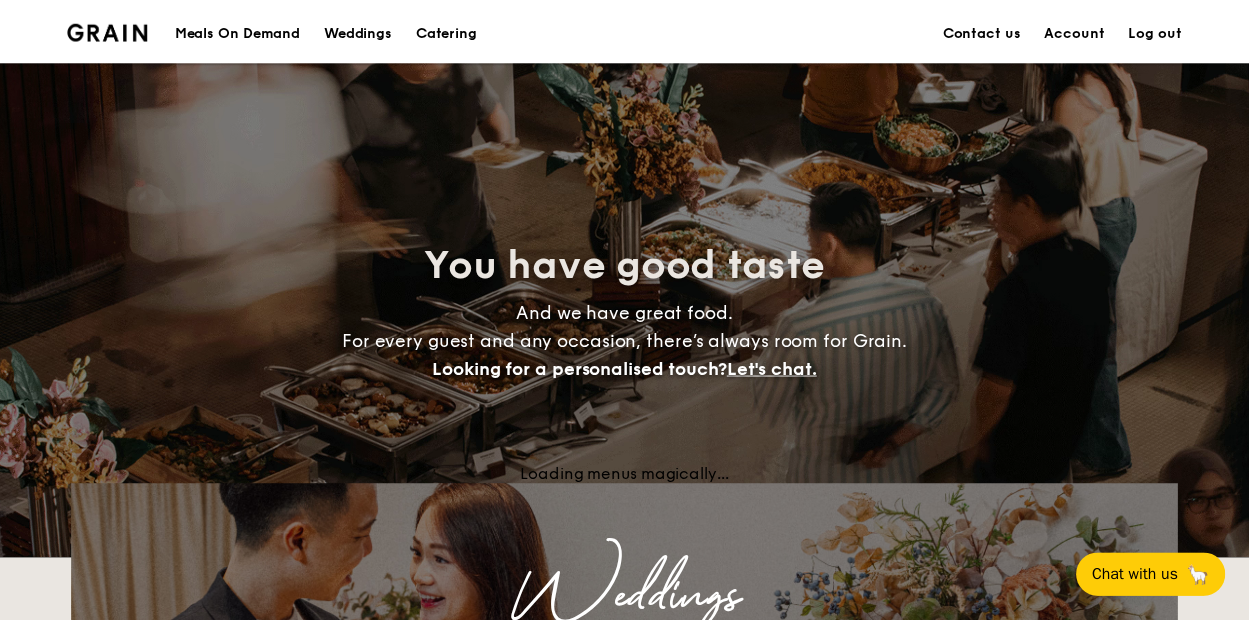 scroll, scrollTop: 0, scrollLeft: 0, axis: both 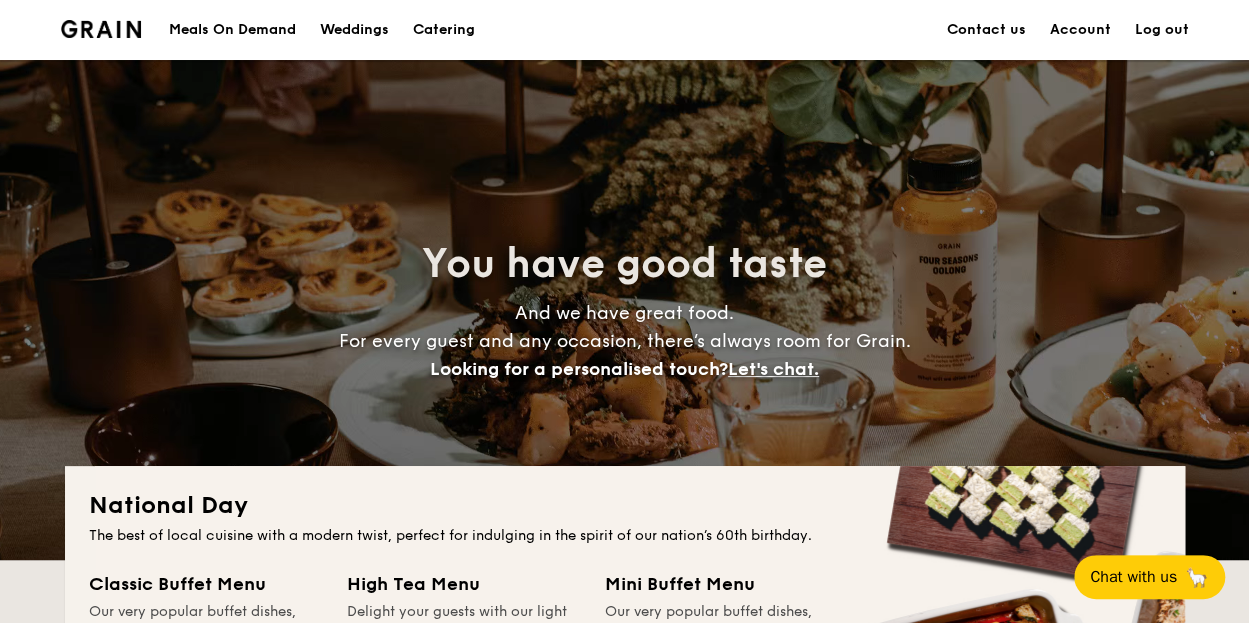 click on "Meals On Demand" at bounding box center [232, 30] 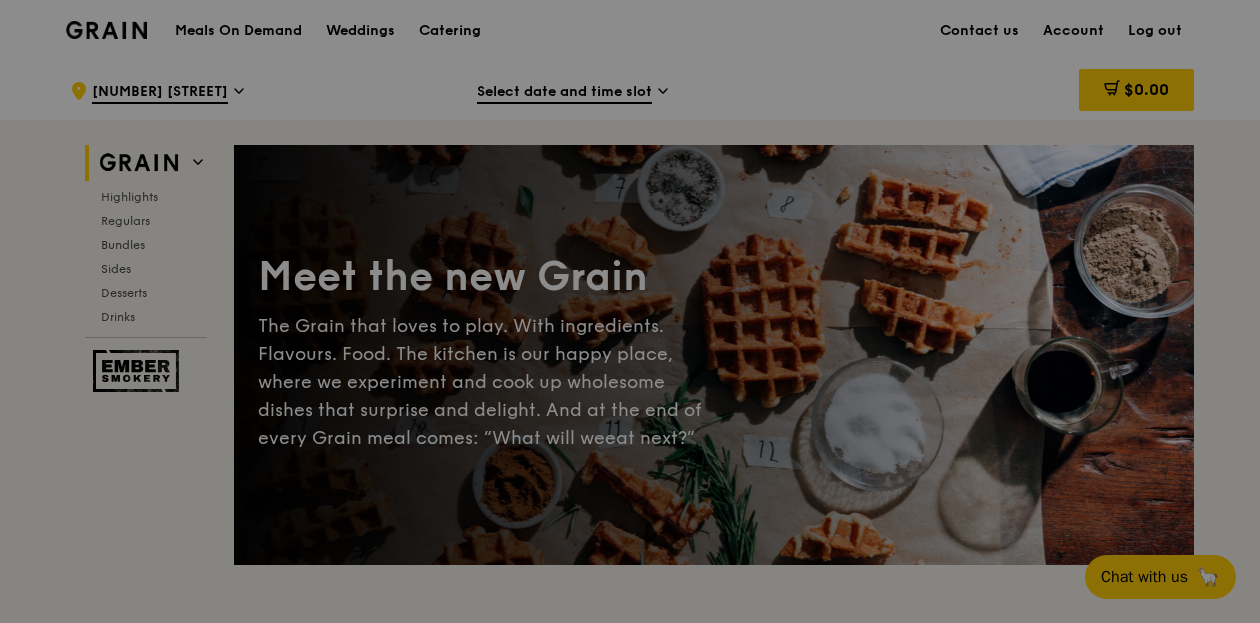 scroll, scrollTop: 0, scrollLeft: 0, axis: both 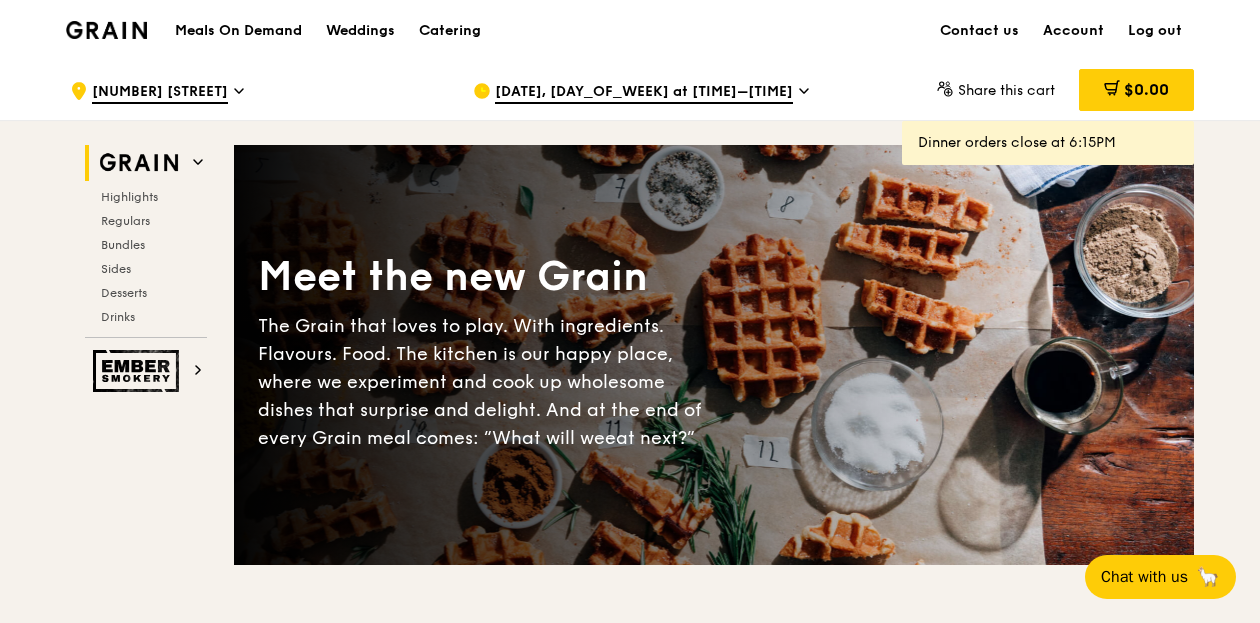 click on "Aug 6, Today at 5:30PM–6:30PM" at bounding box center [644, 93] 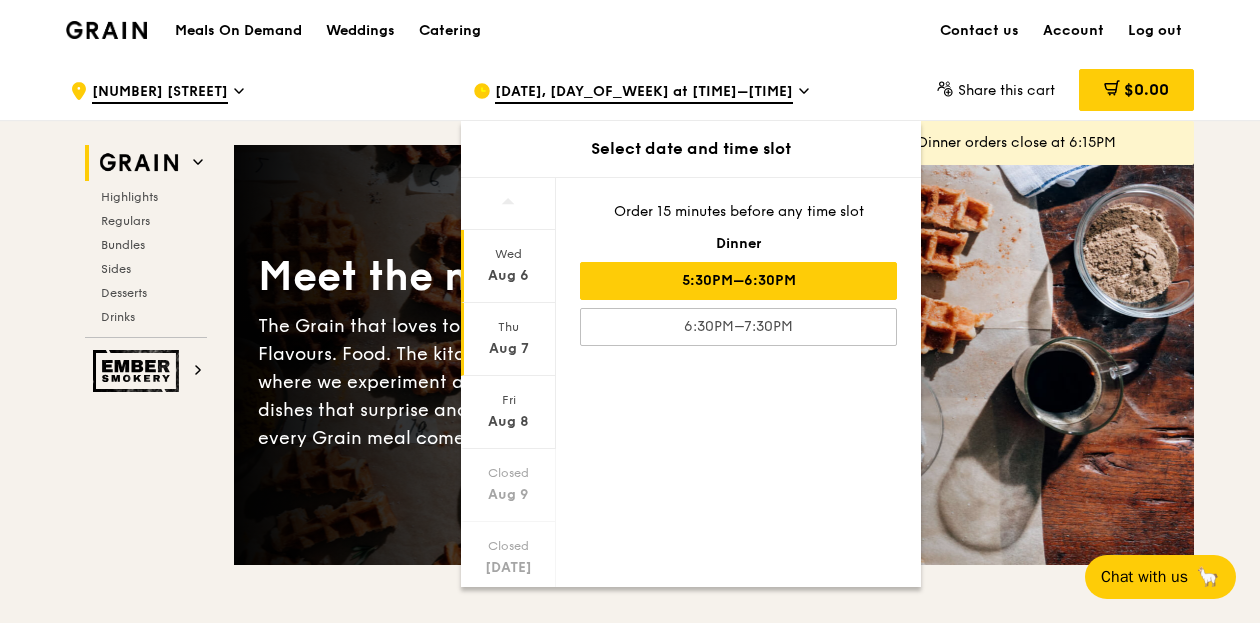 click on "Aug 7" at bounding box center [508, 349] 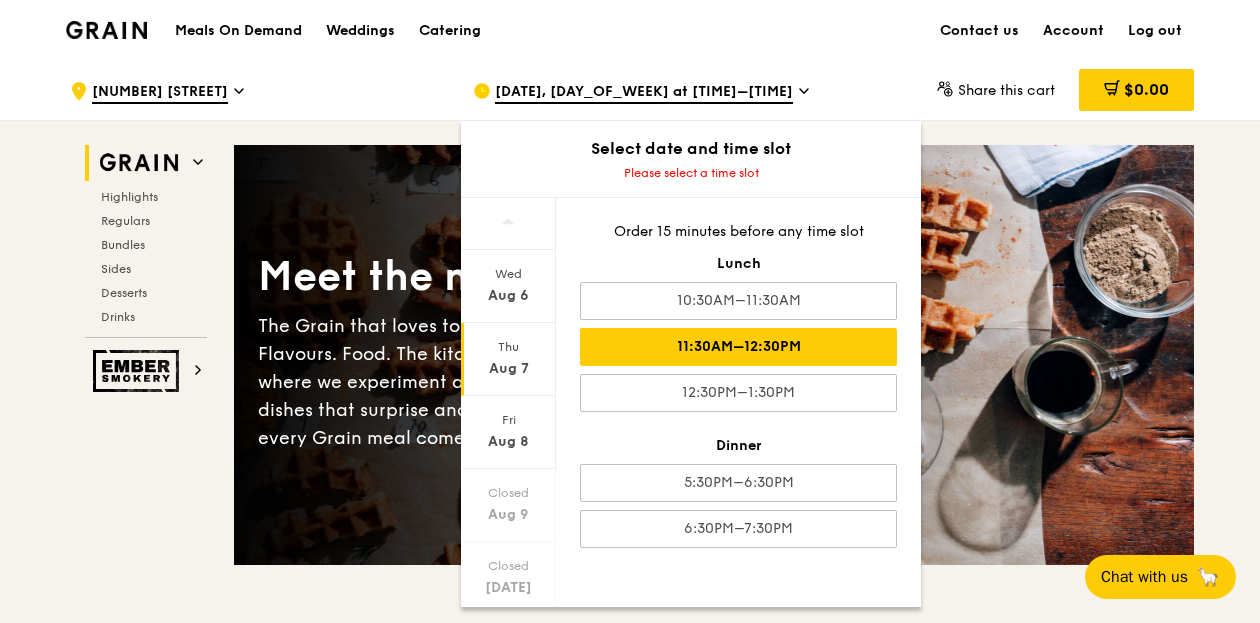 click on "11:30AM–12:30PM" at bounding box center [738, 347] 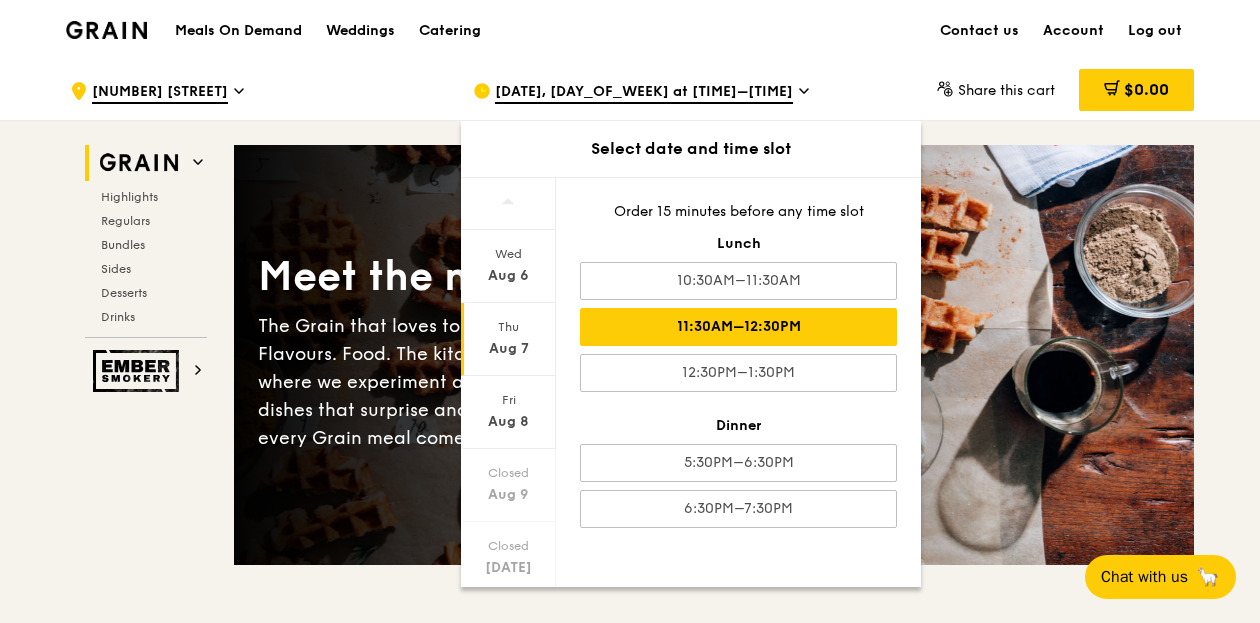 click on "11:30AM–12:30PM" at bounding box center (738, 327) 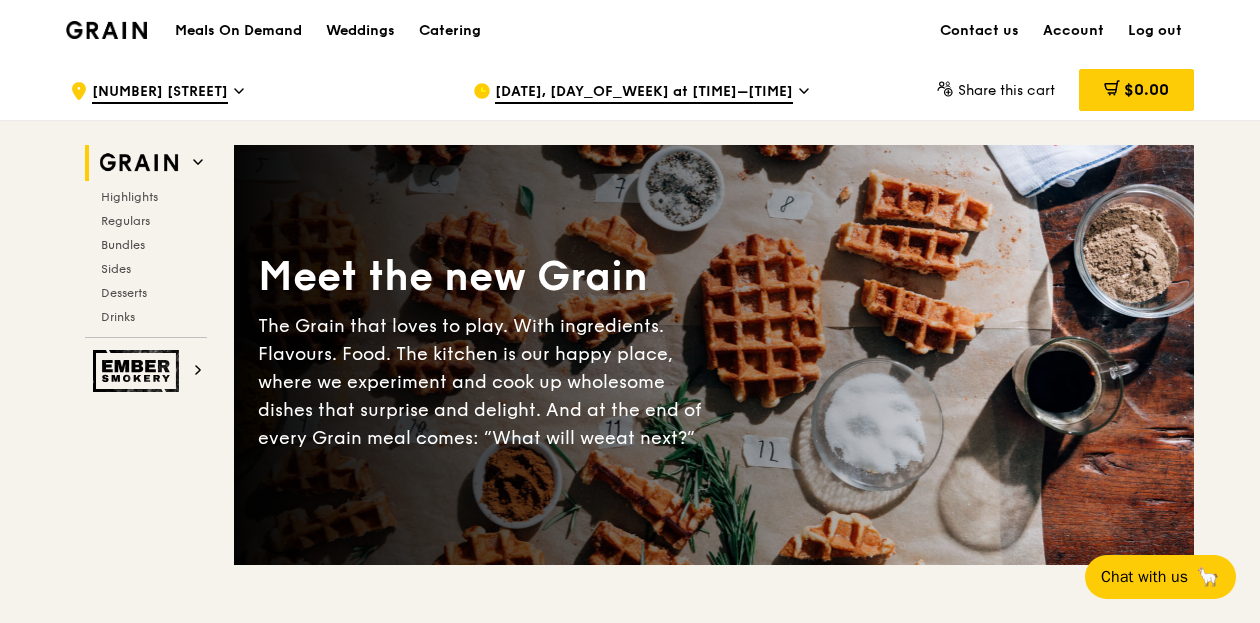 click on ".cls-1 {
fill: none;
stroke: #fff;
stroke-linecap: round;
stroke-linejoin: round;
stroke-width: 1.5px;
}
.cls-2 {
fill: #fecc07;
}
.cls-2, .cls-3 {
stroke-width: 0px;
}
.cls-3 {
fill: #fff;
fill-rule: evenodd;
}
1 Farrer Park Station Road" at bounding box center (255, 91) 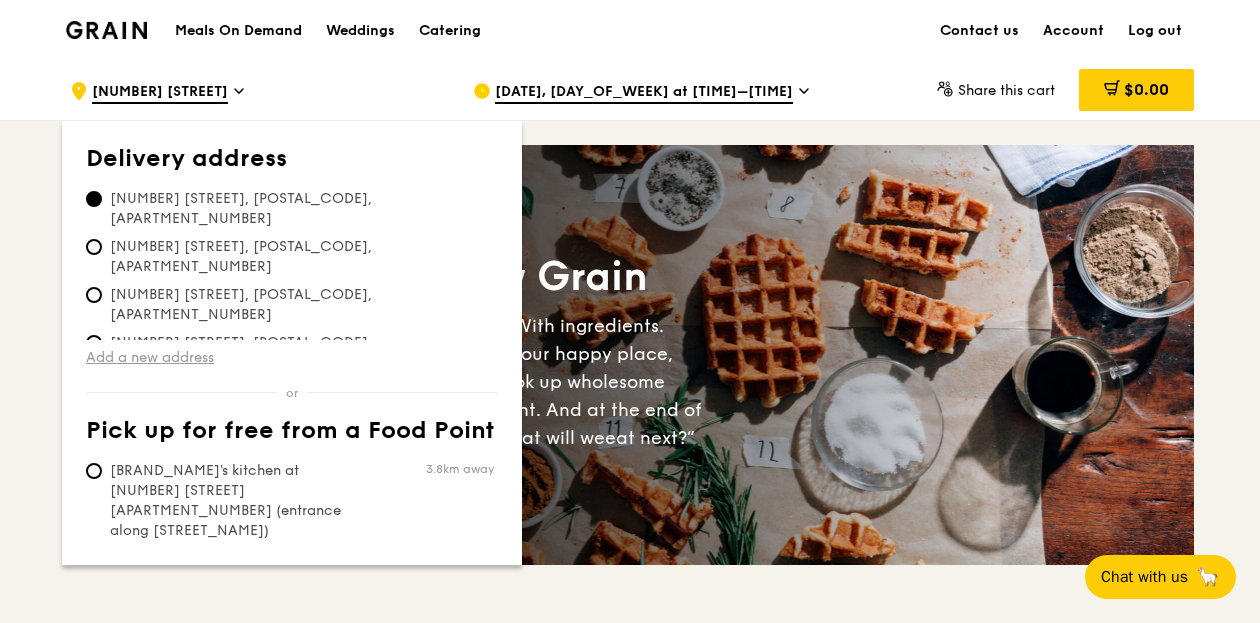 click on "Add a new address" at bounding box center [292, 358] 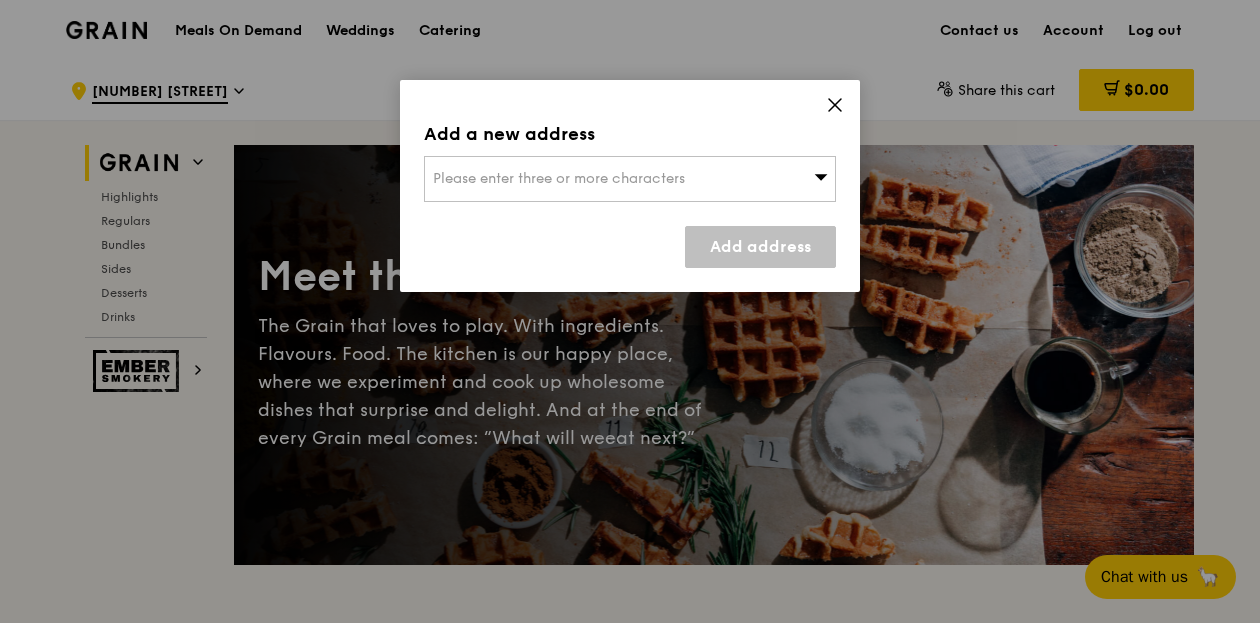 click on "Please enter three or more characters" at bounding box center (630, 179) 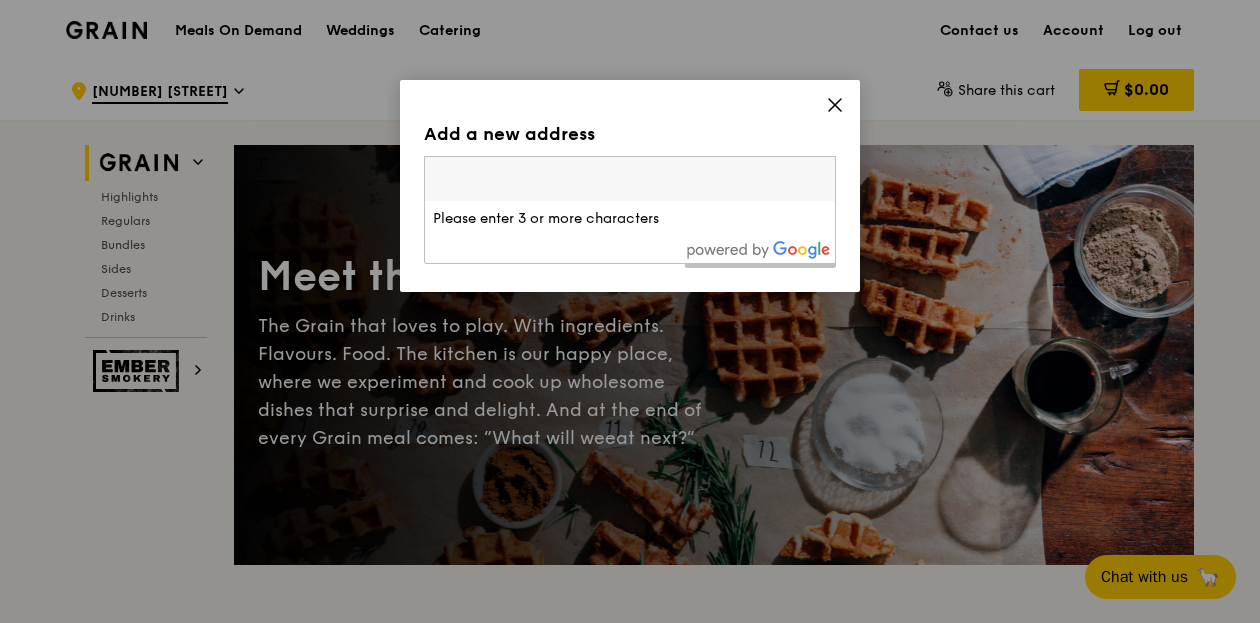 click at bounding box center (630, 179) 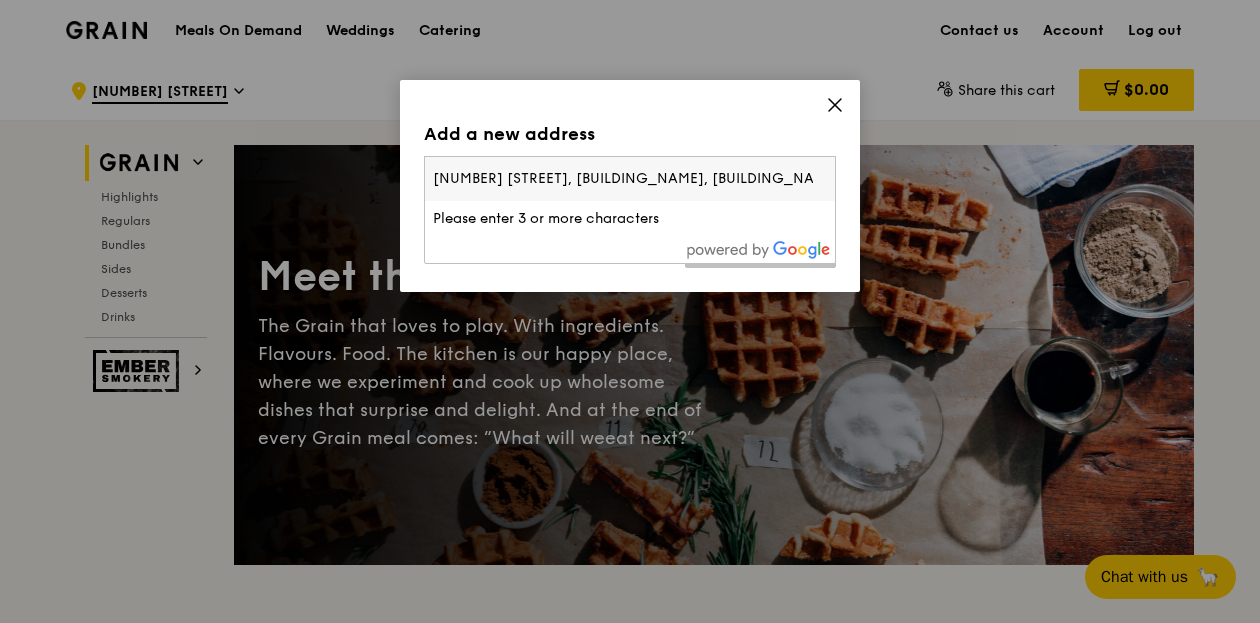 scroll, scrollTop: 0, scrollLeft: 343, axis: horizontal 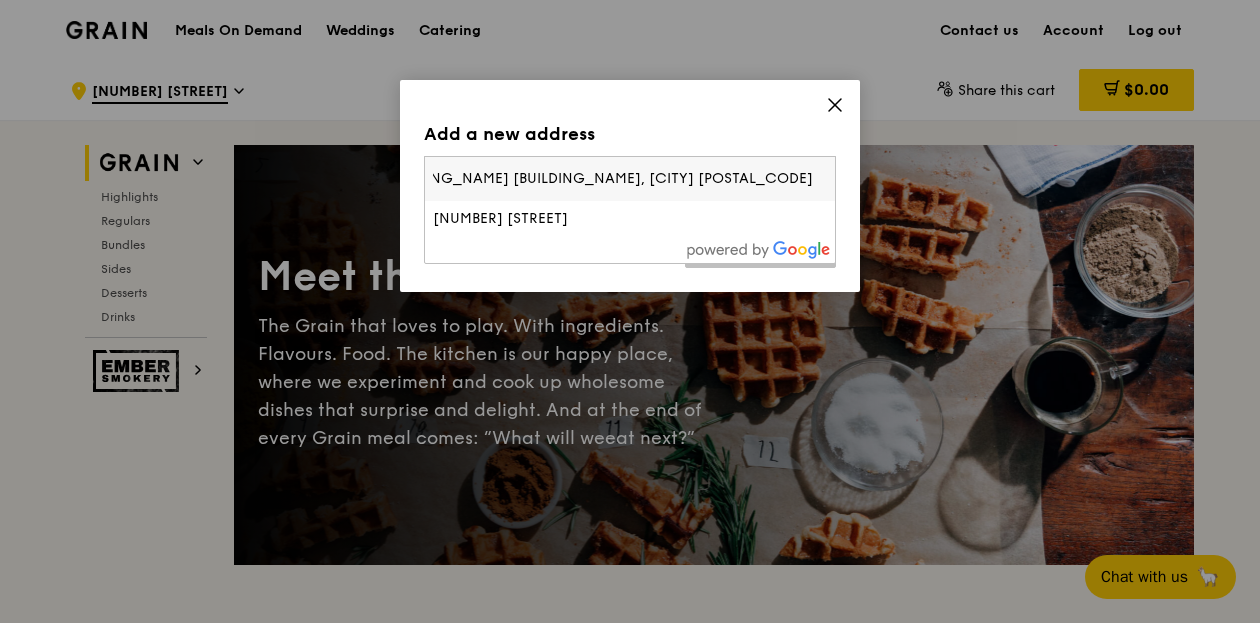 type on "820 Thomson Road, Mount Alvernia Hospital, Medical Centre D, #06-57/58/59/60/61/62 Singapore 574623" 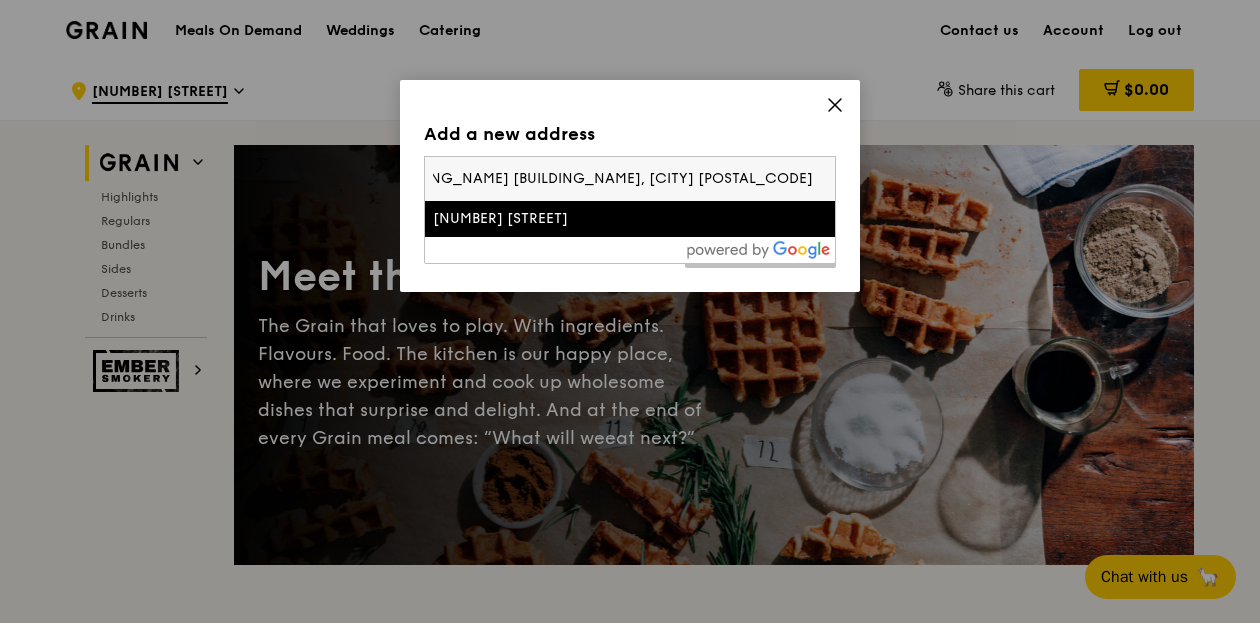 scroll, scrollTop: 0, scrollLeft: 0, axis: both 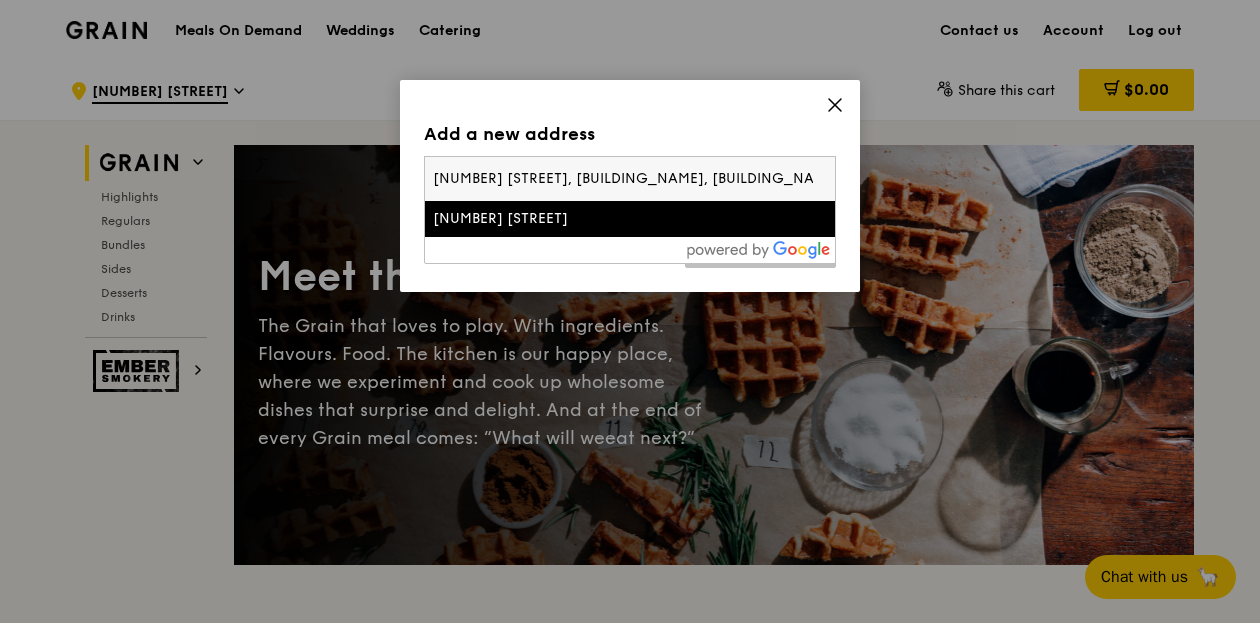 click on "820 Thomson Road" at bounding box center (581, 219) 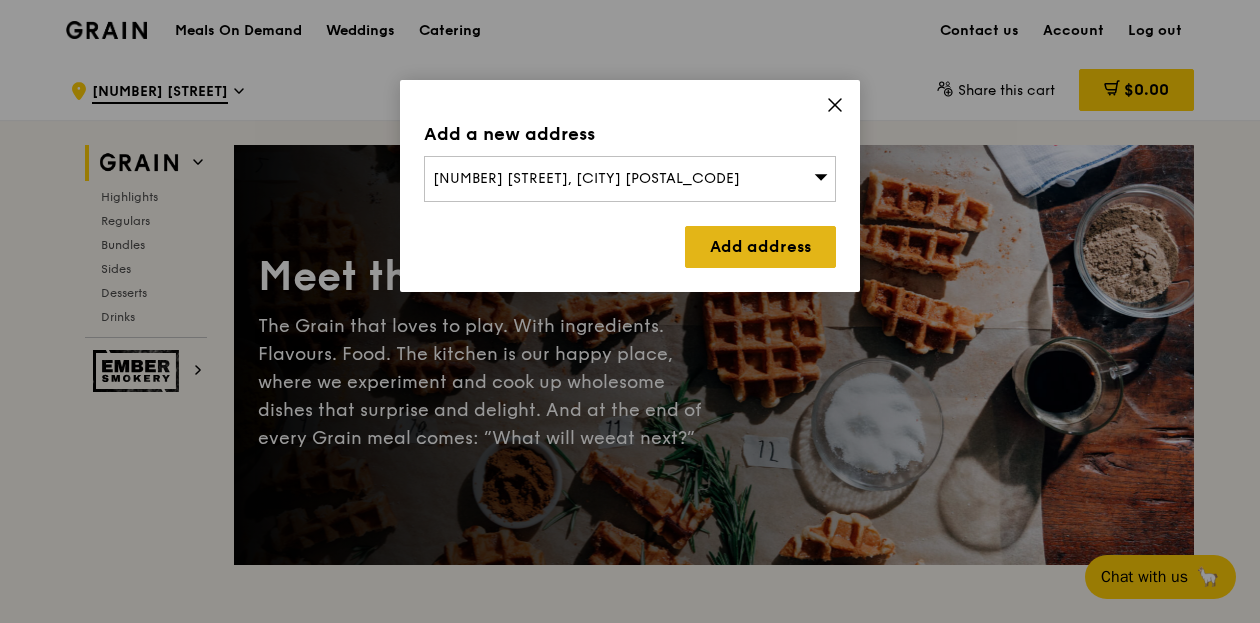 click on "Add address" at bounding box center (760, 247) 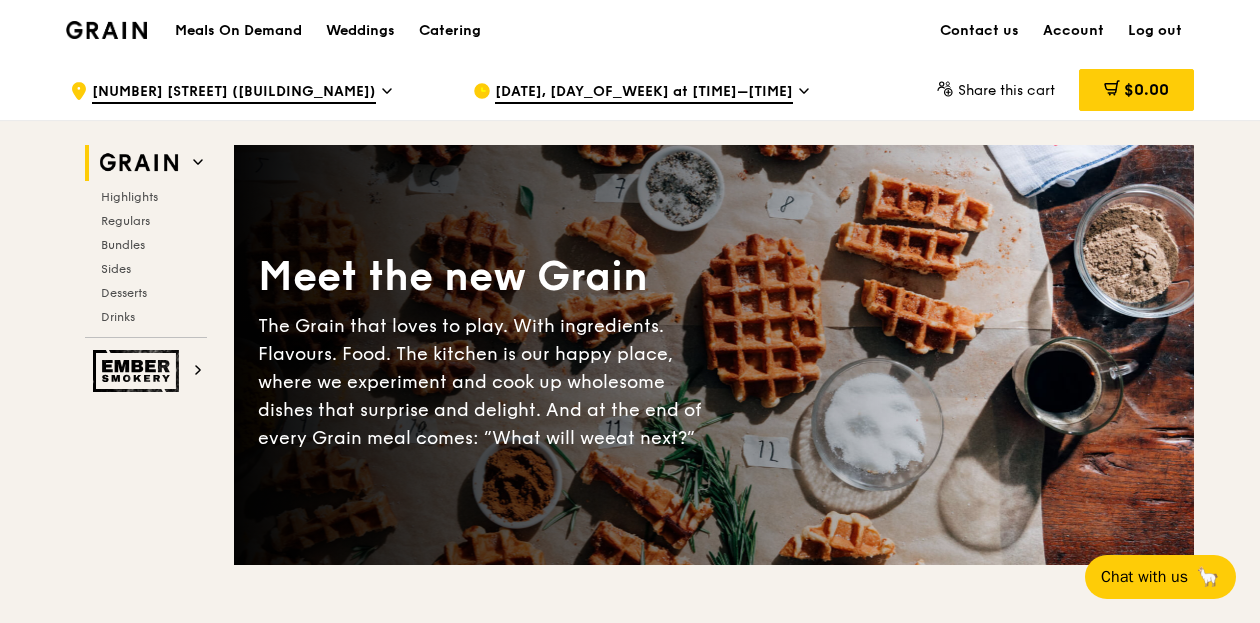 click 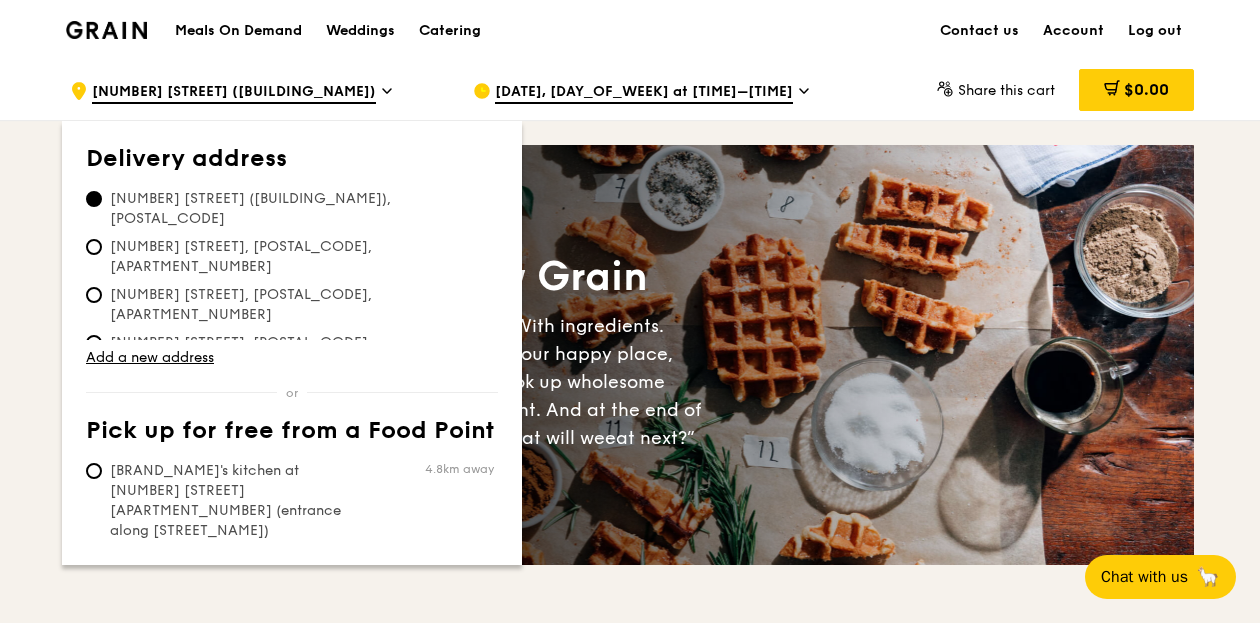 click 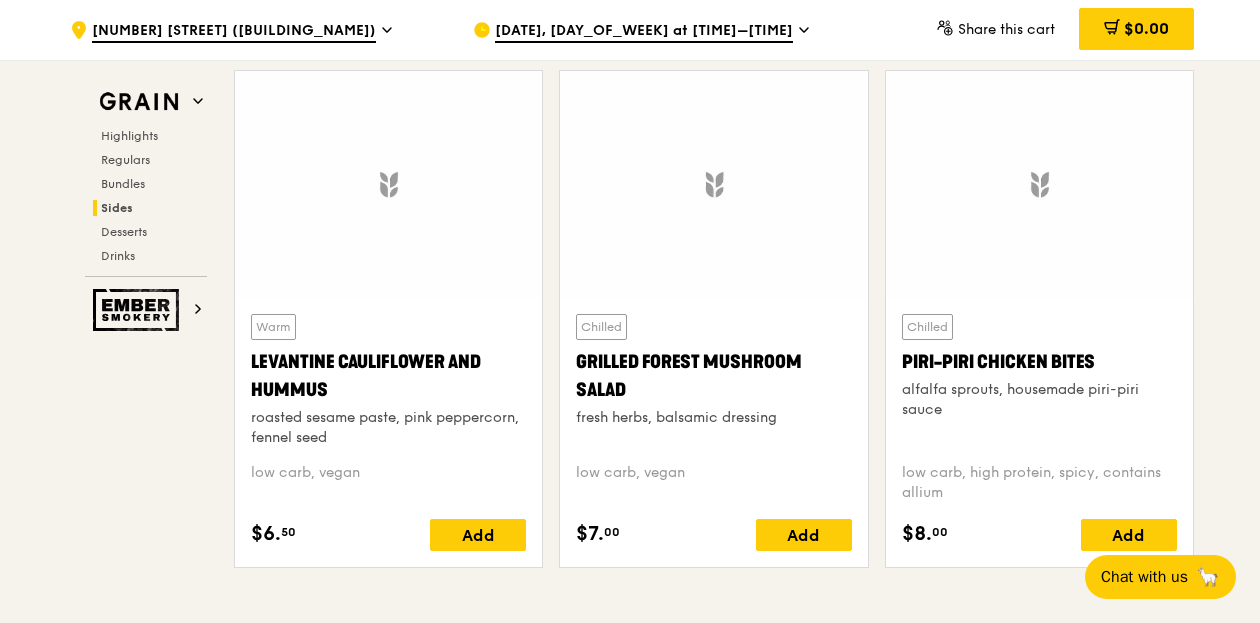 scroll, scrollTop: 5300, scrollLeft: 0, axis: vertical 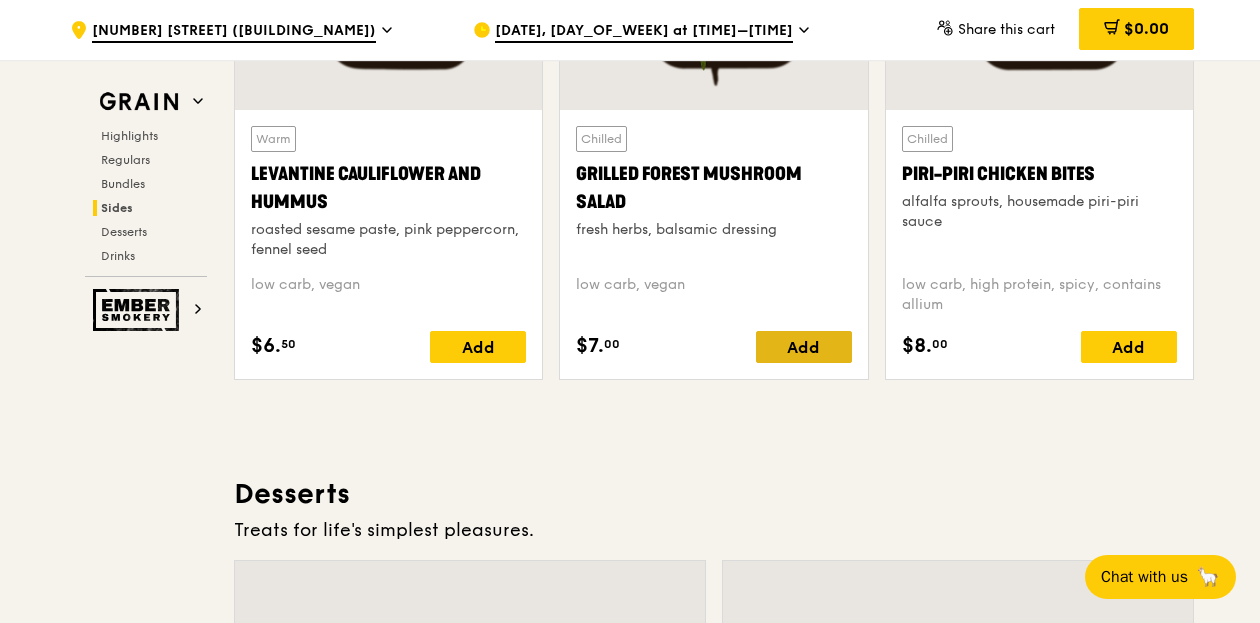 click on "Add" at bounding box center (804, 347) 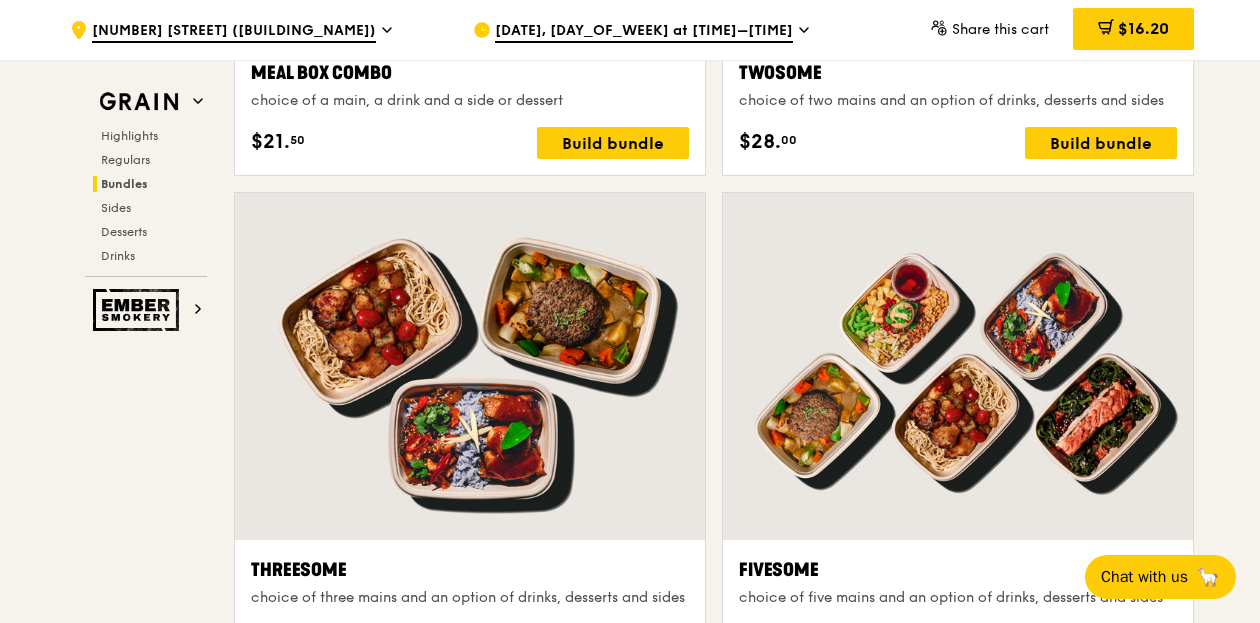 scroll, scrollTop: 3301, scrollLeft: 0, axis: vertical 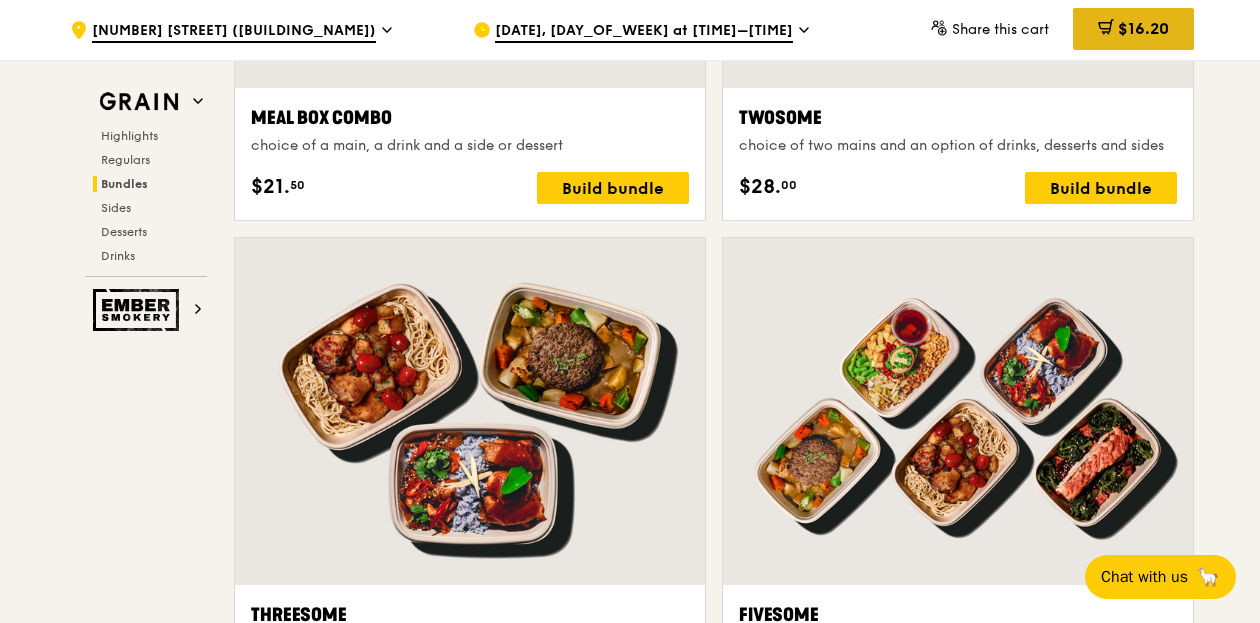 click on "$16.20" at bounding box center (1143, 28) 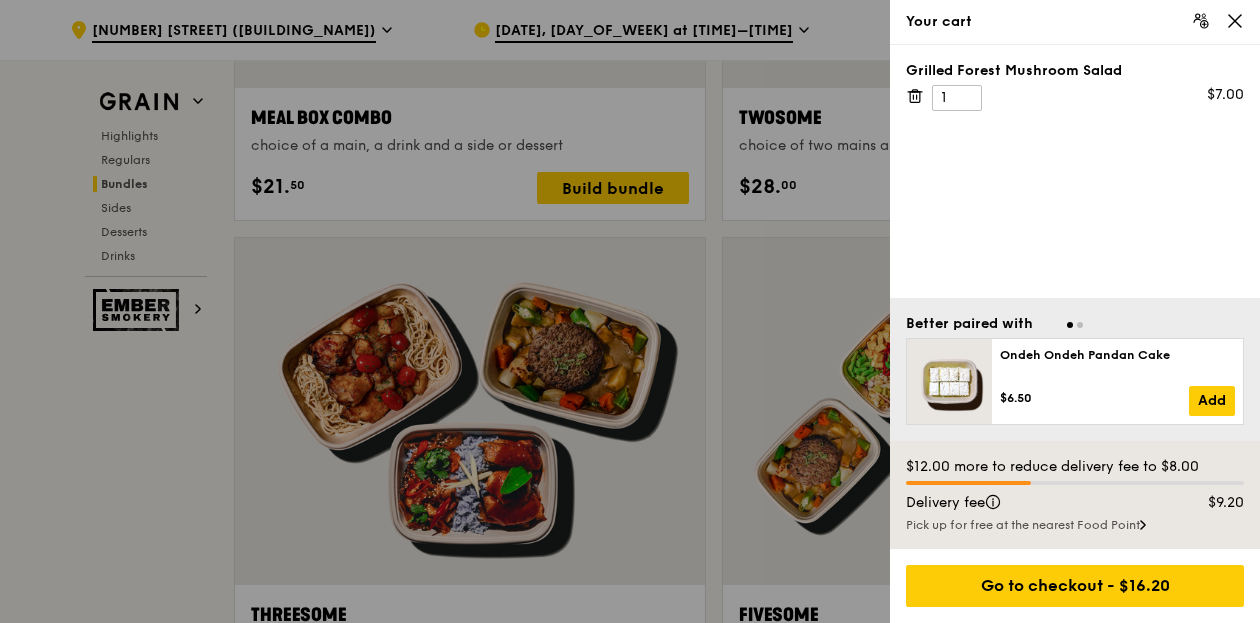 click 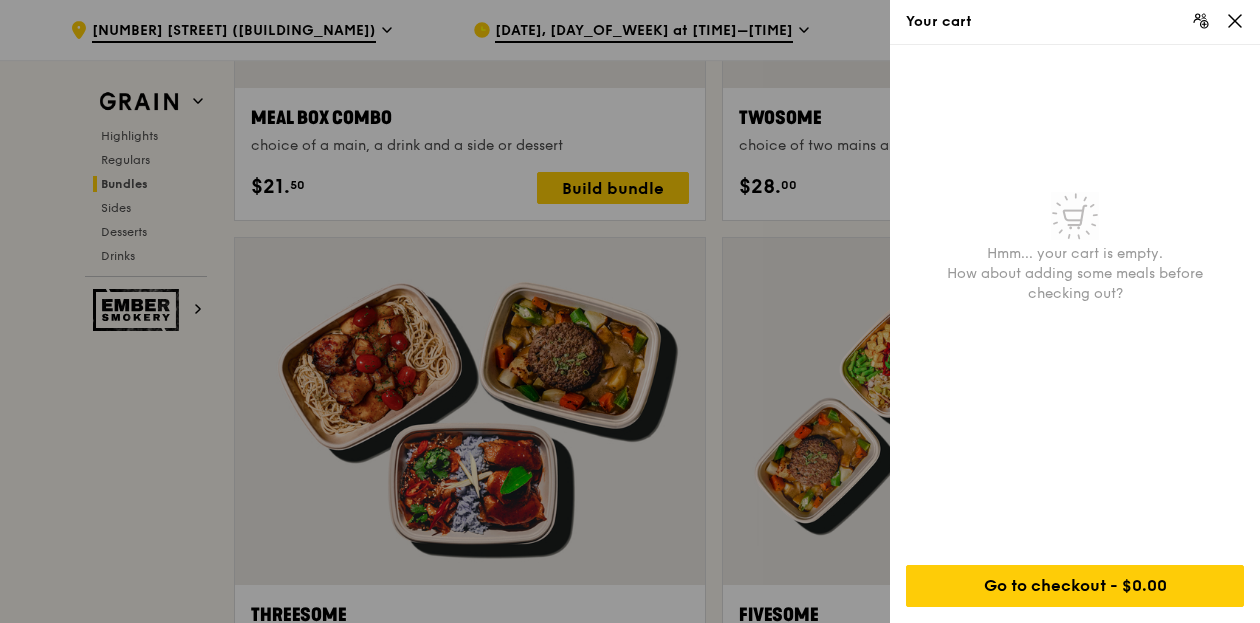 click 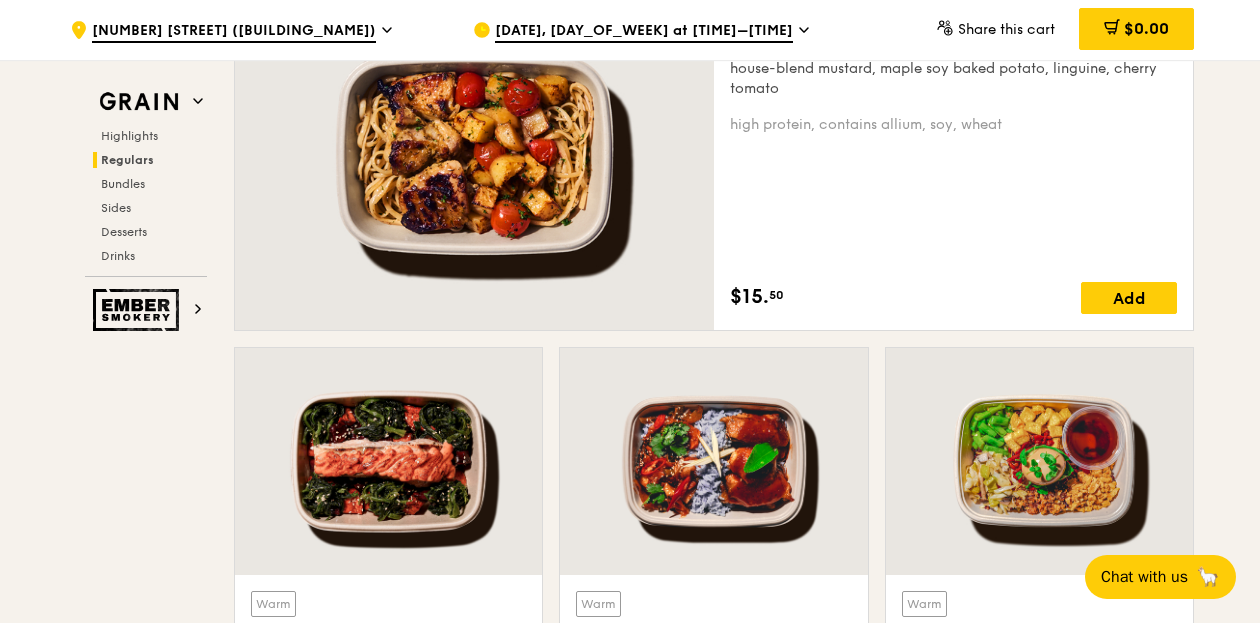 scroll, scrollTop: 1501, scrollLeft: 0, axis: vertical 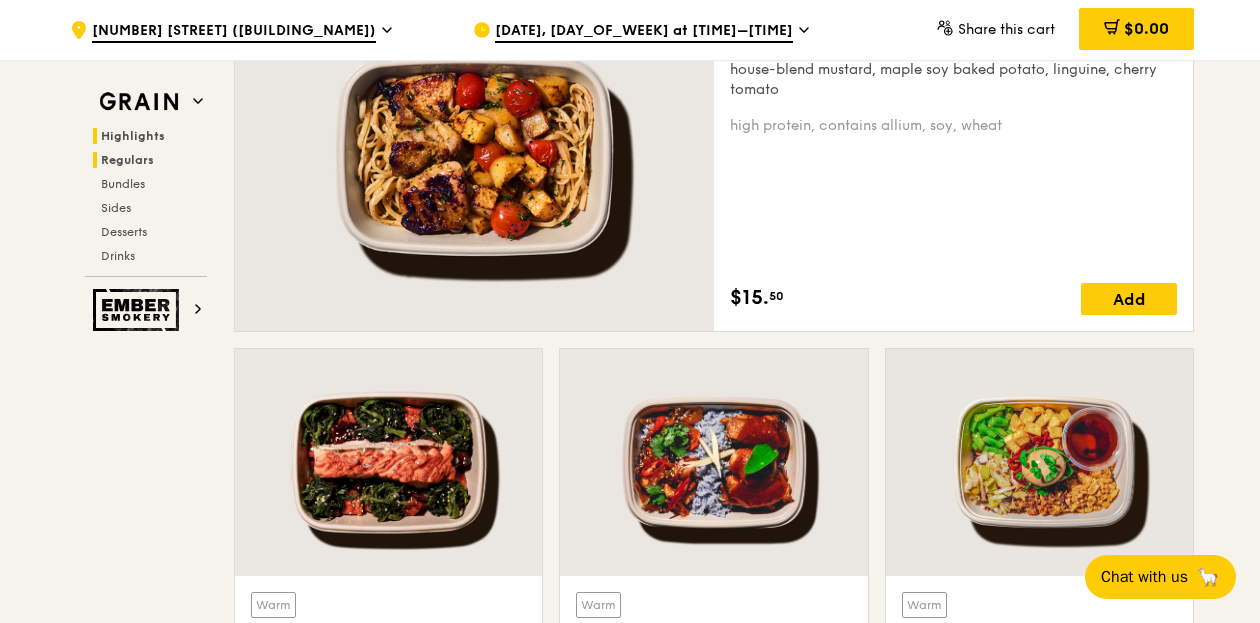 click on "Highlights" at bounding box center (133, 136) 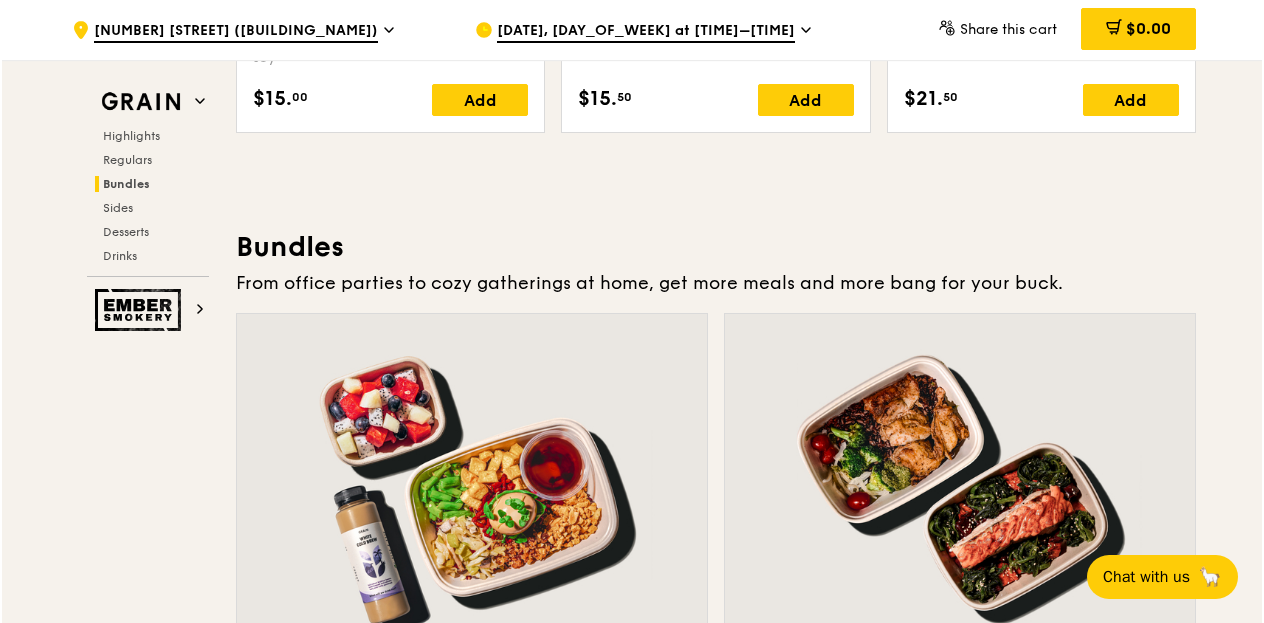 scroll, scrollTop: 2900, scrollLeft: 0, axis: vertical 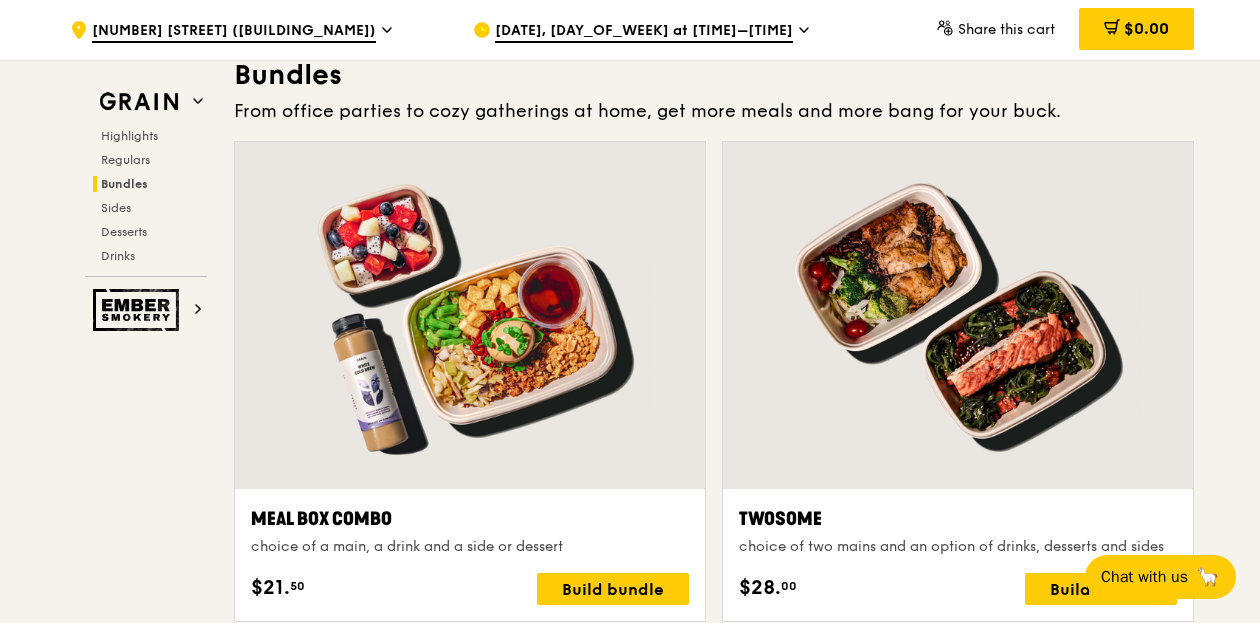 click at bounding box center (470, 315) 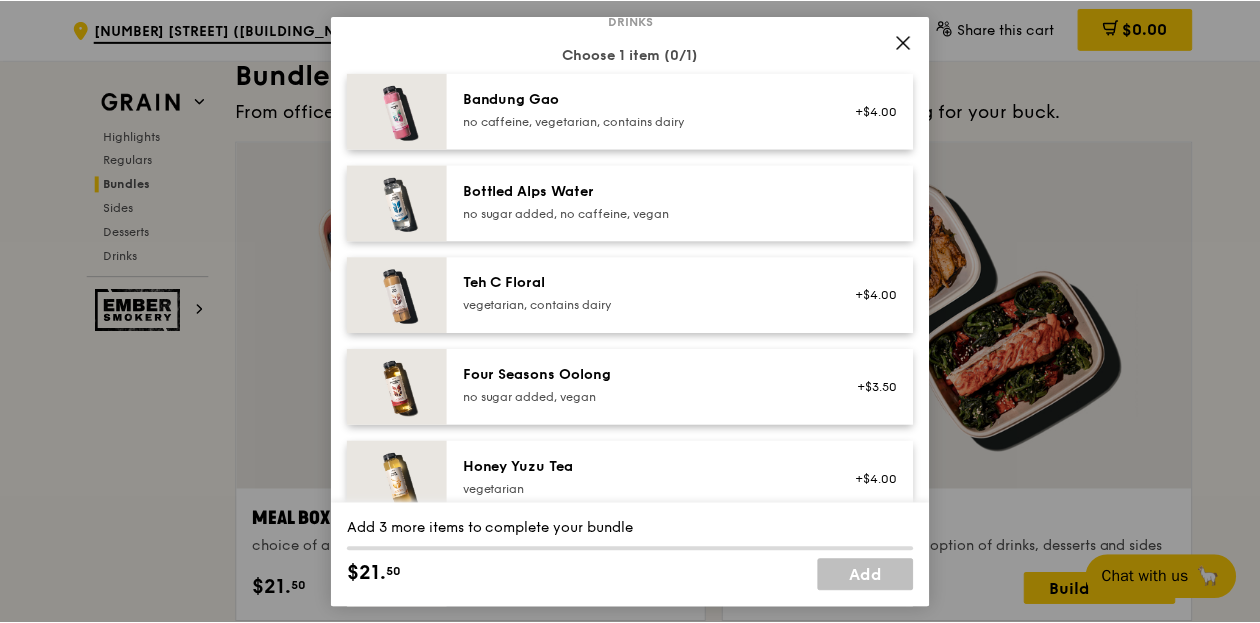 scroll, scrollTop: 2496, scrollLeft: 0, axis: vertical 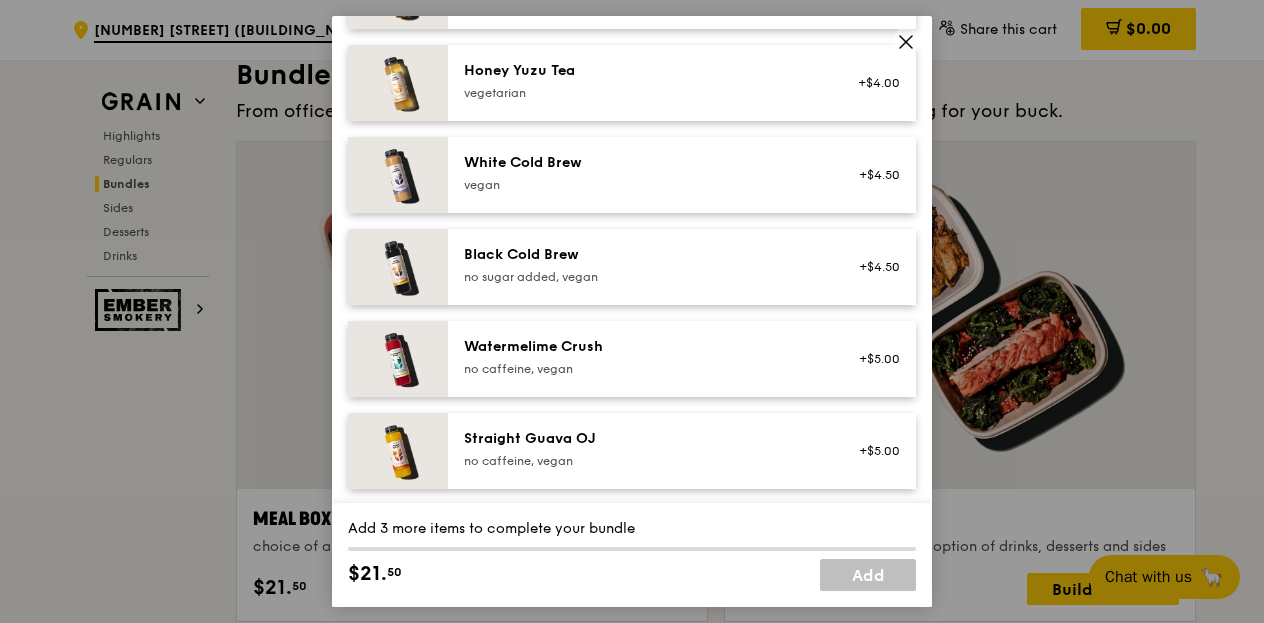 click 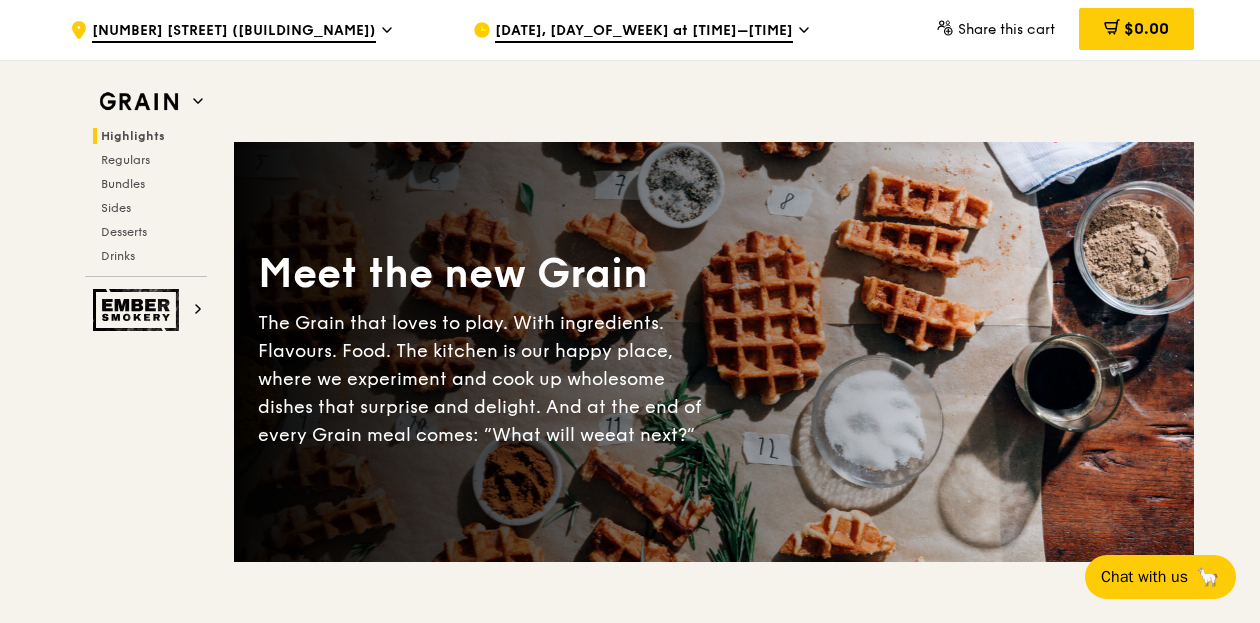 scroll, scrollTop: 0, scrollLeft: 0, axis: both 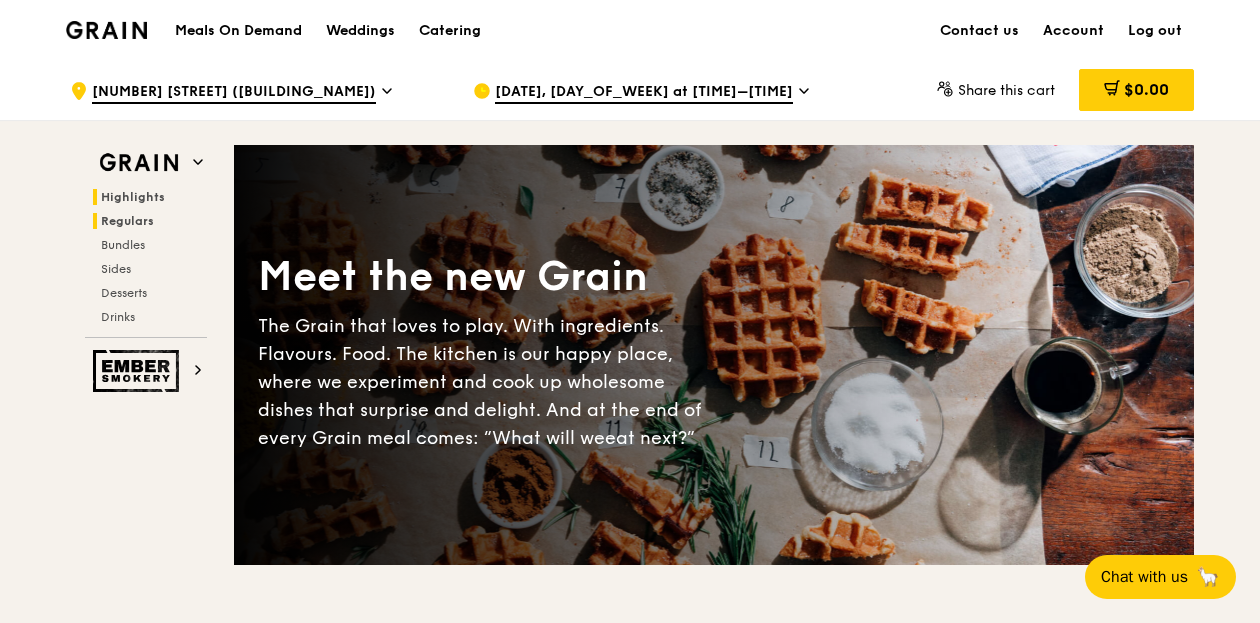 click on "Regulars" at bounding box center (127, 221) 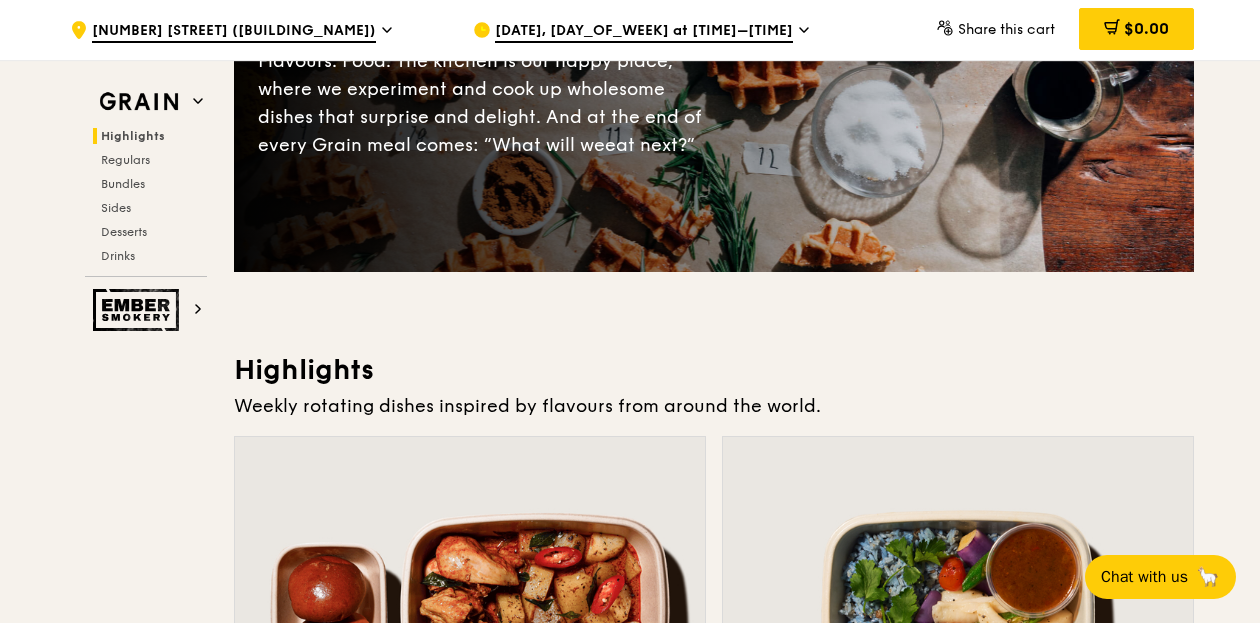scroll, scrollTop: 0, scrollLeft: 0, axis: both 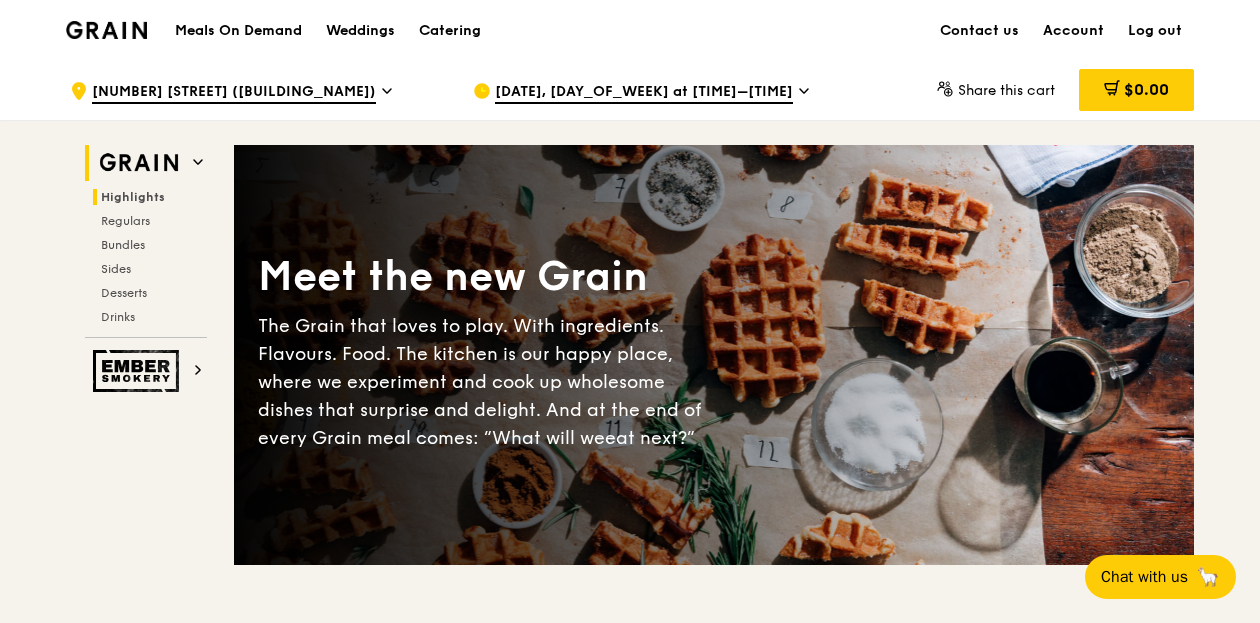 click at bounding box center (139, 163) 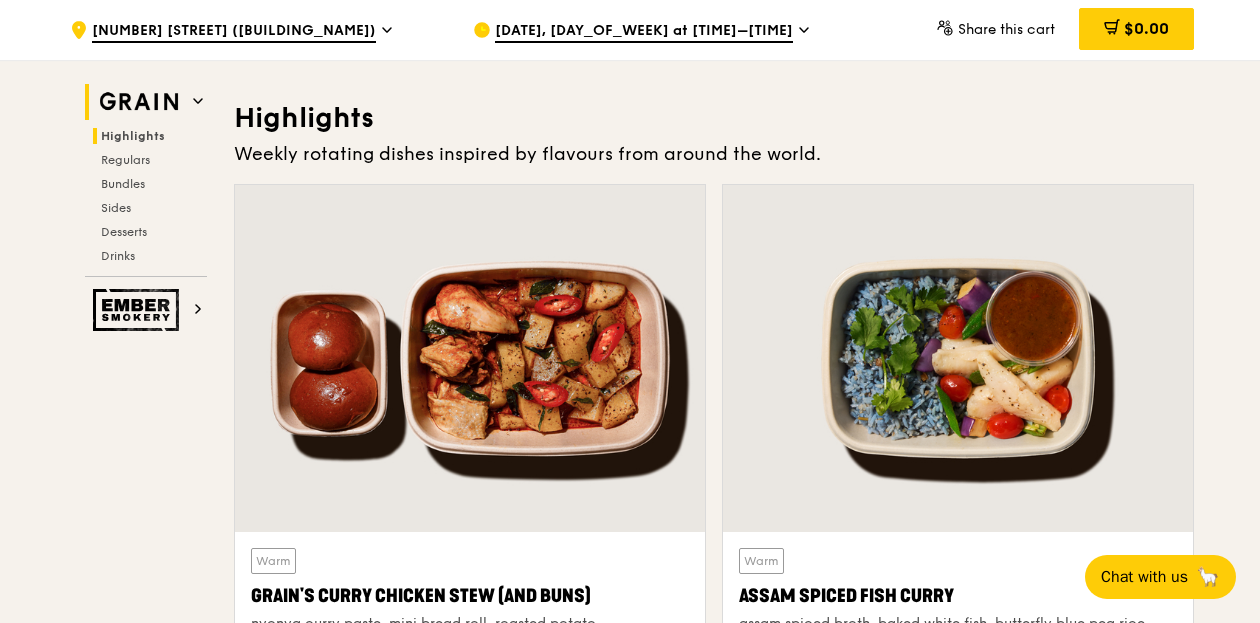 scroll, scrollTop: 565, scrollLeft: 0, axis: vertical 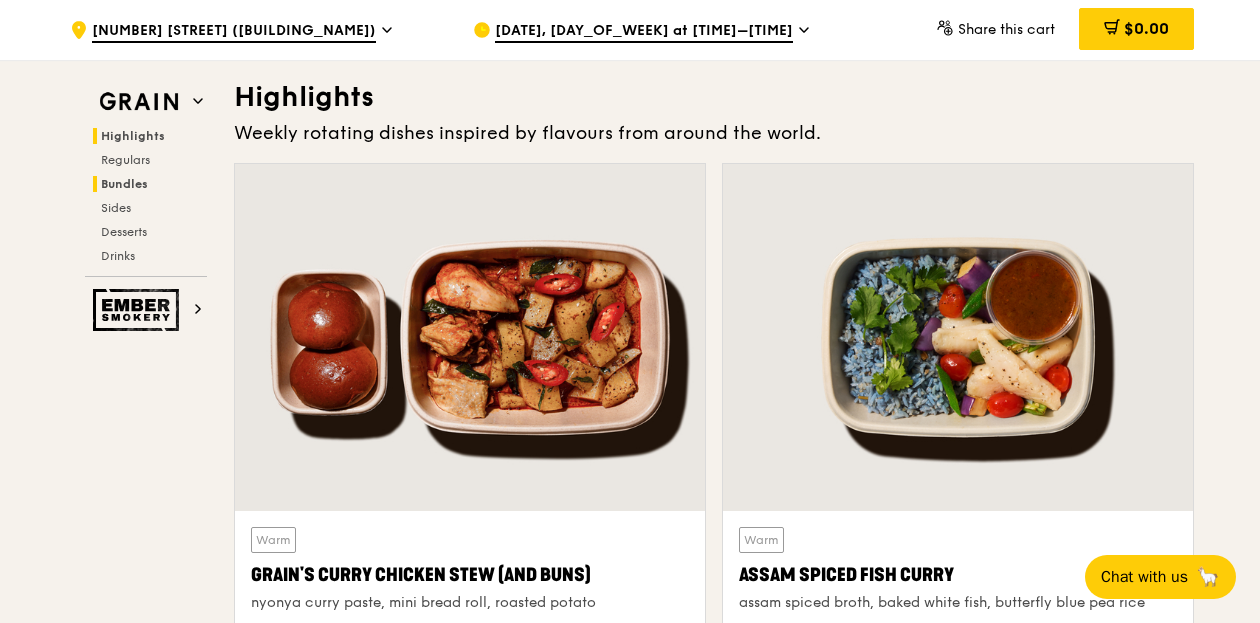 click on "Bundles" at bounding box center [124, 184] 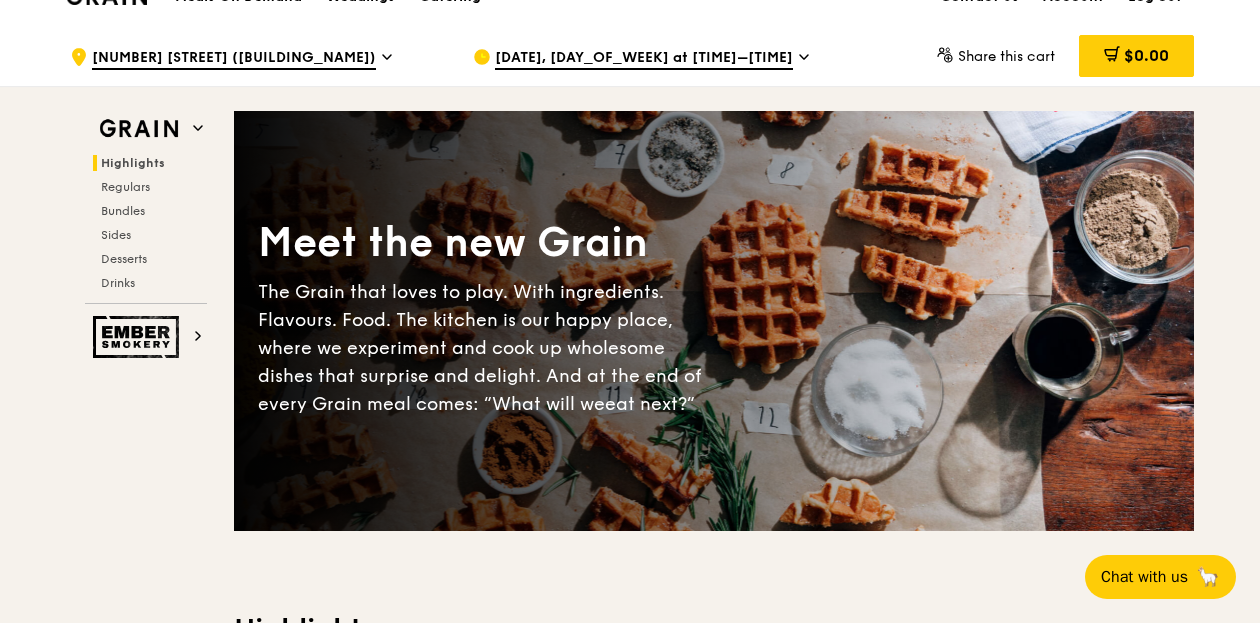 scroll, scrollTop: 0, scrollLeft: 0, axis: both 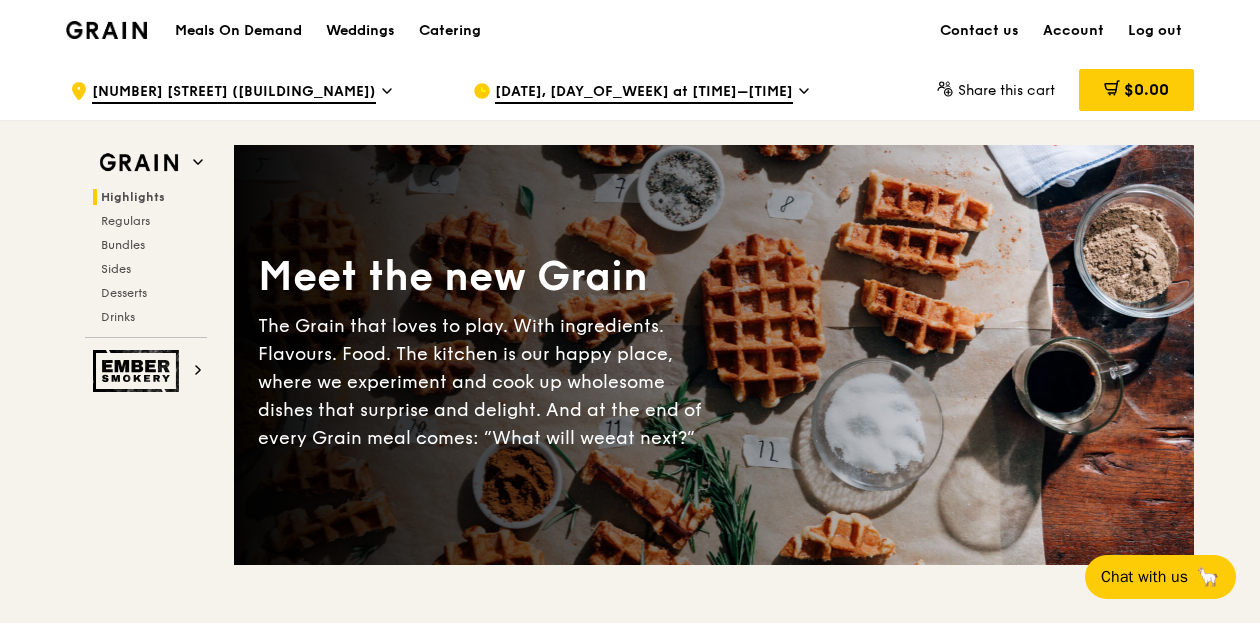click on "Meals On Demand" at bounding box center (238, 31) 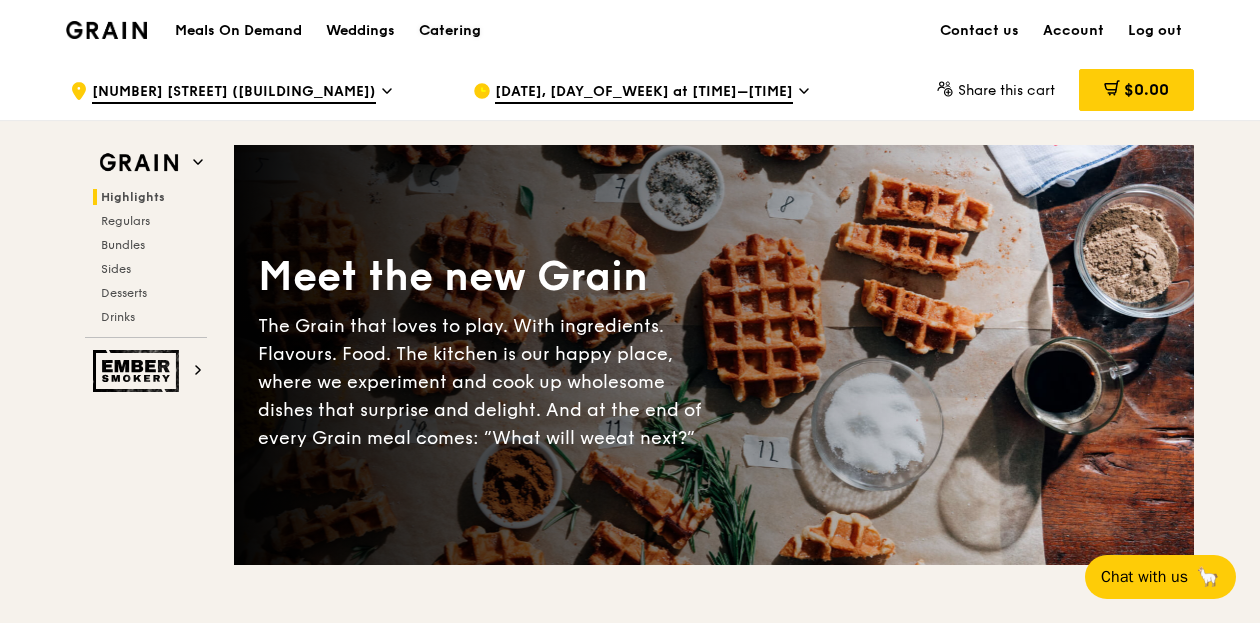 click on "Catering" at bounding box center [450, 31] 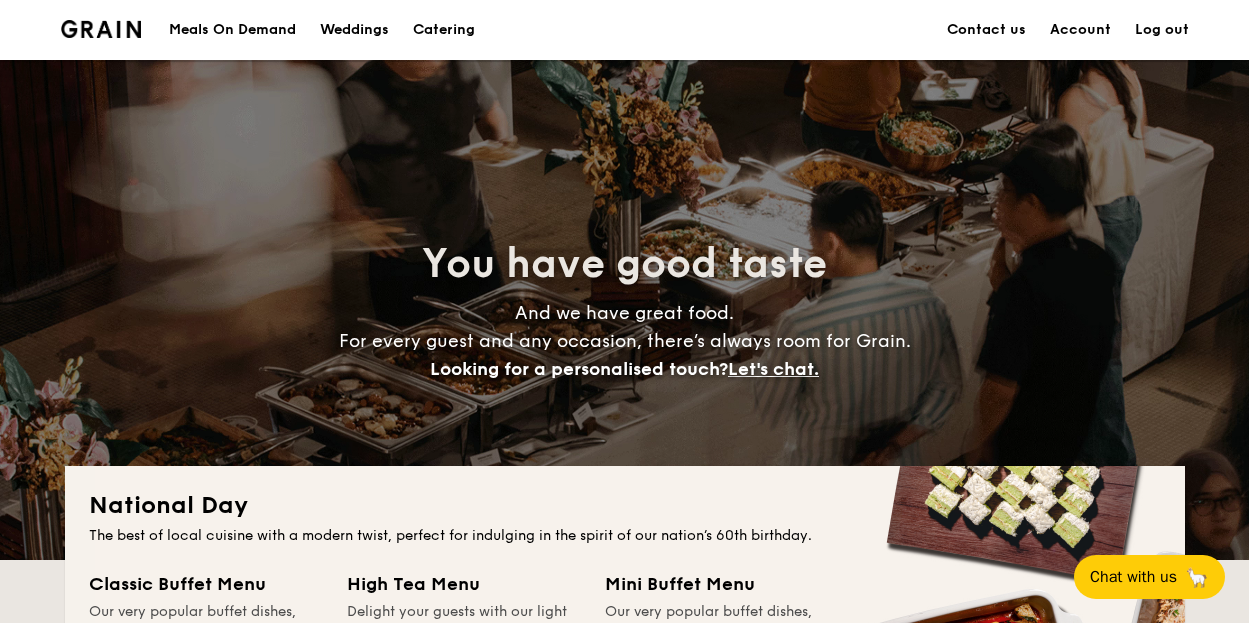 scroll, scrollTop: 600, scrollLeft: 0, axis: vertical 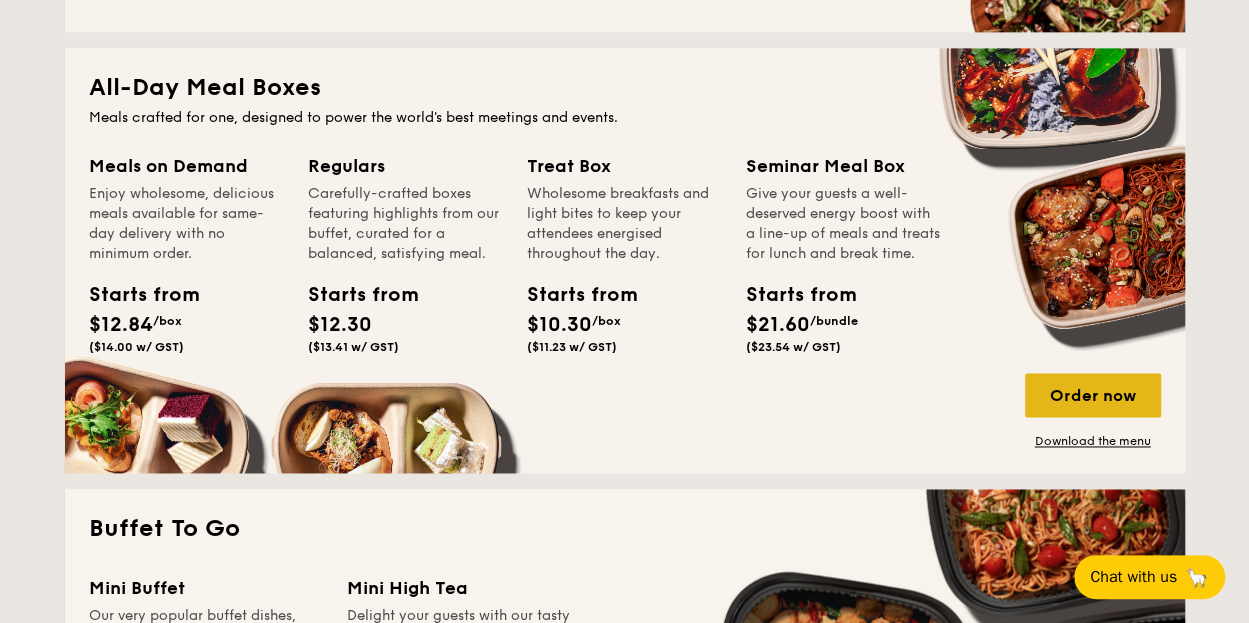 drag, startPoint x: 1069, startPoint y: 395, endPoint x: 1038, endPoint y: 387, distance: 32.01562 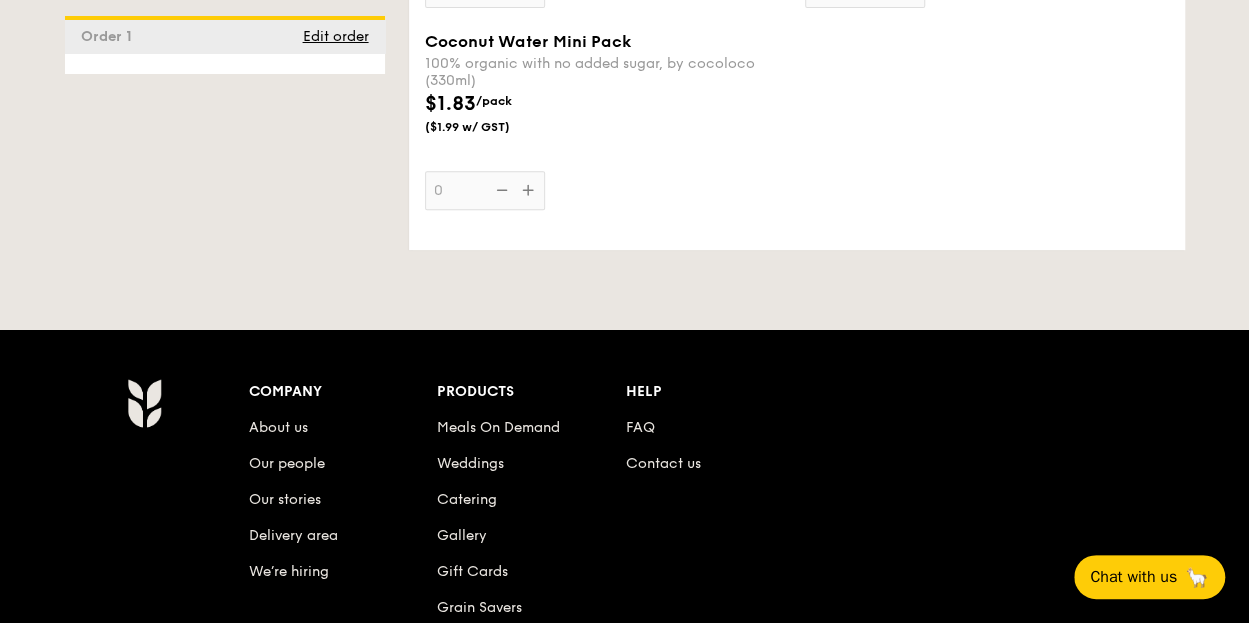 scroll, scrollTop: 4300, scrollLeft: 0, axis: vertical 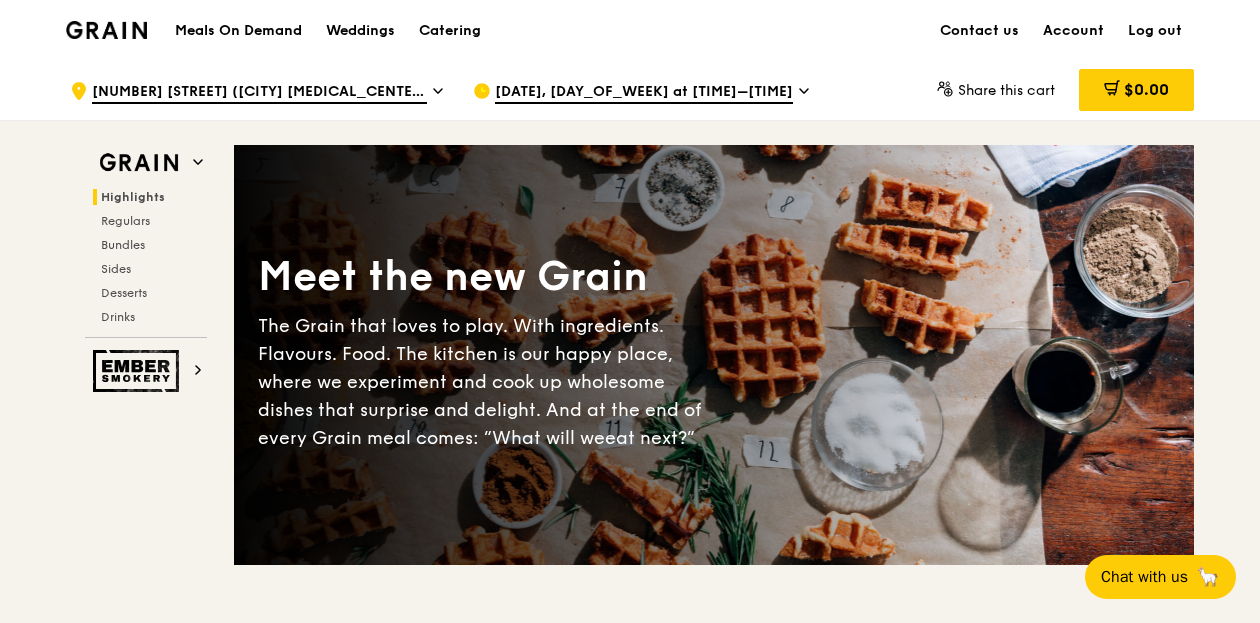 click on "Meet the new Grain The Grain that loves to play. With ingredients. Flavours. Food. The kitchen is our happy place, where we experiment and cook up wholesome dishes that surprise and delight. And at the end of every Grain meal comes: “What will we  eat next?”" at bounding box center [714, 355] 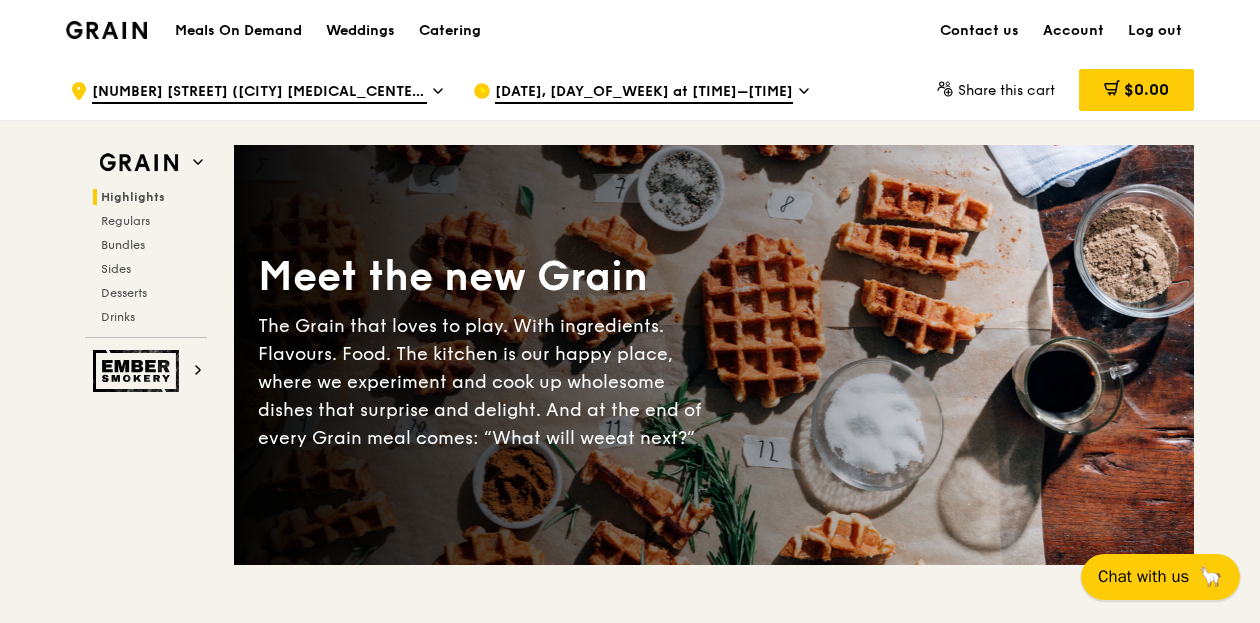 click on "Chat with us" at bounding box center [1143, 576] 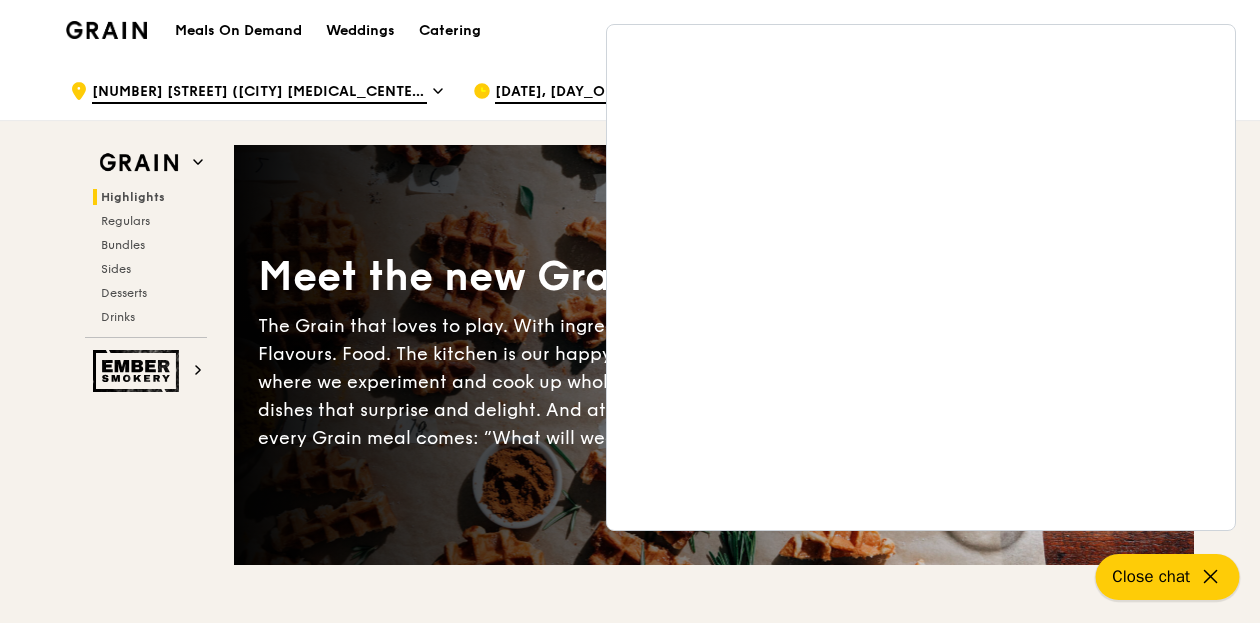 click 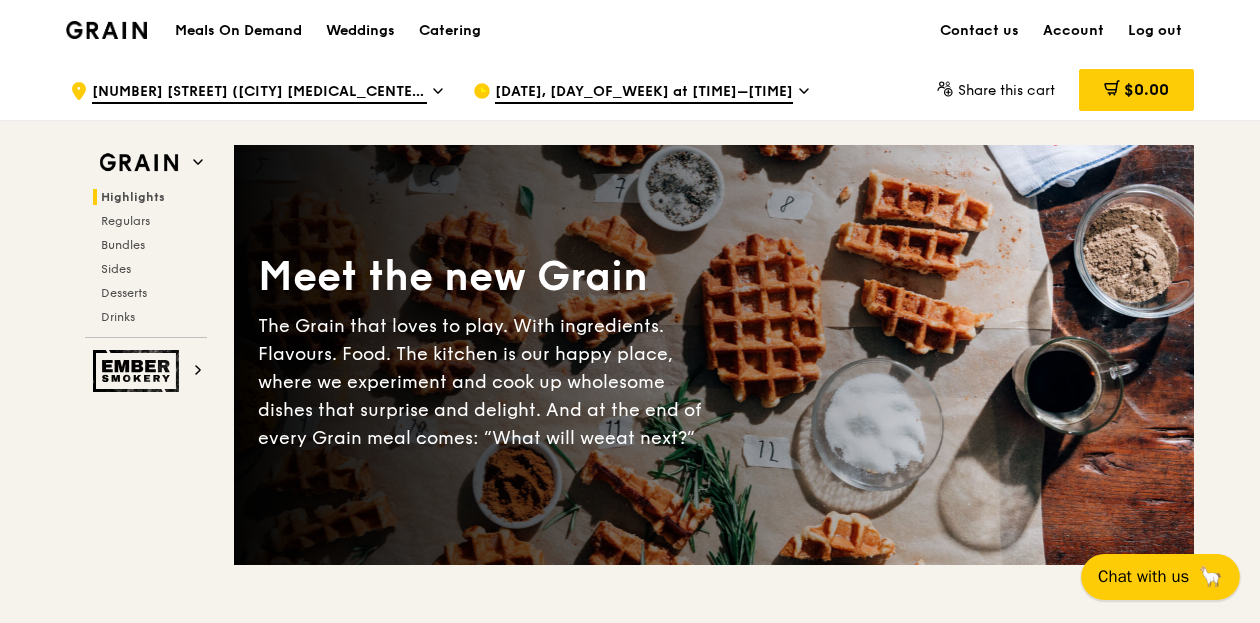 click on "Chat with us" at bounding box center [1143, 576] 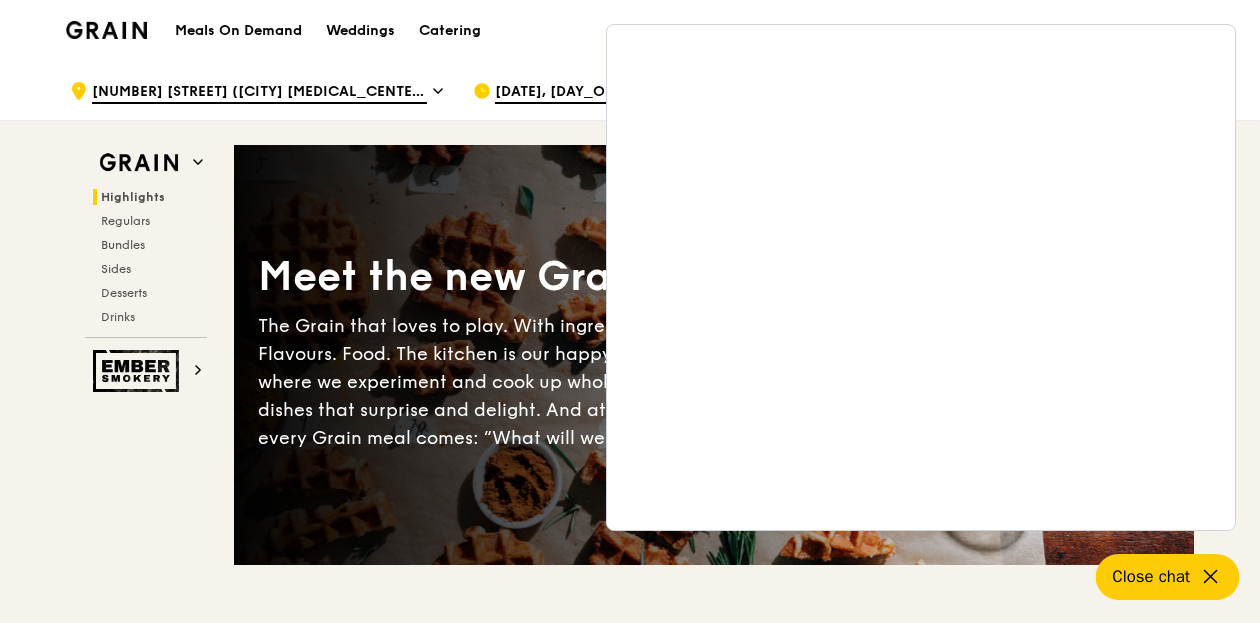 click on "Grain
Highlights
Regulars
Bundles
Sides
Desserts
Drinks
Ember Smokery
Meet the new Grain The Grain that loves to play. With ingredients. Flavours. Food. The kitchen is our happy place, where we experiment and cook up wholesome dishes that surprise and delight. And at the end of every Grain meal comes: “What will we  eat next?”
Highlights
Weekly rotating dishes inspired by flavours from around the world.
Warm
Grain's Curry Chicken Stew (and buns)
nyonya curry paste, mini bread roll, roasted potato
spicy, contains allium, dairy, egg, soy, wheat
$15.
00
Add
Warm
Assam Spiced Fish Curry
assam spiced broth, baked white fish, butterfly blue pea rice
pescatarian, spicy, contains allium, egg, nuts, shellfish, soy, wheat
$14.
50
Add
$6." at bounding box center (630, 4308) 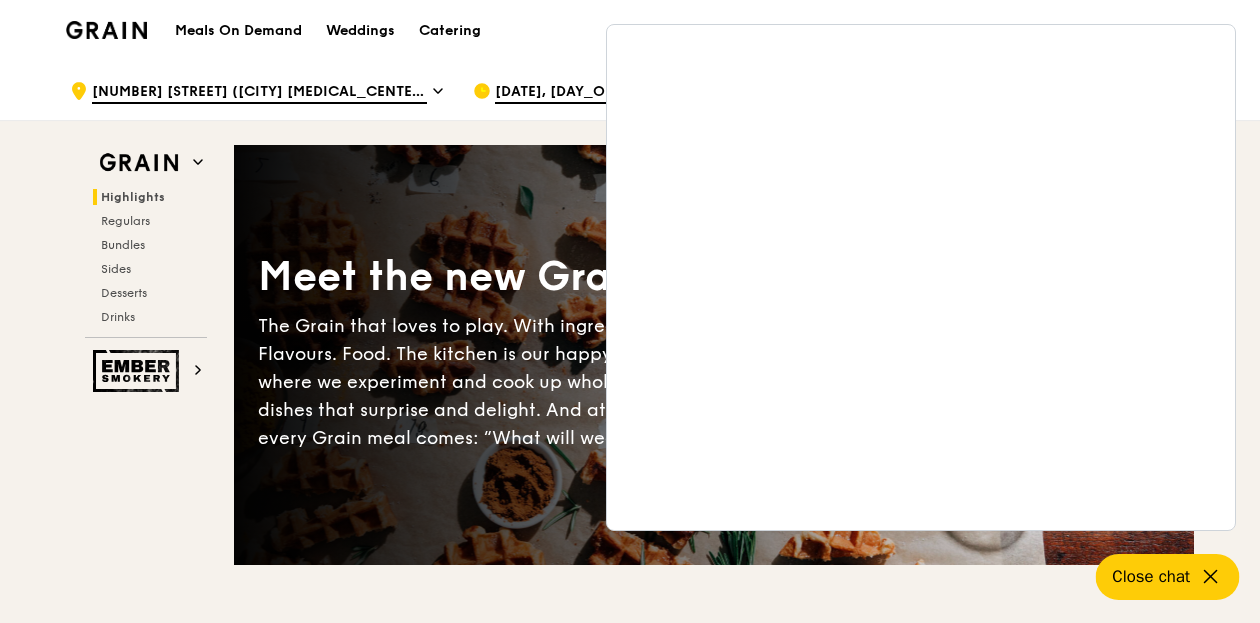 click on ".cls-1 {
fill: none;
stroke: #fff;
stroke-linecap: round;
stroke-linejoin: round;
stroke-width: 1.5px;
}
.cls-2 {
fill: #fecc07;
}
.cls-2, .cls-3 {
stroke-width: 0px;
}
.cls-3 {
fill: #fff;
fill-rule: evenodd;
}
820A Thomson Road (Mount Alvernia Medical Centre)
Aug 7, Tomorrow at 11:30AM–12:30PM
Share this cart
$0.00
Grain
Highlights
Regulars
Bundles
Sides
Desserts
Drinks
Ember Smokery
Meet the new Grain The Grain that loves to play. With ingredients. Flavours. Food. The kitchen is our happy place, where we experiment and cook up wholesome dishes that surprise and delight. And at the end of every Grain meal comes: “What will we" at bounding box center (630, 4277) 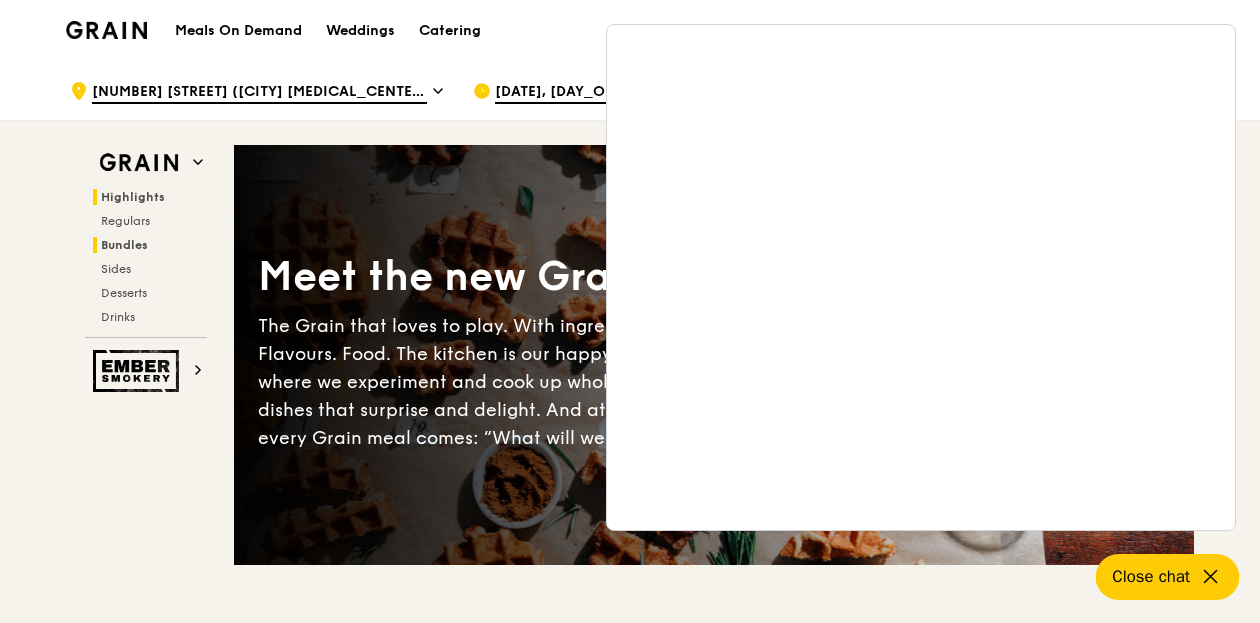 click on "Bundles" at bounding box center (124, 245) 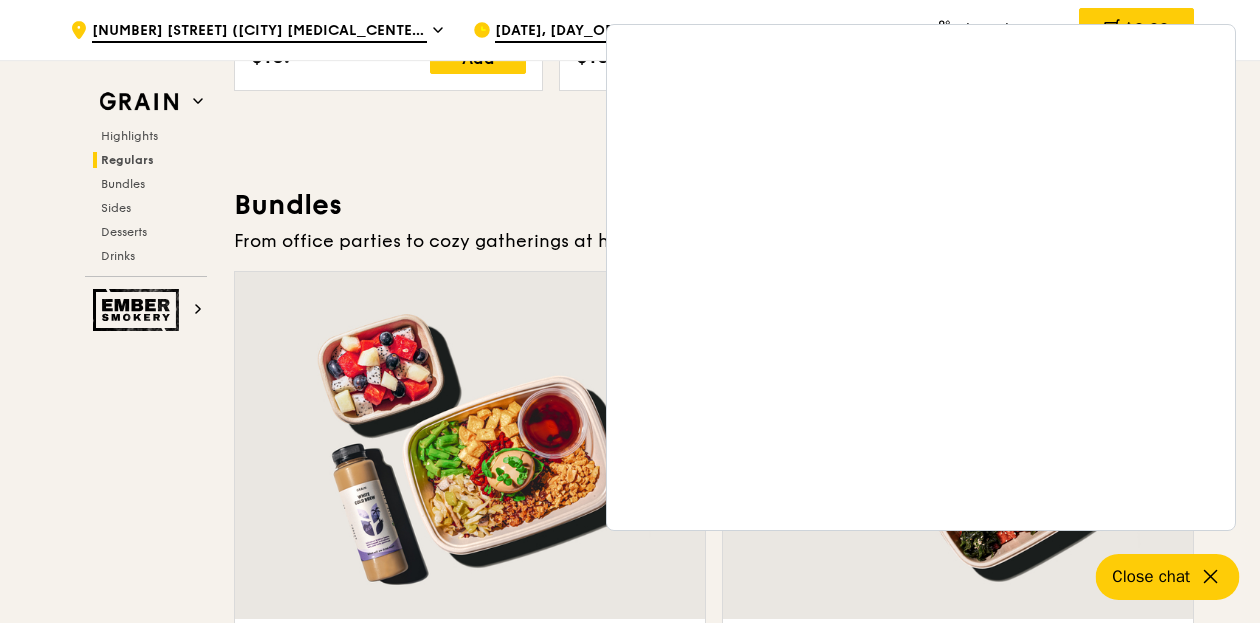 scroll, scrollTop: 2876, scrollLeft: 0, axis: vertical 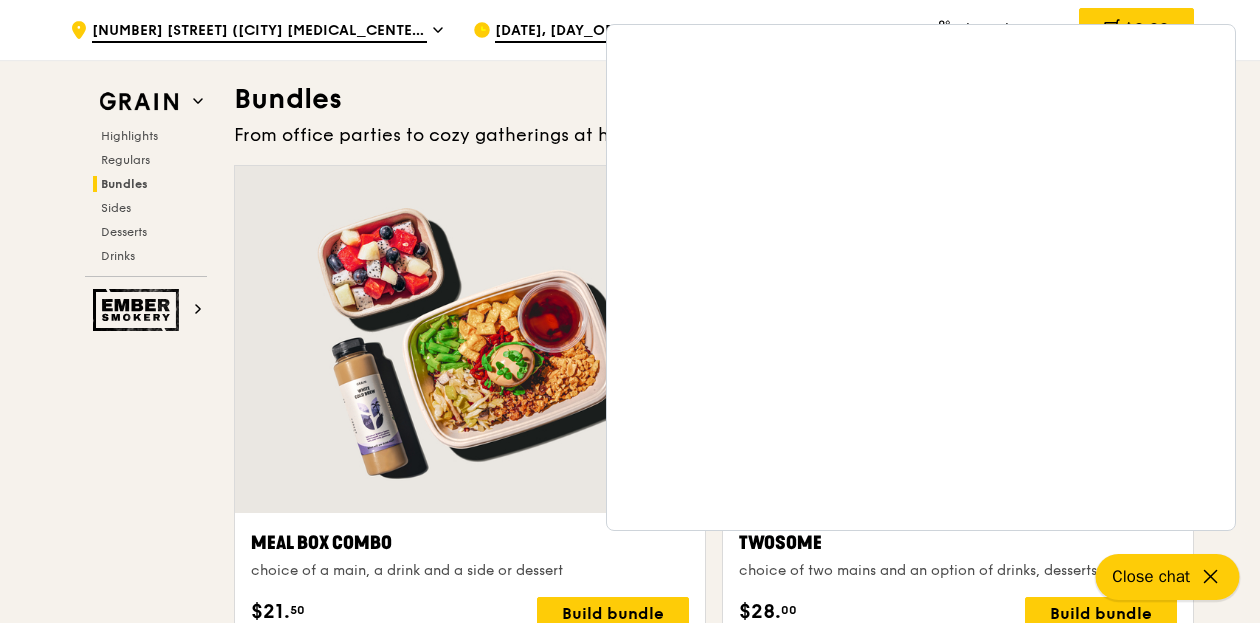 click 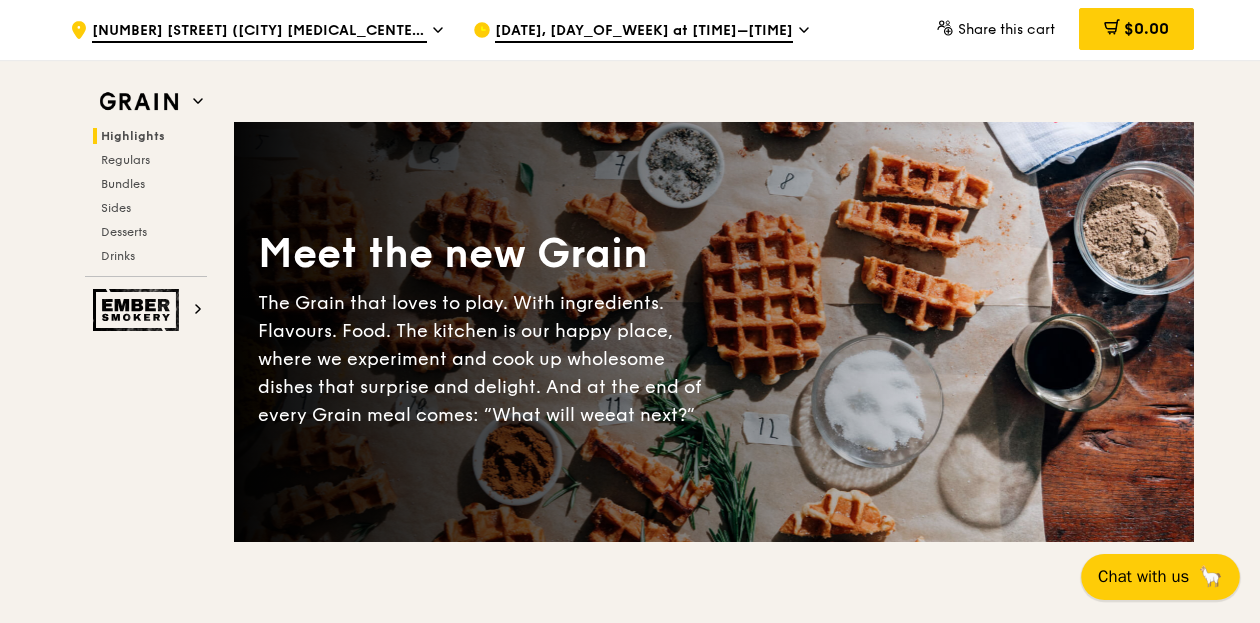 scroll, scrollTop: 0, scrollLeft: 0, axis: both 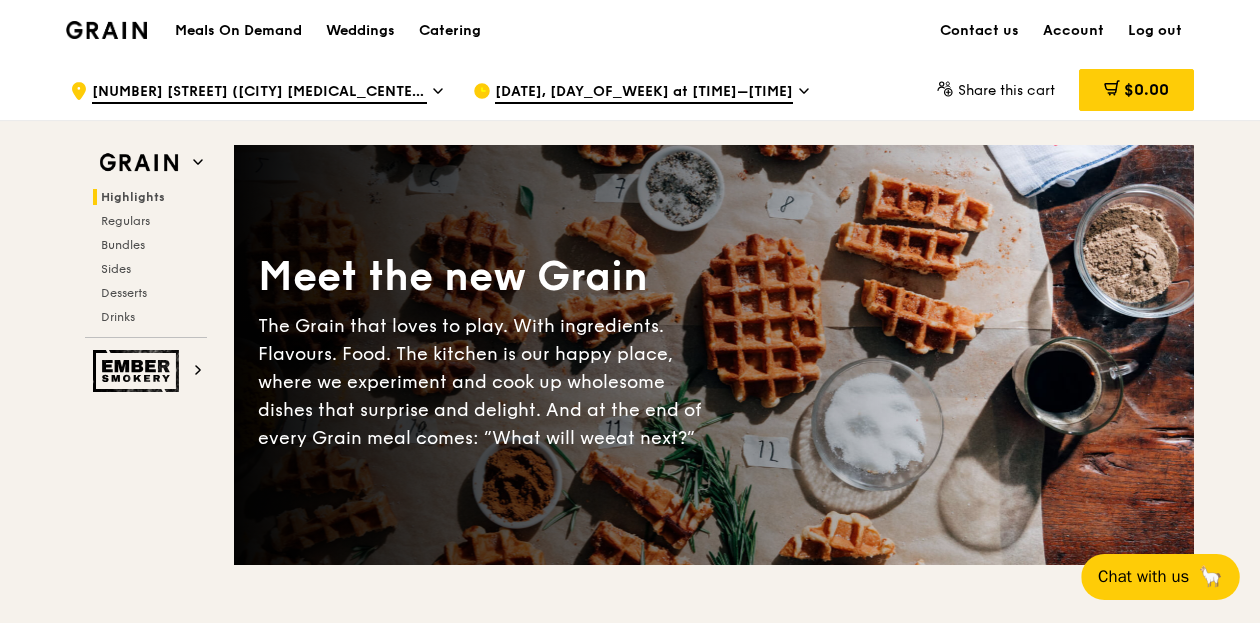 click at bounding box center [106, 30] 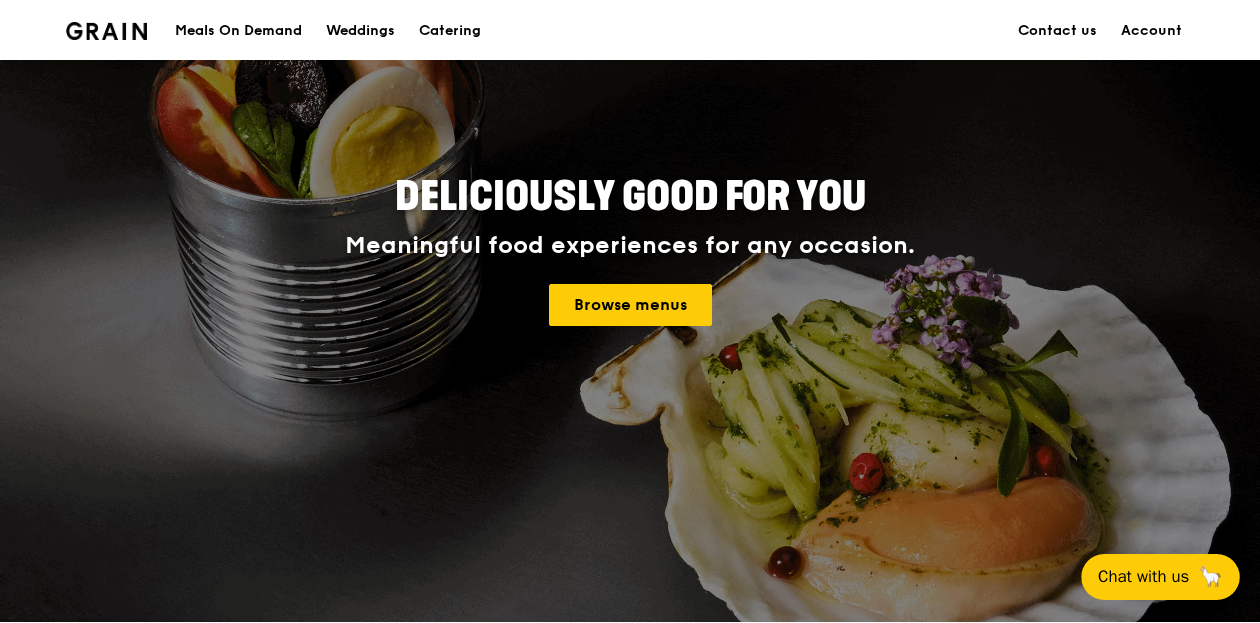 scroll, scrollTop: 210, scrollLeft: 0, axis: vertical 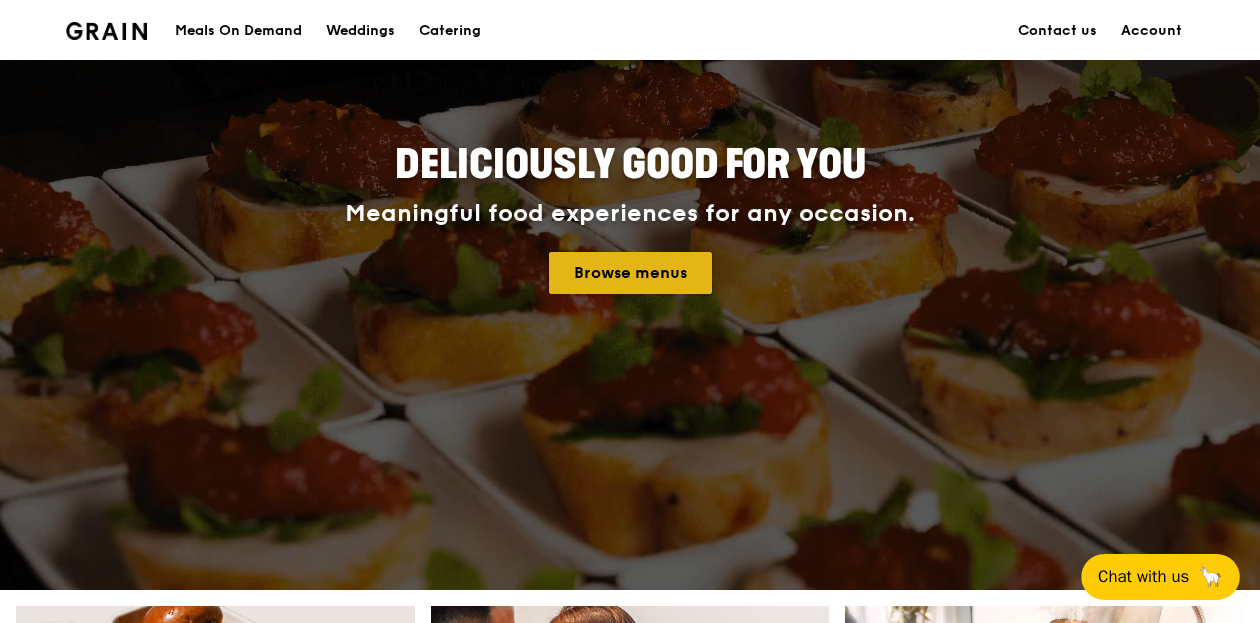 click on "Browse menus" at bounding box center (630, 273) 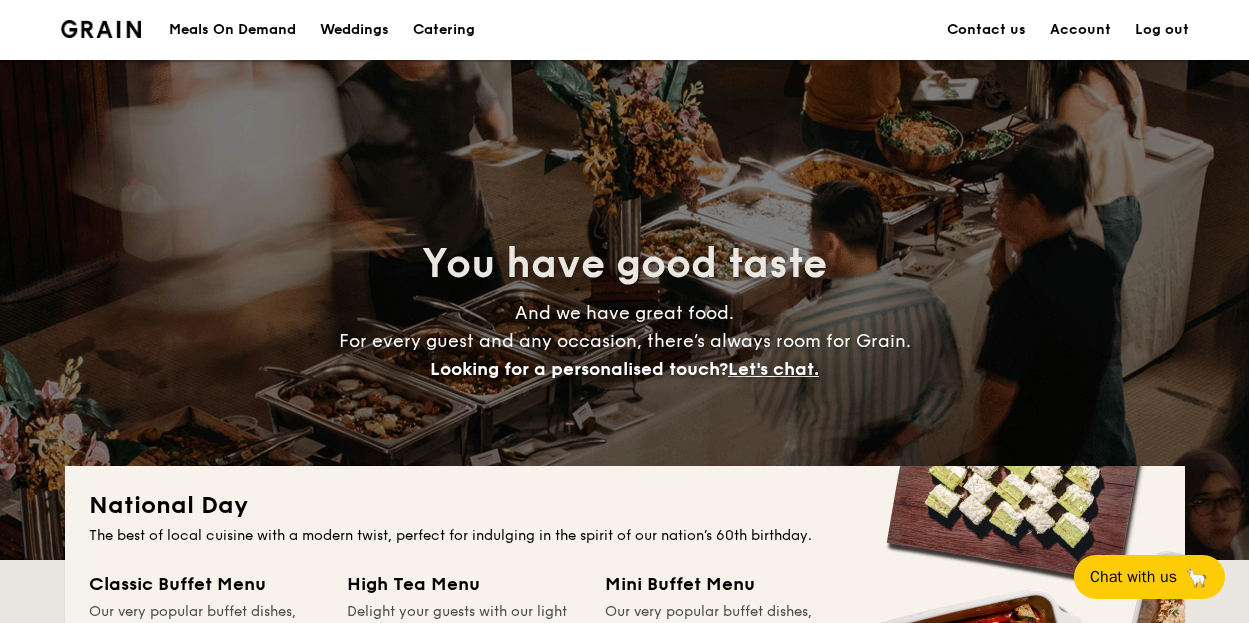 scroll, scrollTop: 400, scrollLeft: 0, axis: vertical 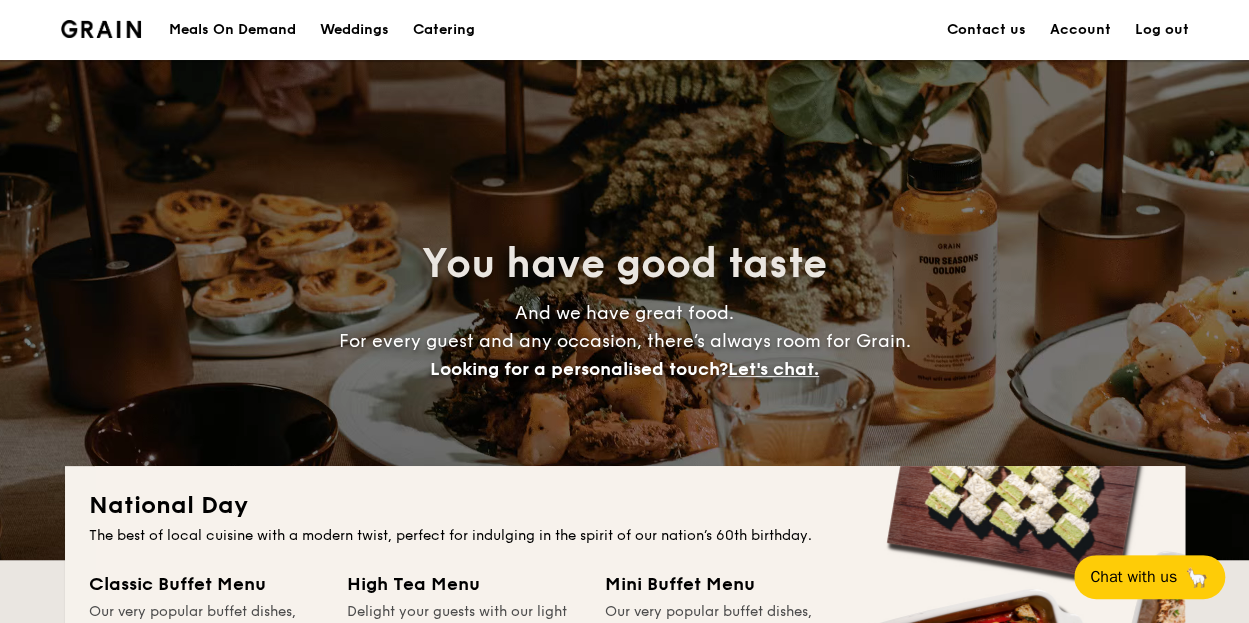 click on "Meals On Demand" at bounding box center [232, 30] 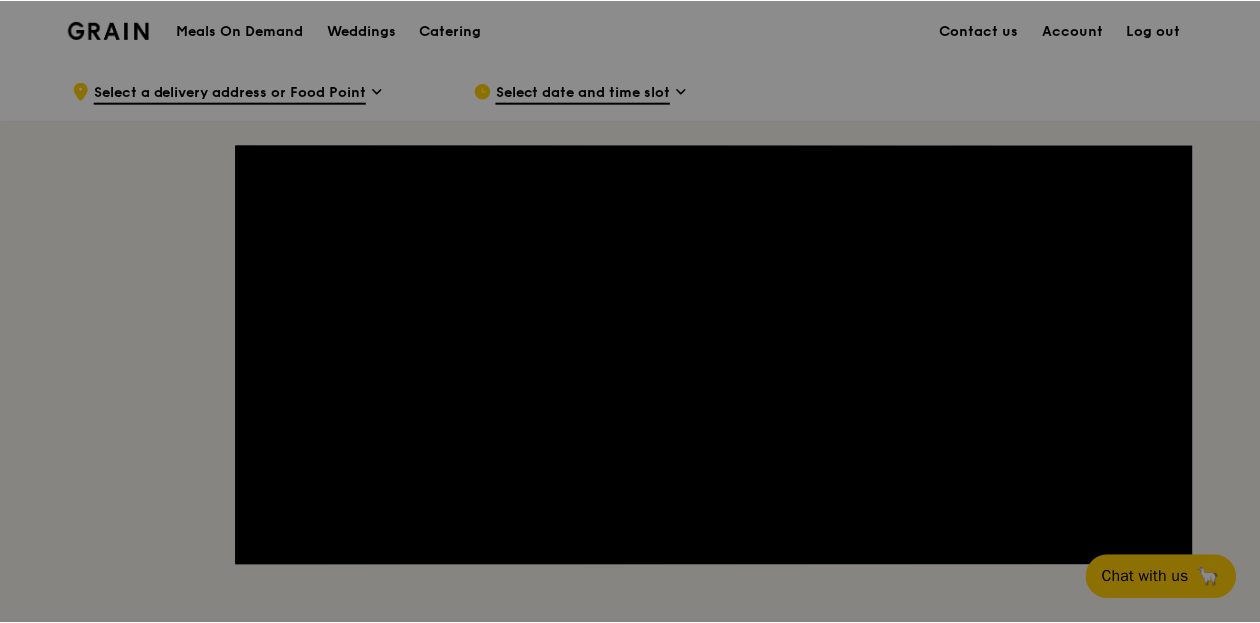 scroll, scrollTop: 0, scrollLeft: 0, axis: both 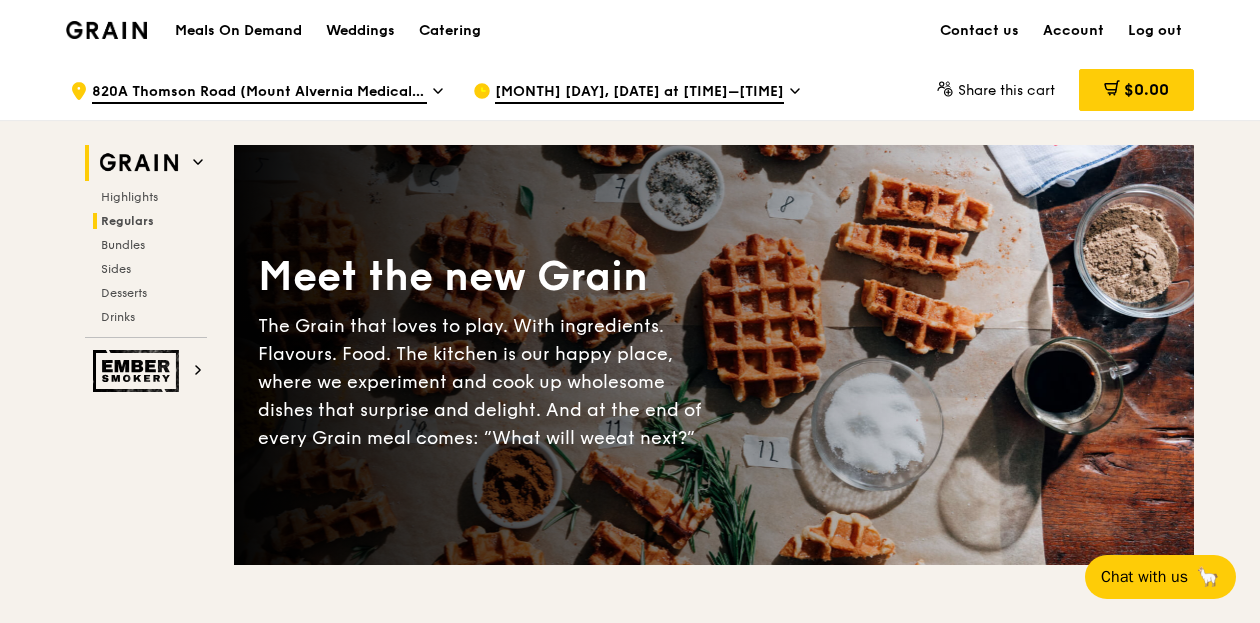 click on "Regulars" at bounding box center (127, 221) 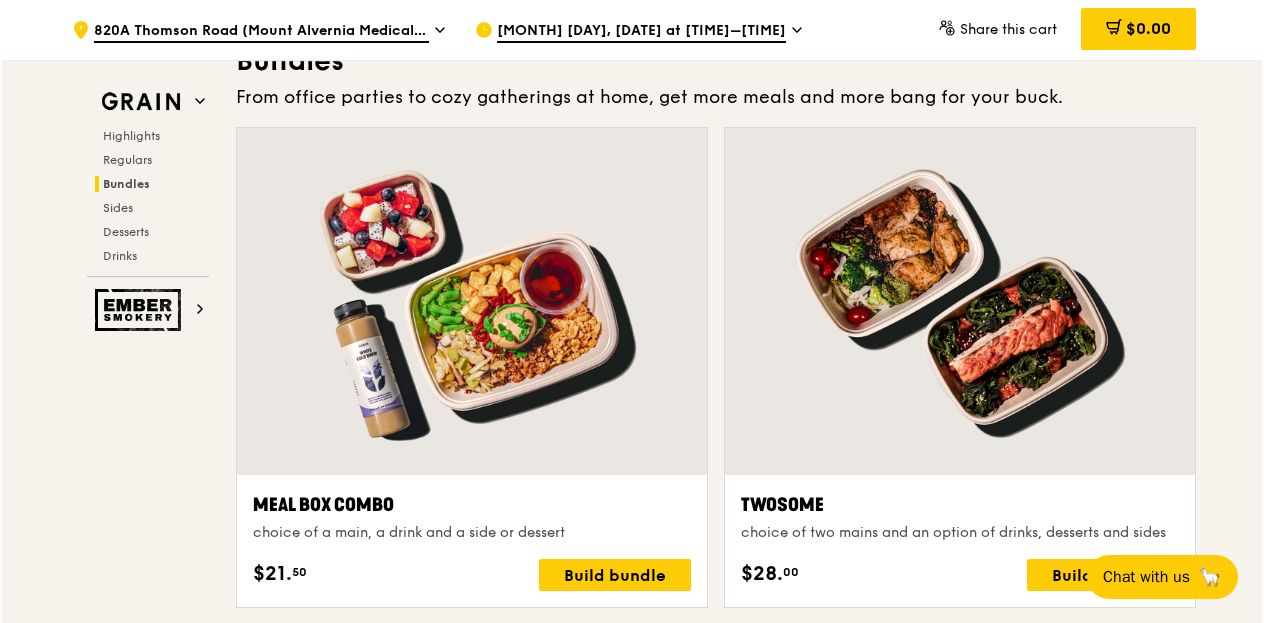 scroll, scrollTop: 3314, scrollLeft: 0, axis: vertical 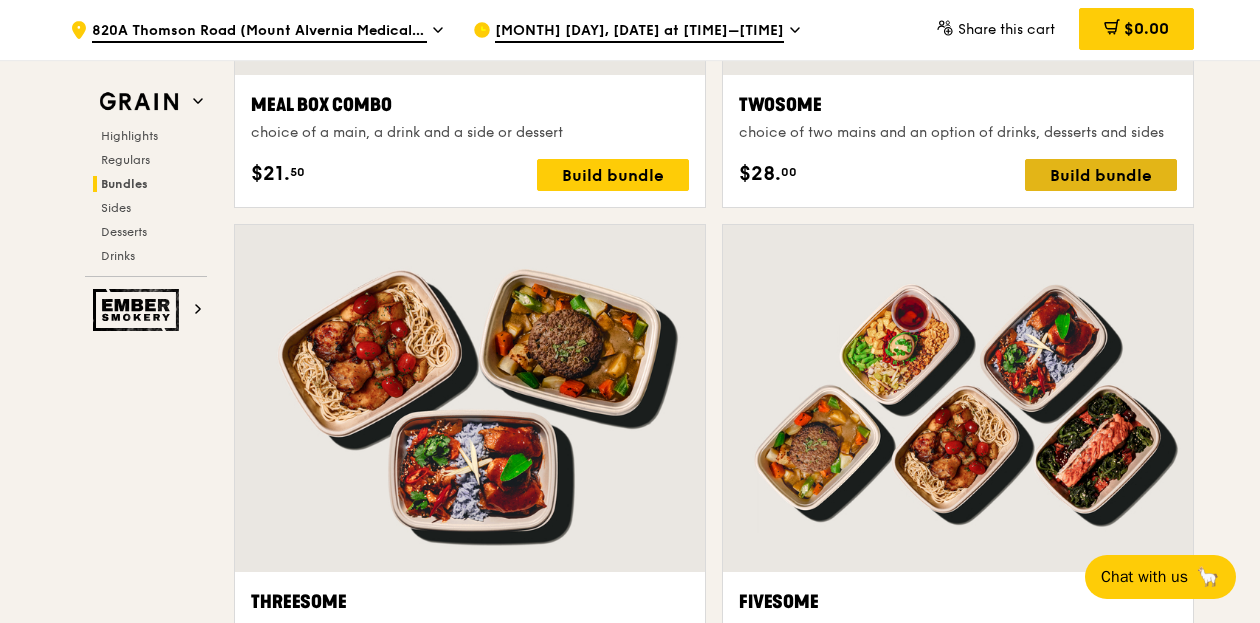 click on "Build bundle" at bounding box center [1101, 175] 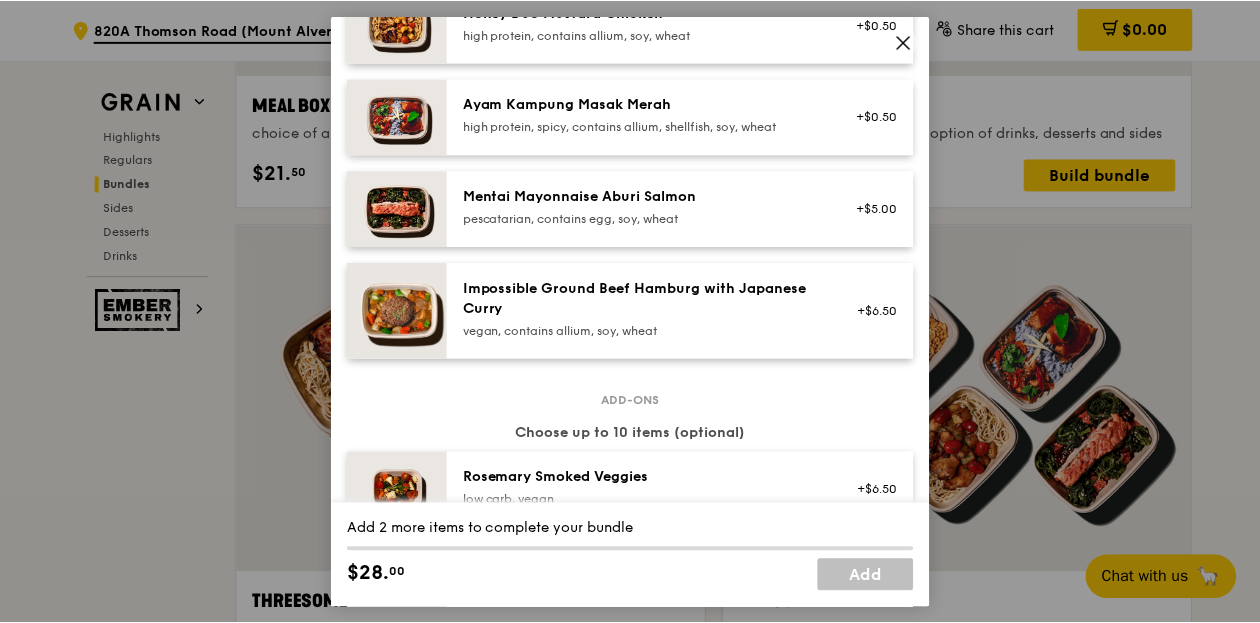 scroll, scrollTop: 900, scrollLeft: 0, axis: vertical 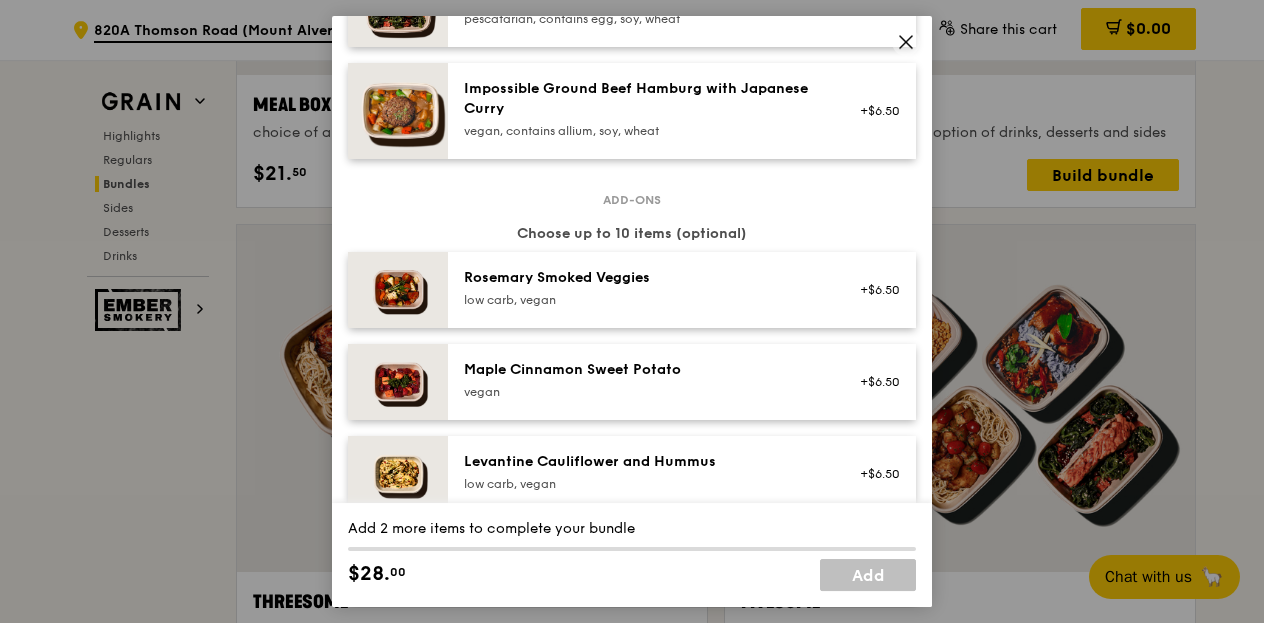 click 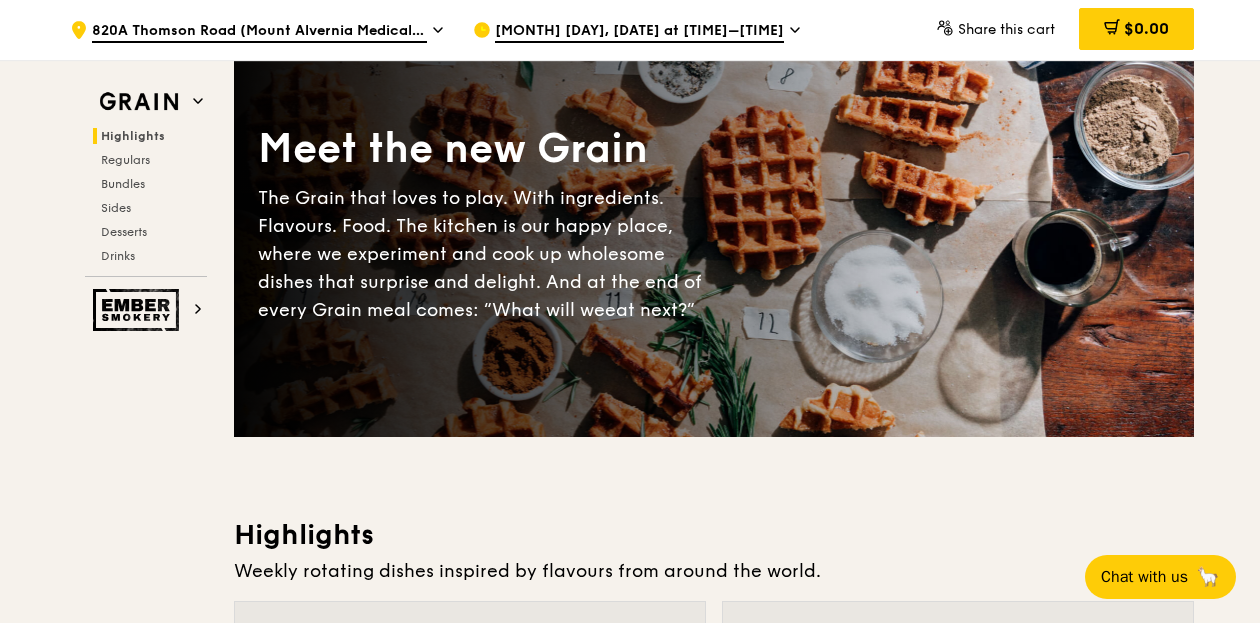 scroll, scrollTop: 0, scrollLeft: 0, axis: both 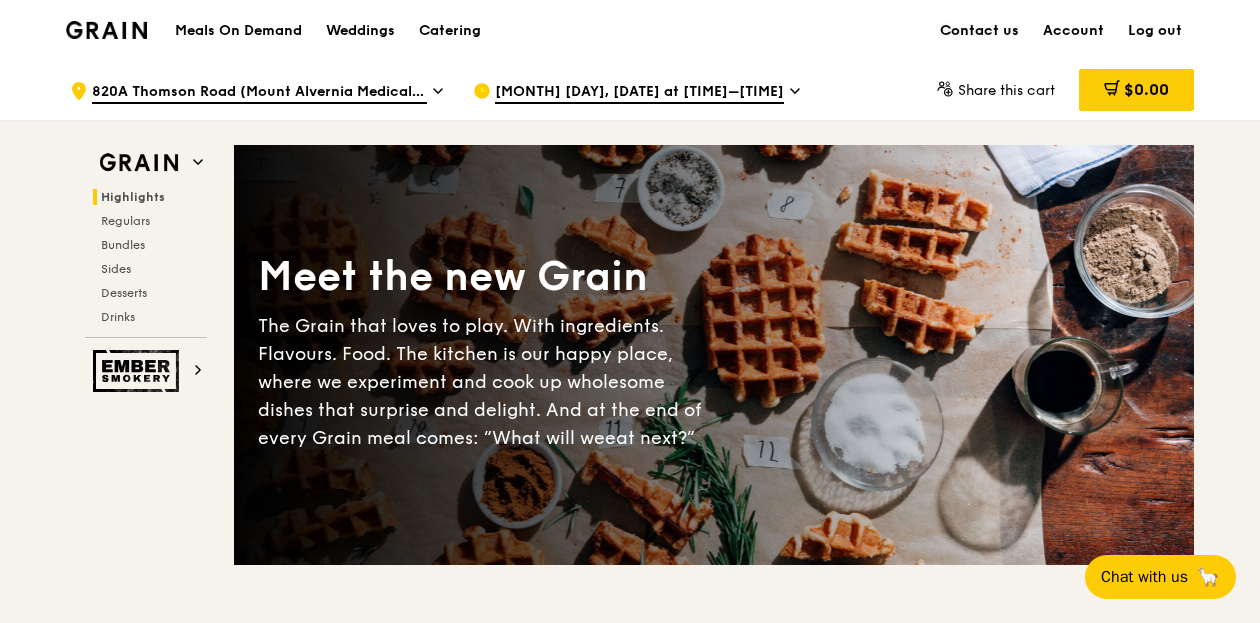 click on "Contact us" at bounding box center (979, 31) 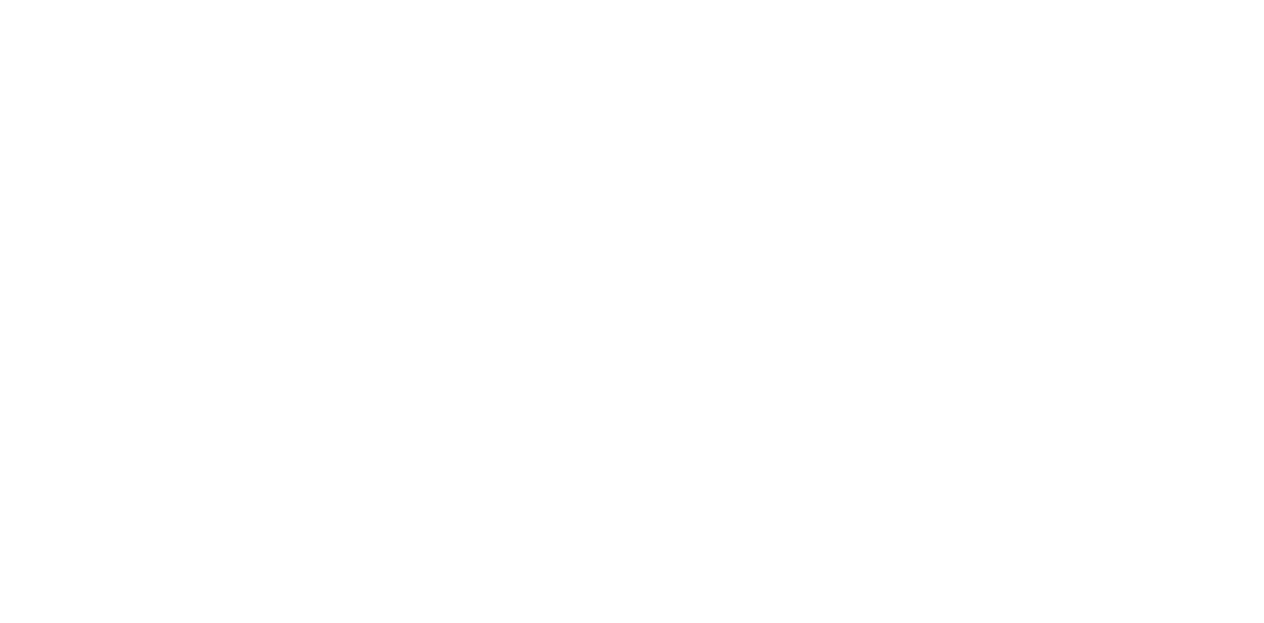scroll, scrollTop: 0, scrollLeft: 0, axis: both 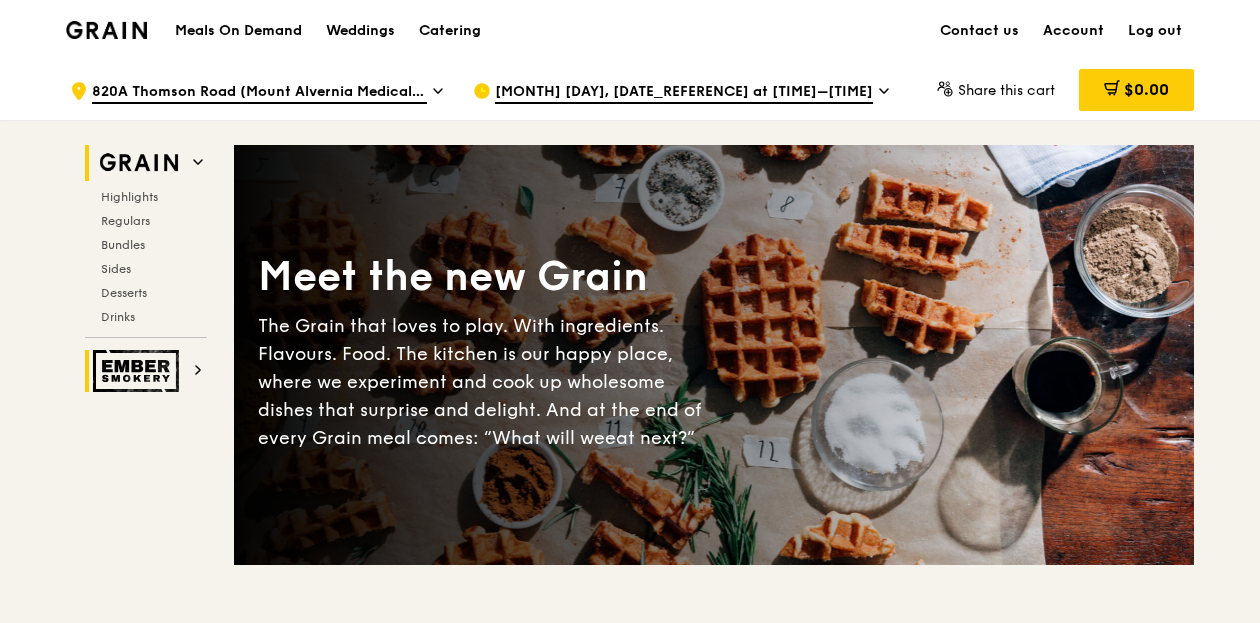 click at bounding box center (139, 371) 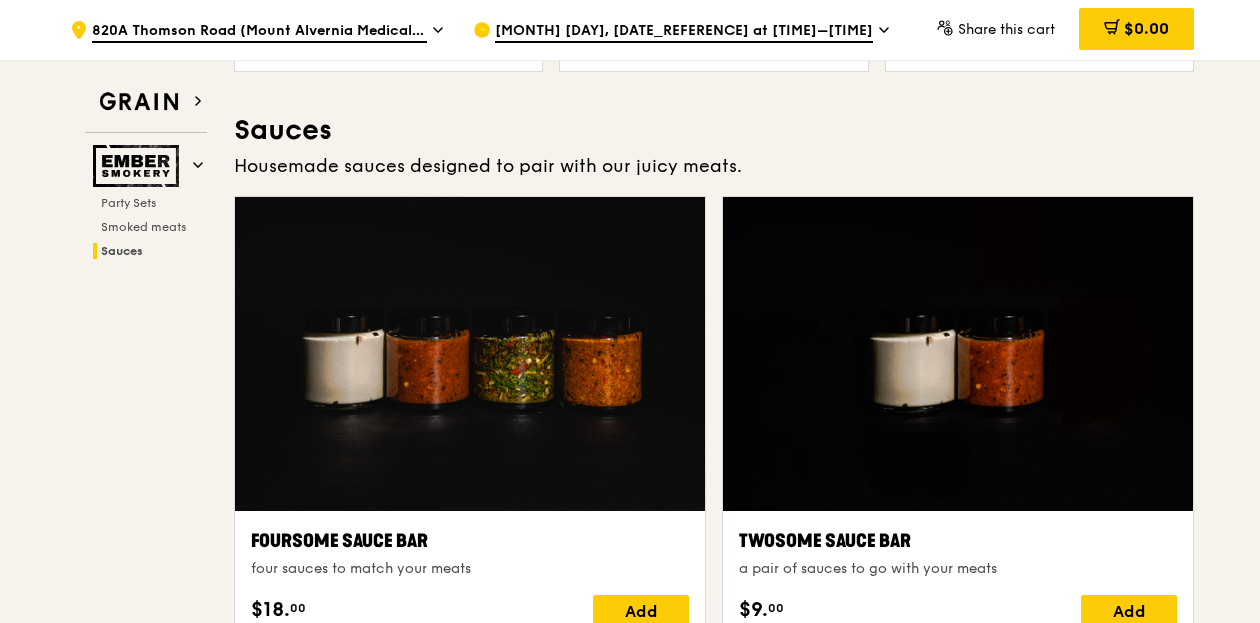 scroll, scrollTop: 1665, scrollLeft: 0, axis: vertical 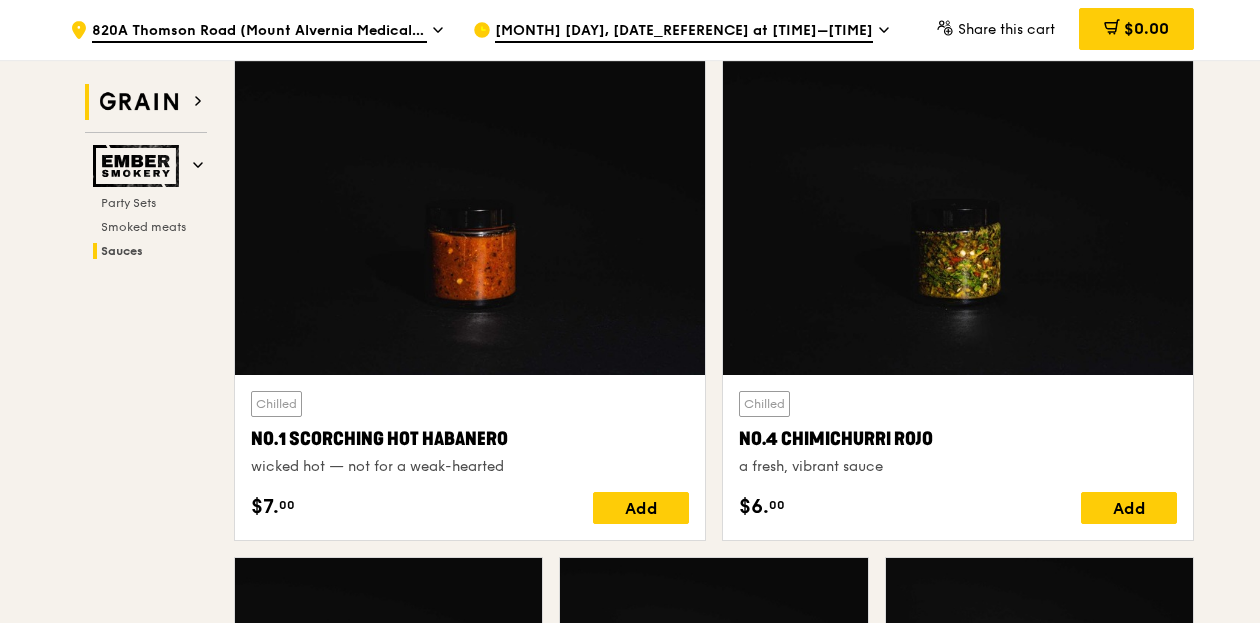 click at bounding box center [139, 102] 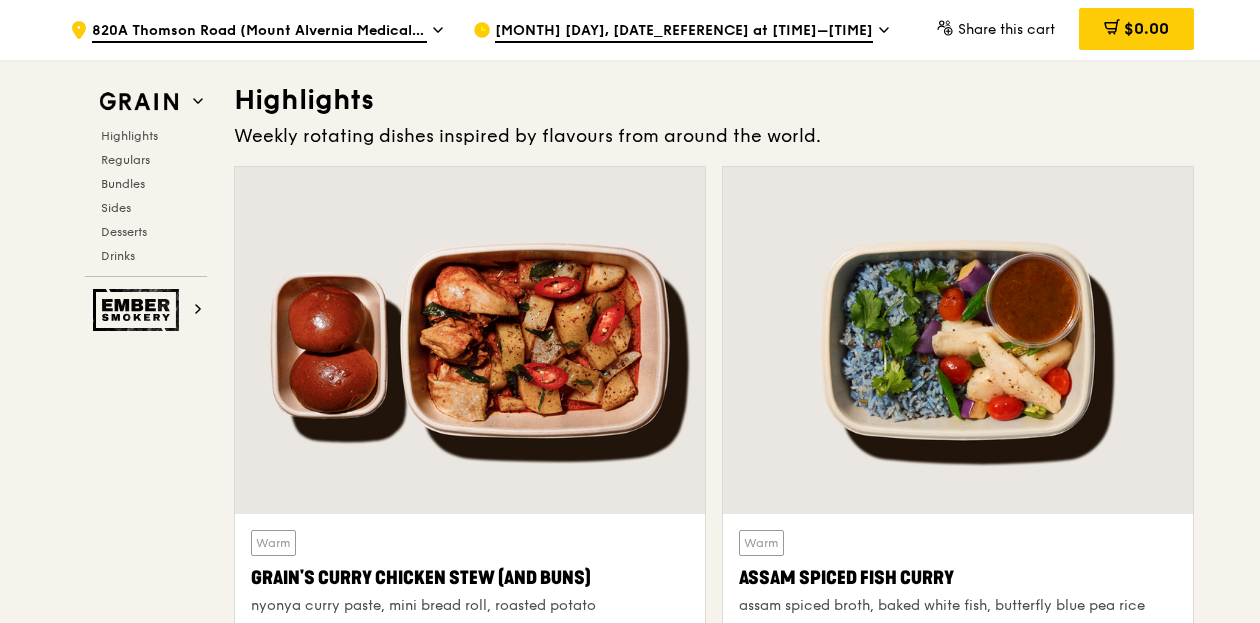 scroll, scrollTop: 564, scrollLeft: 0, axis: vertical 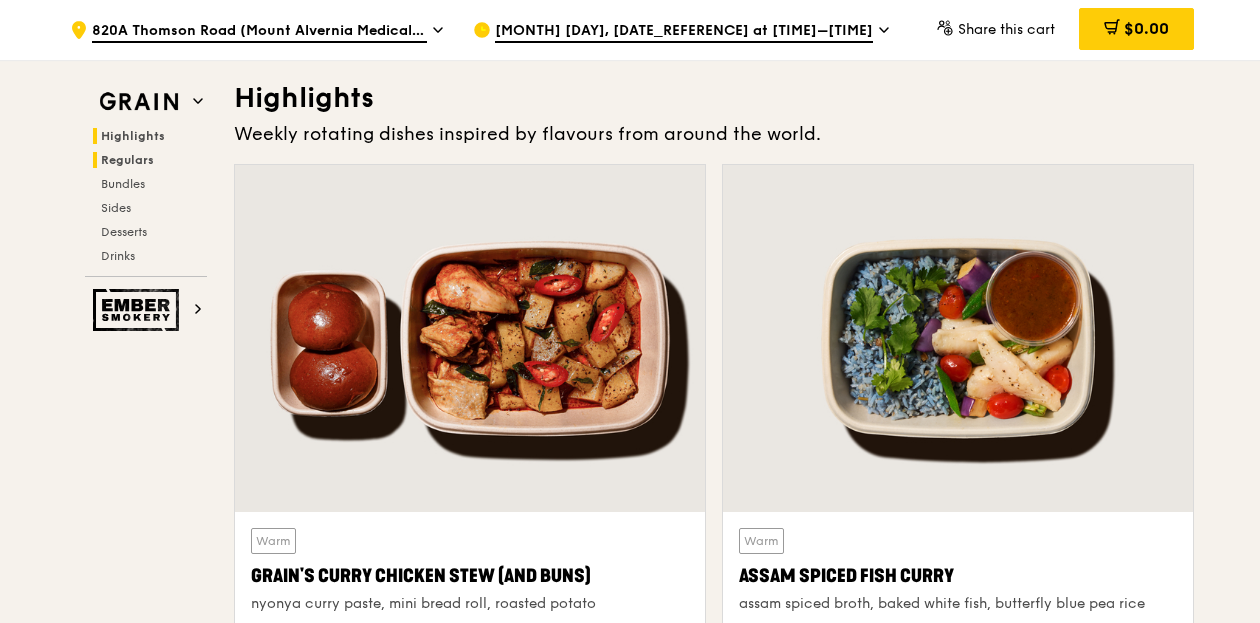 click on "Regulars" at bounding box center (127, 160) 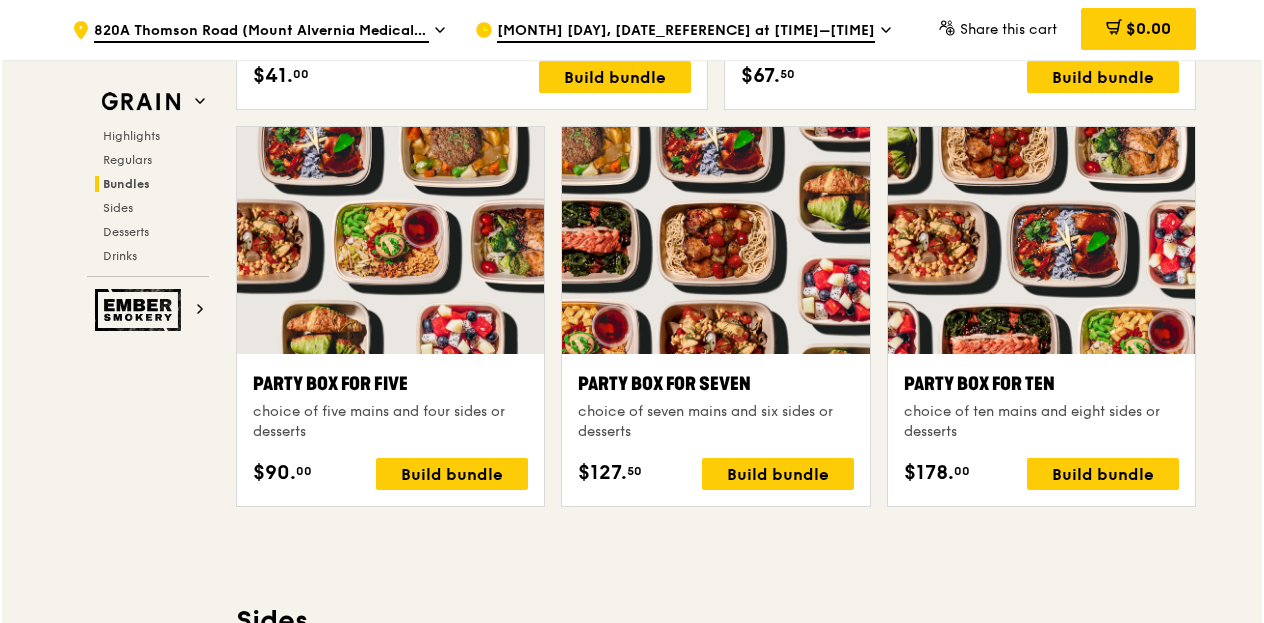 scroll, scrollTop: 4013, scrollLeft: 0, axis: vertical 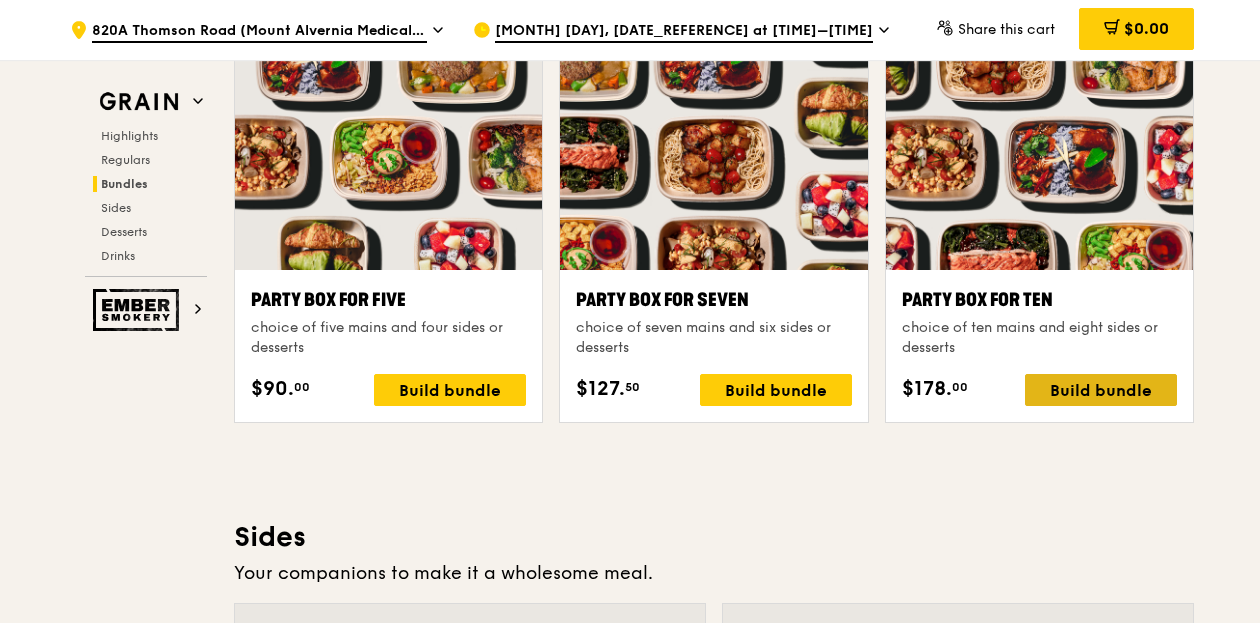 click on "Build bundle" at bounding box center [1101, 390] 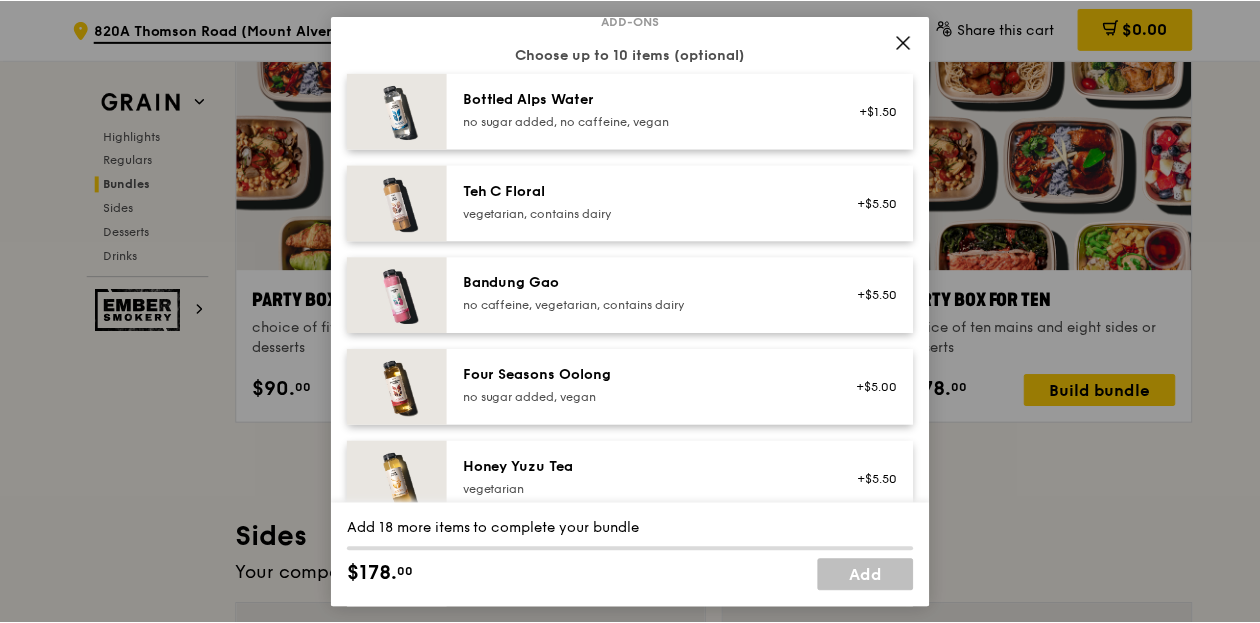scroll, scrollTop: 2496, scrollLeft: 0, axis: vertical 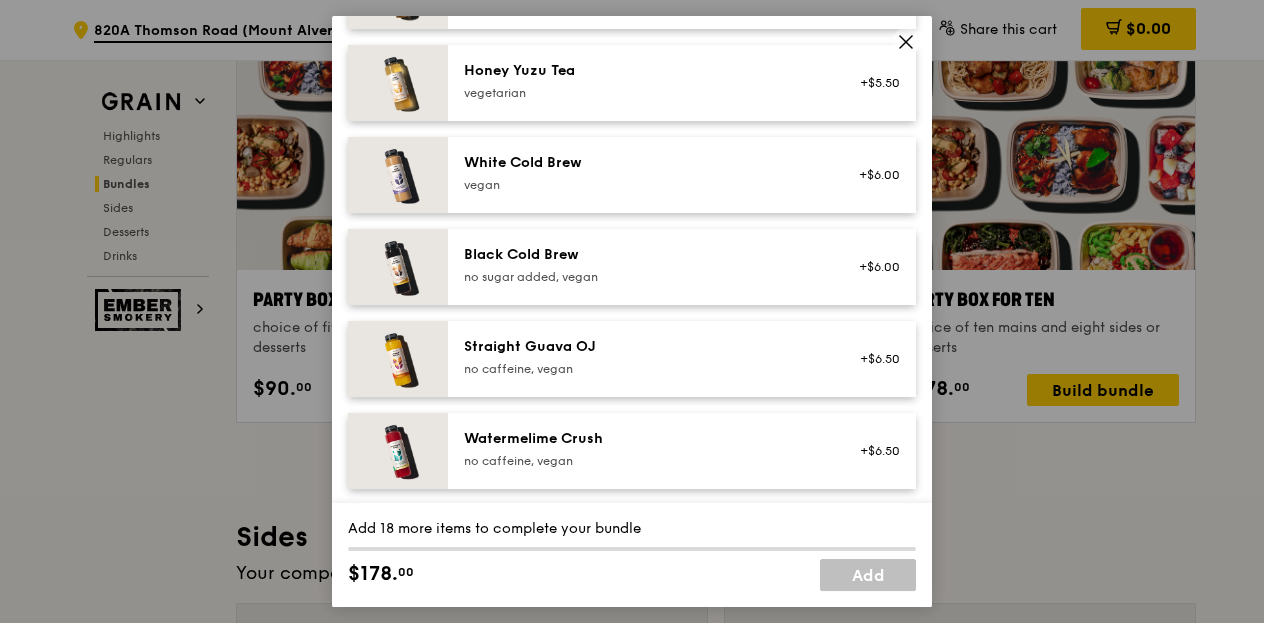 click 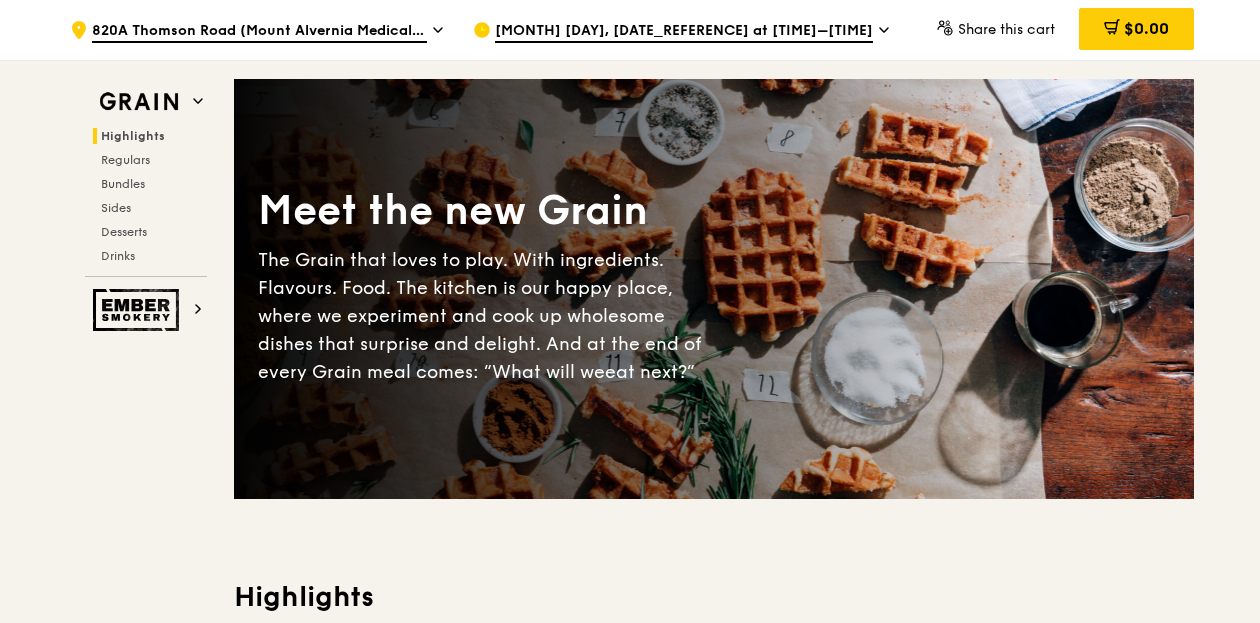 scroll, scrollTop: 0, scrollLeft: 0, axis: both 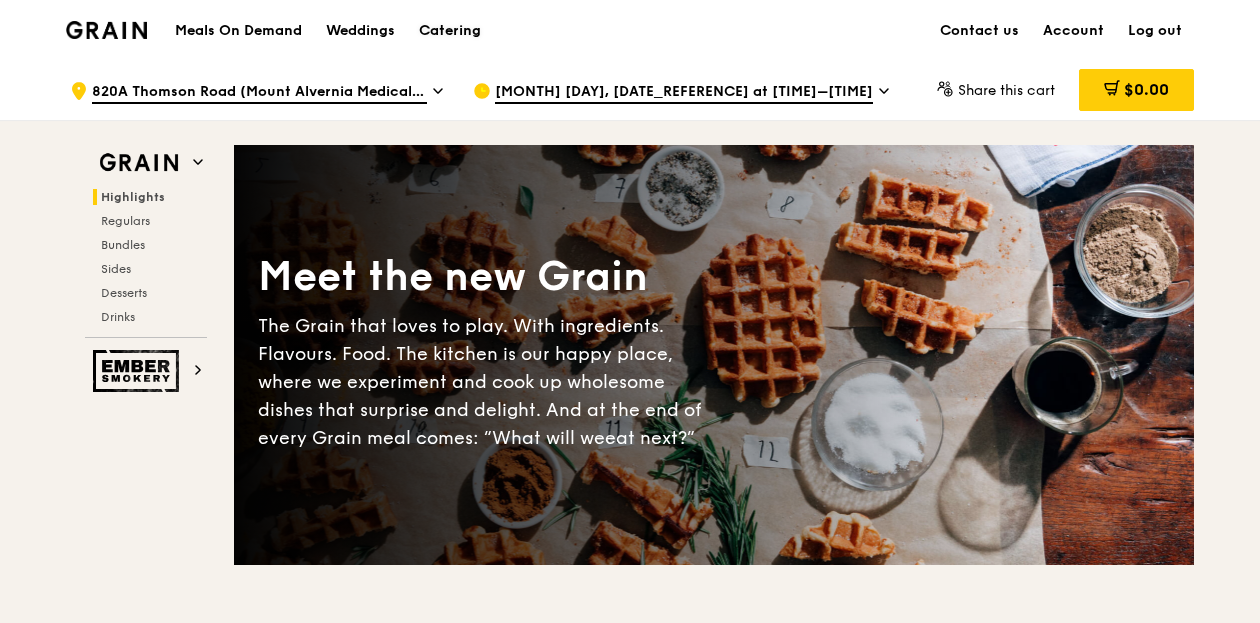 click on "Catering" at bounding box center [450, 31] 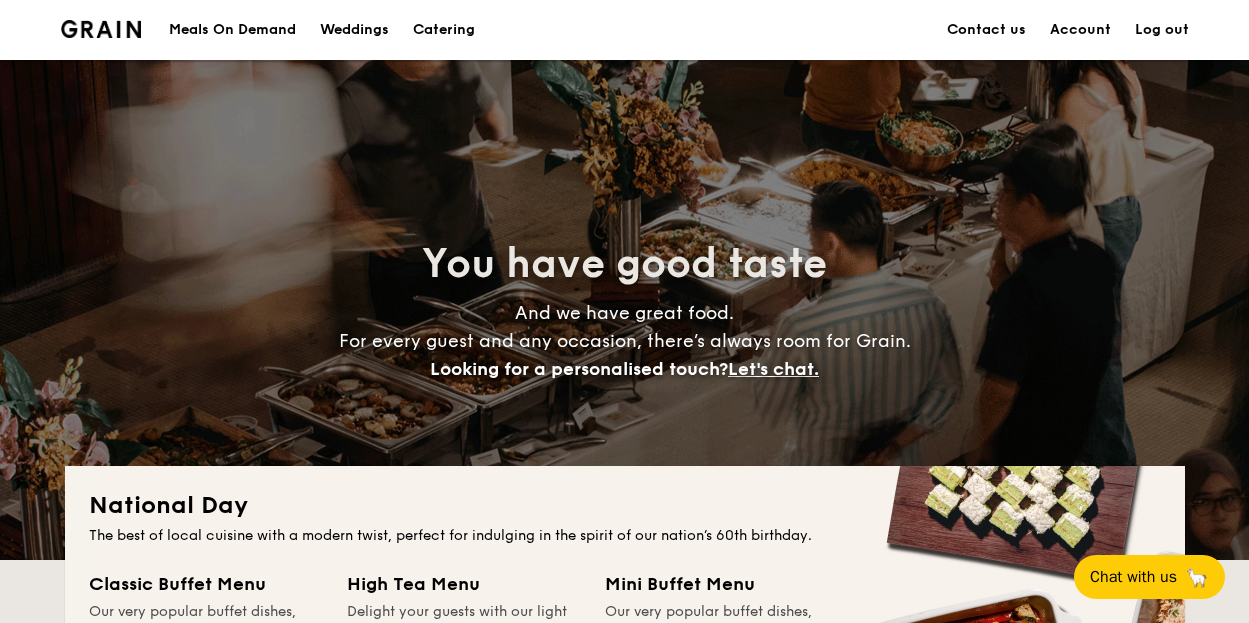scroll, scrollTop: 0, scrollLeft: 0, axis: both 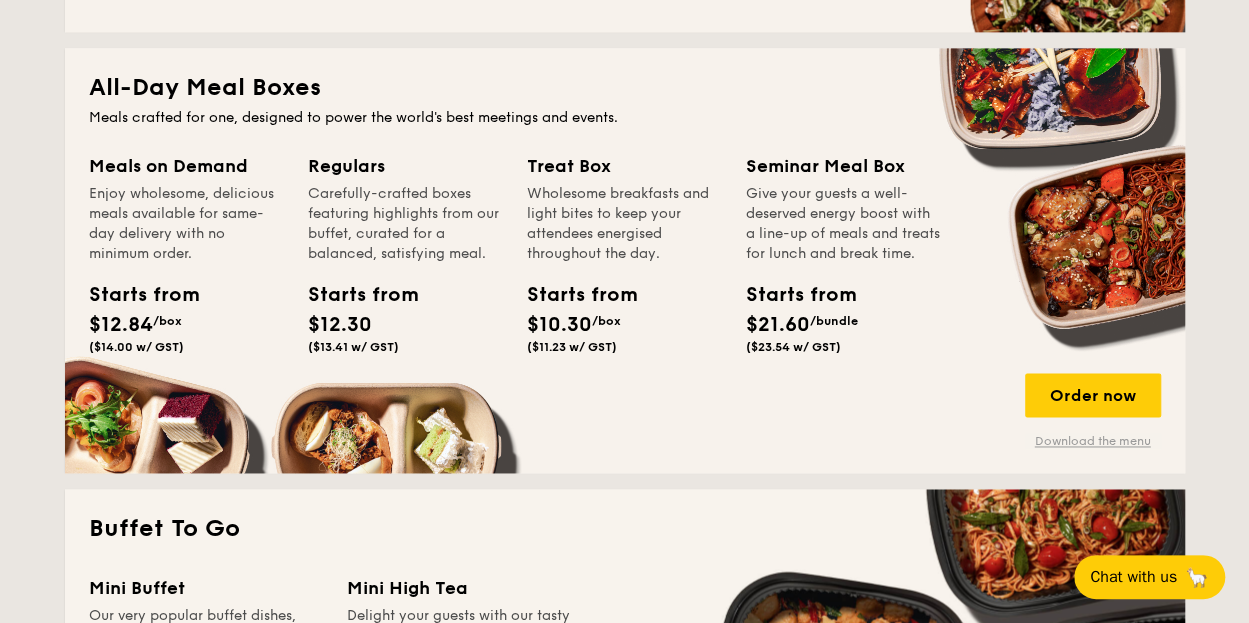 click on "Download the menu" at bounding box center [1093, 441] 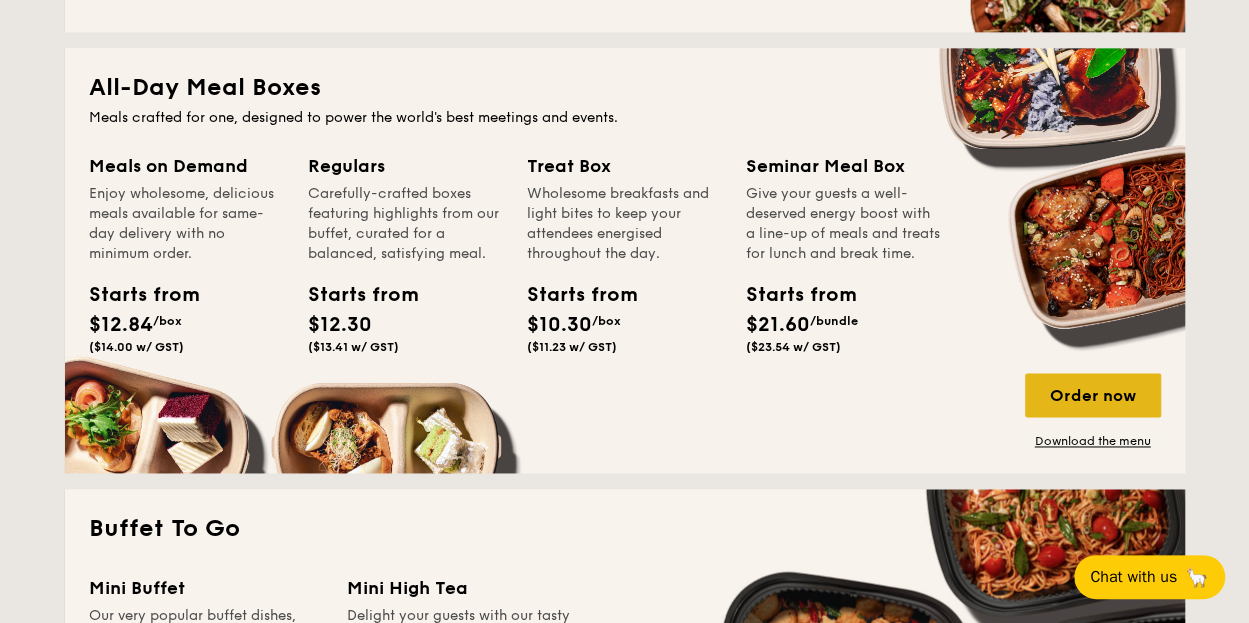 click on "Order now" at bounding box center [1093, 395] 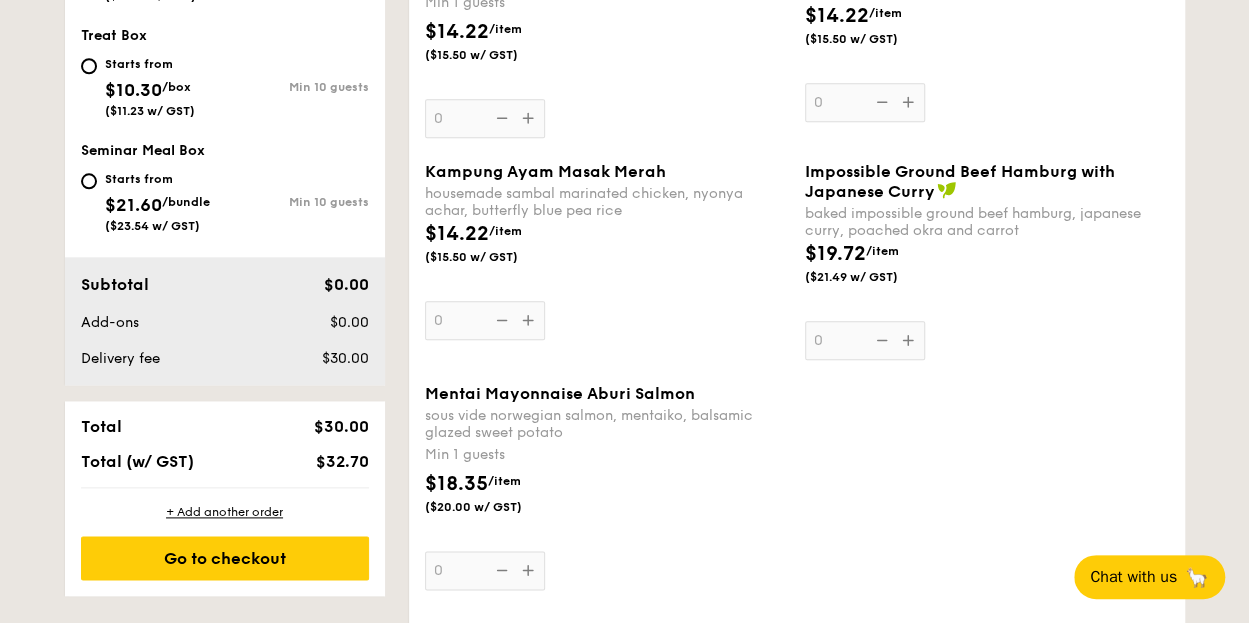 scroll, scrollTop: 786, scrollLeft: 0, axis: vertical 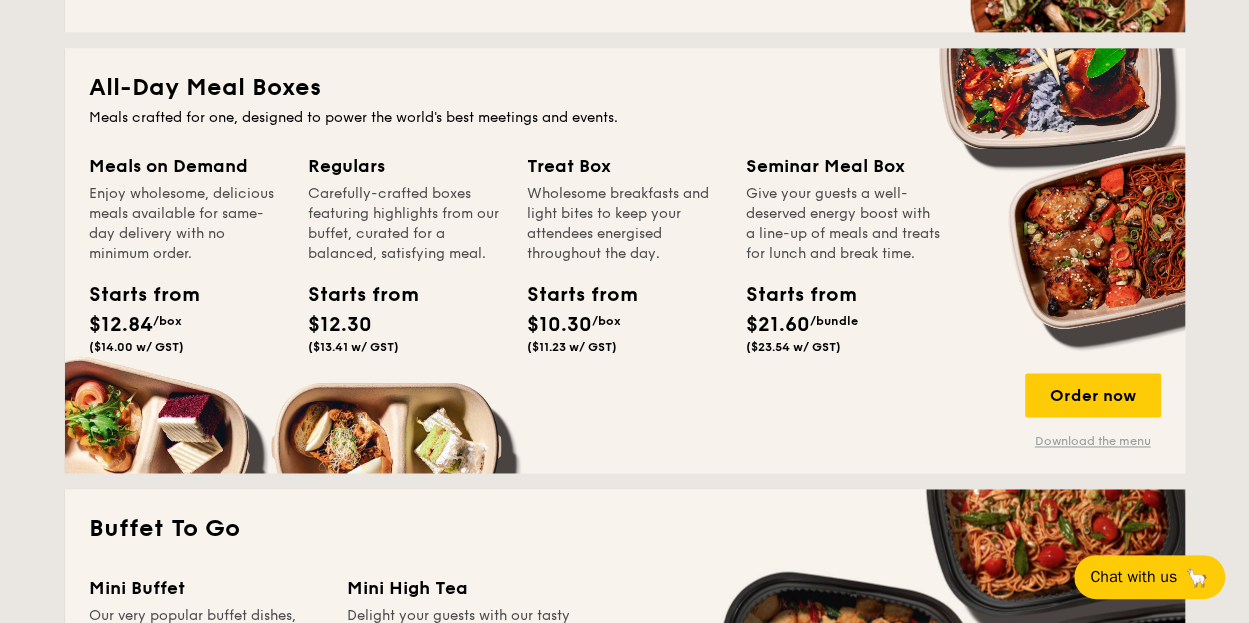 click on "Download the menu" at bounding box center [1093, 441] 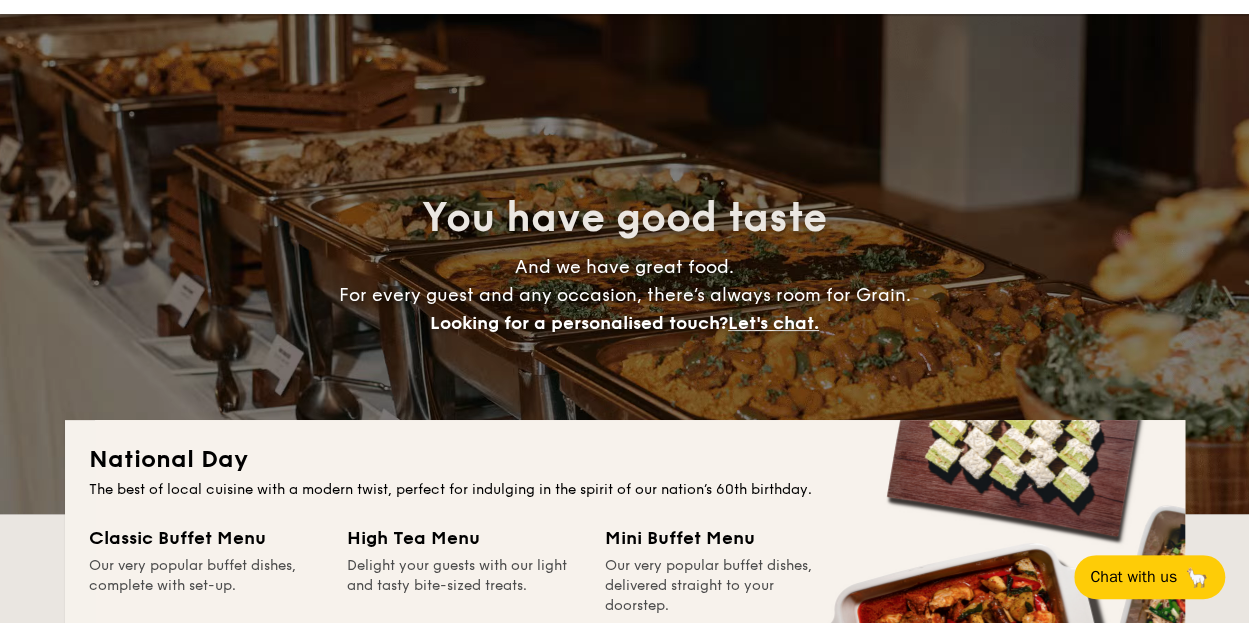 scroll, scrollTop: 0, scrollLeft: 0, axis: both 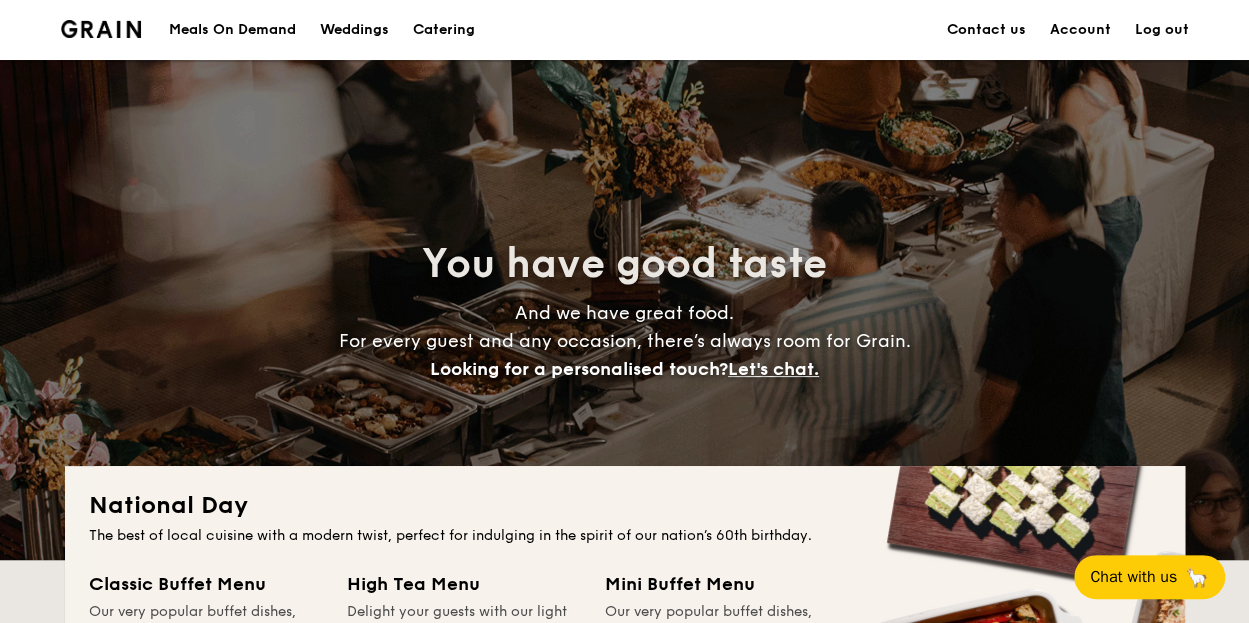 click on "Meals On Demand" at bounding box center (232, 30) 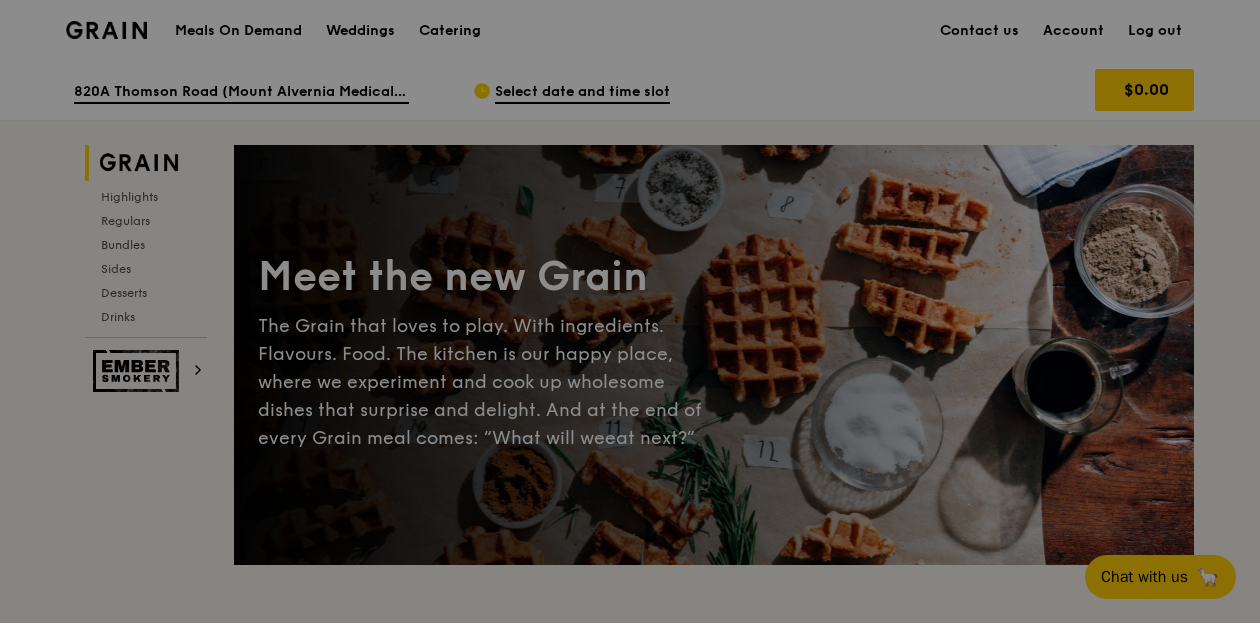scroll, scrollTop: 0, scrollLeft: 0, axis: both 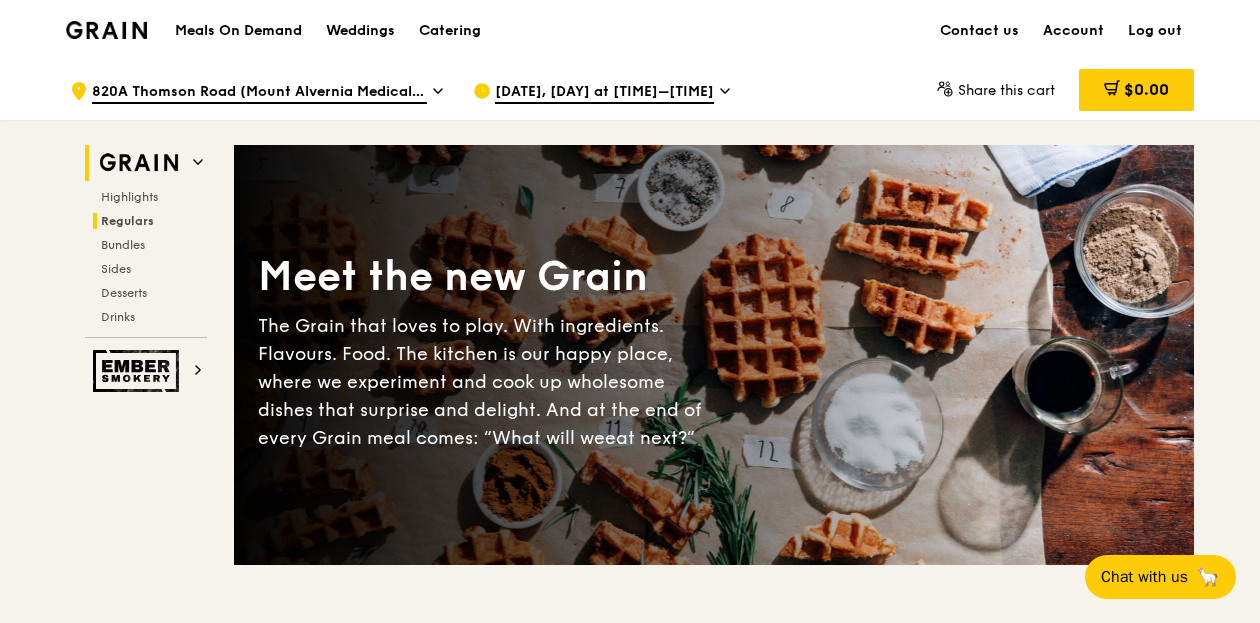 click on "Regulars" at bounding box center [127, 221] 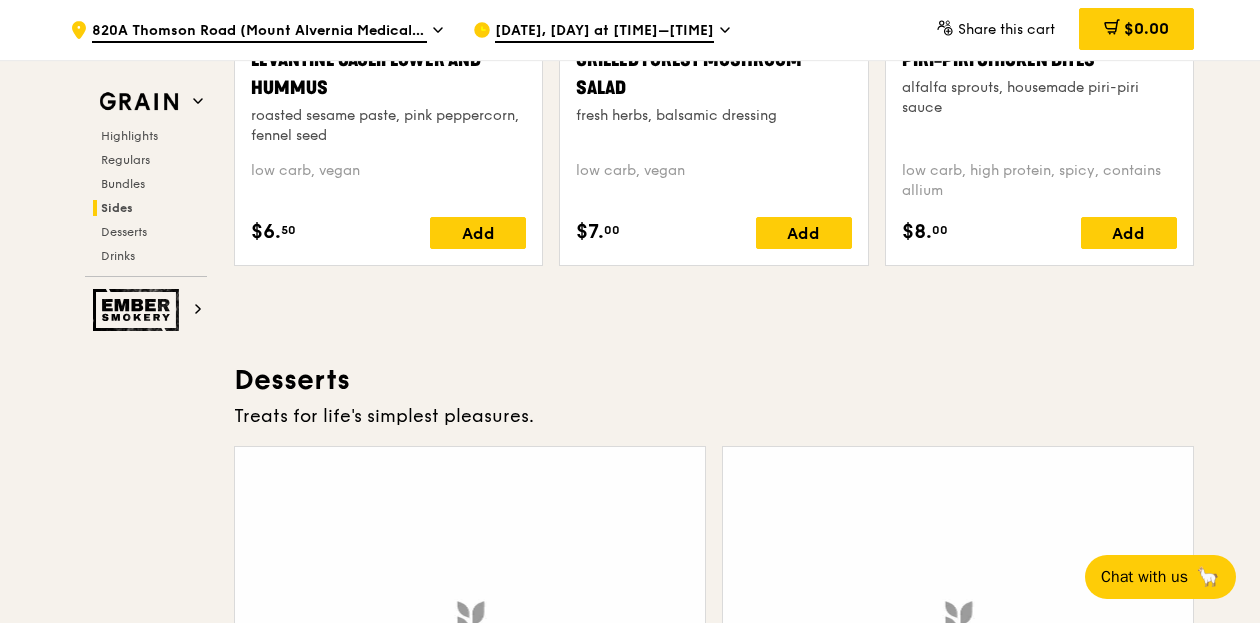 scroll, scrollTop: 5814, scrollLeft: 0, axis: vertical 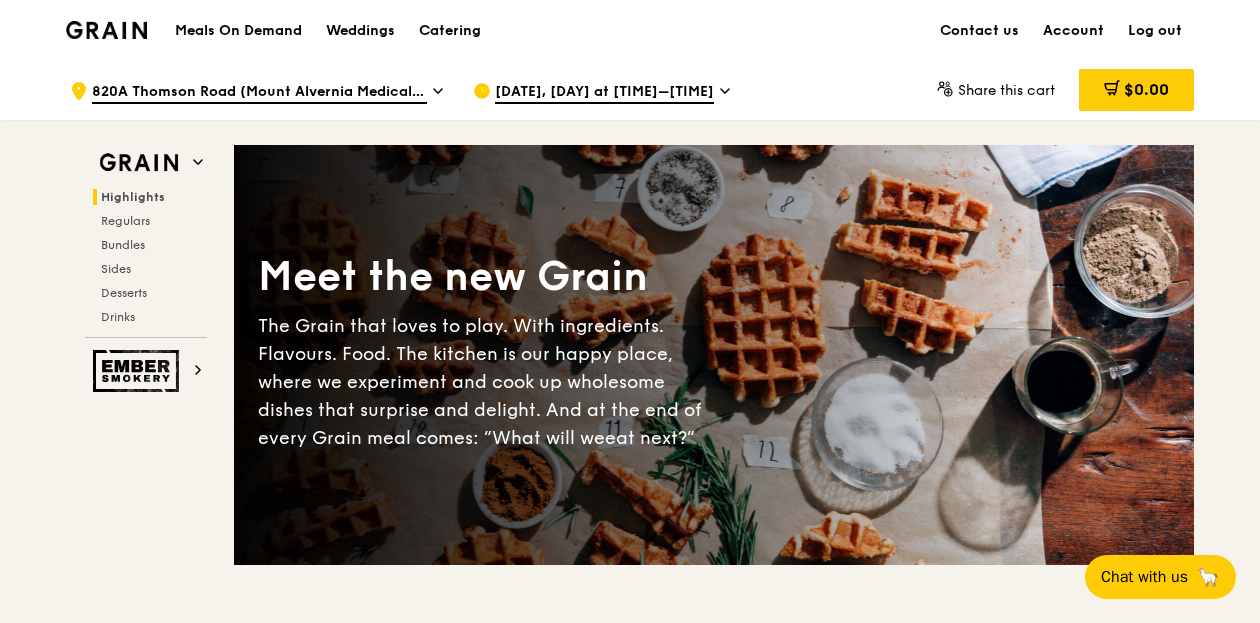 click on "Meals On Demand" at bounding box center (238, 31) 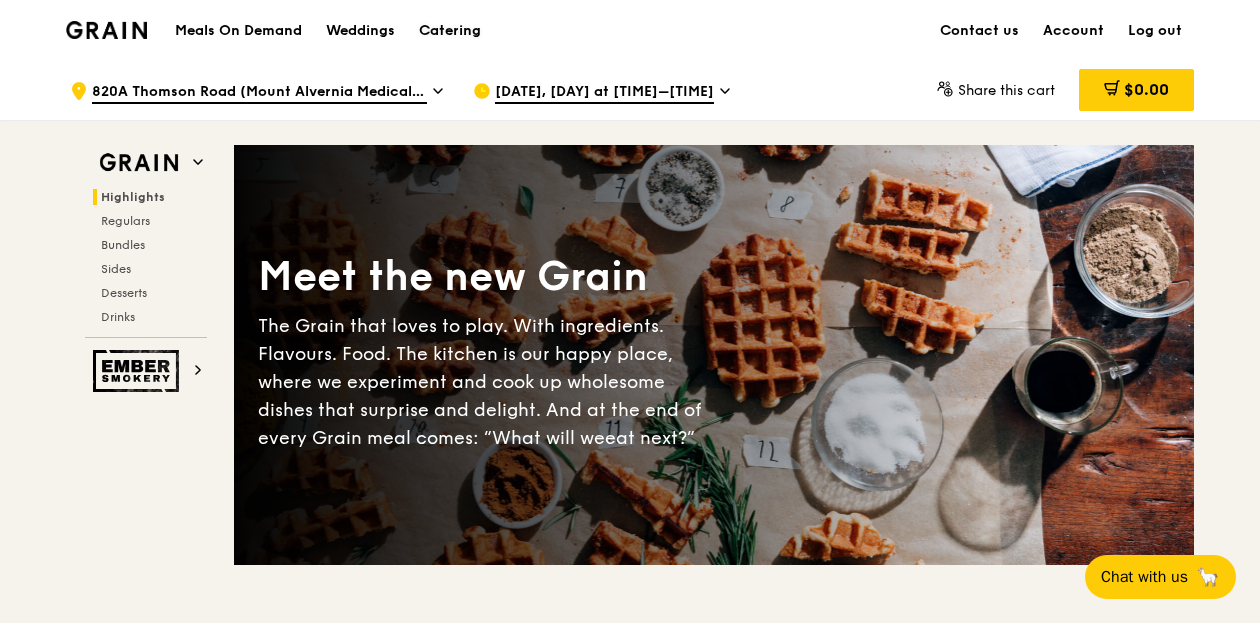 click on "Catering" at bounding box center (450, 31) 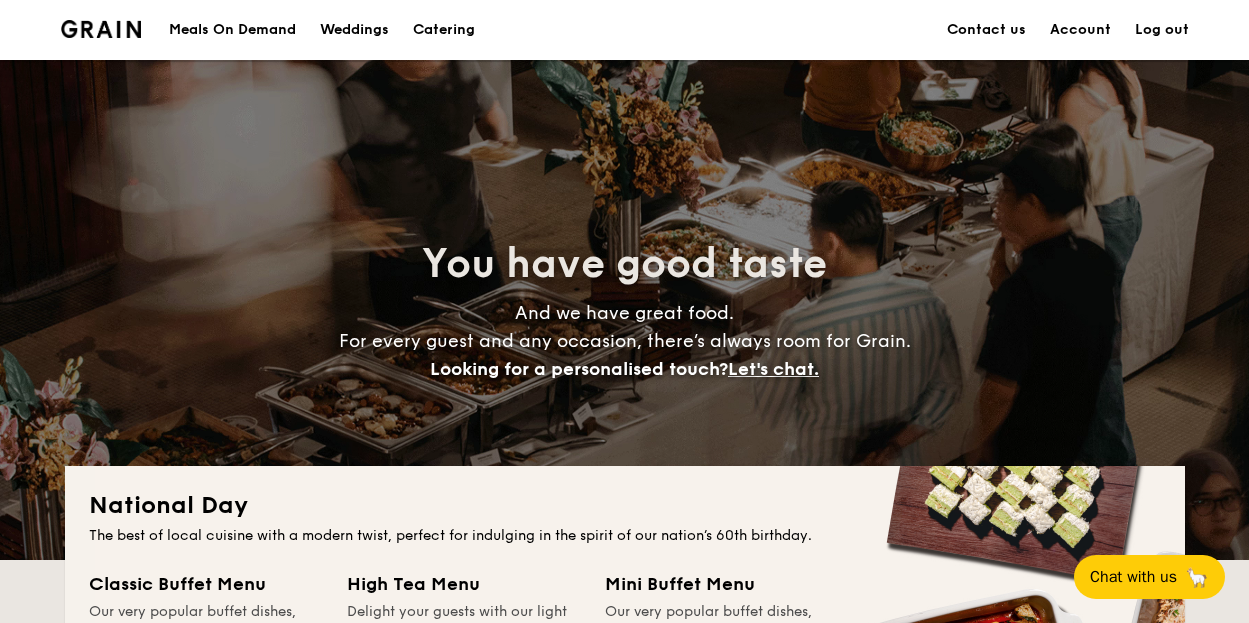 scroll, scrollTop: 1200, scrollLeft: 0, axis: vertical 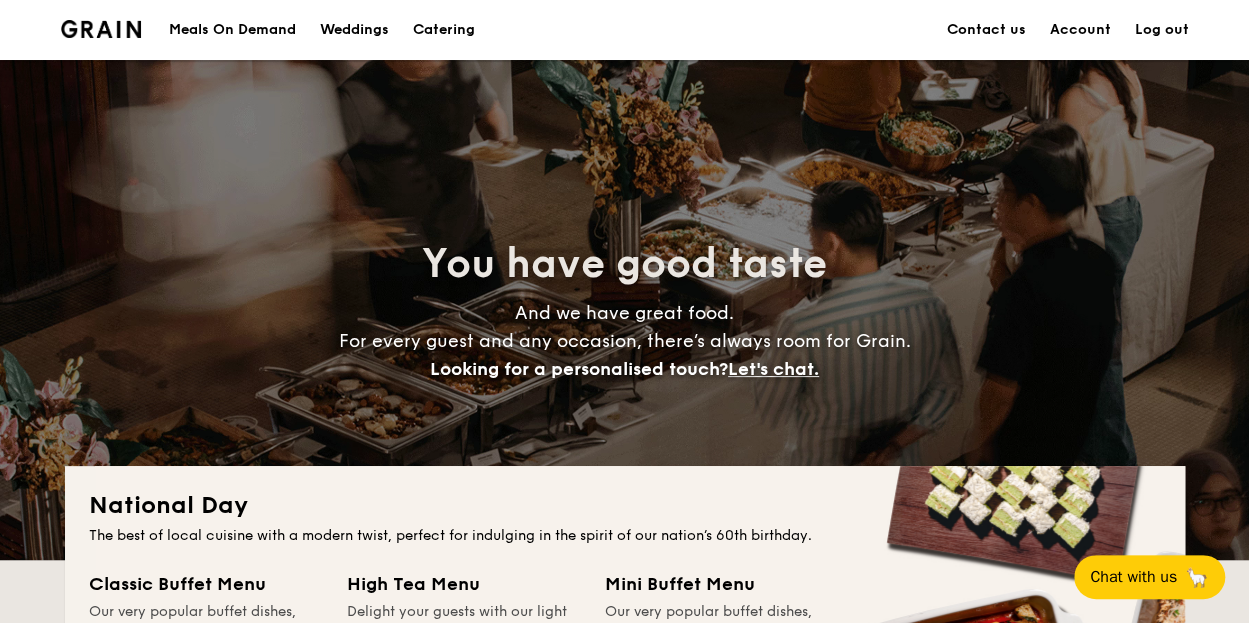 click on "Meals On Demand" at bounding box center (232, 30) 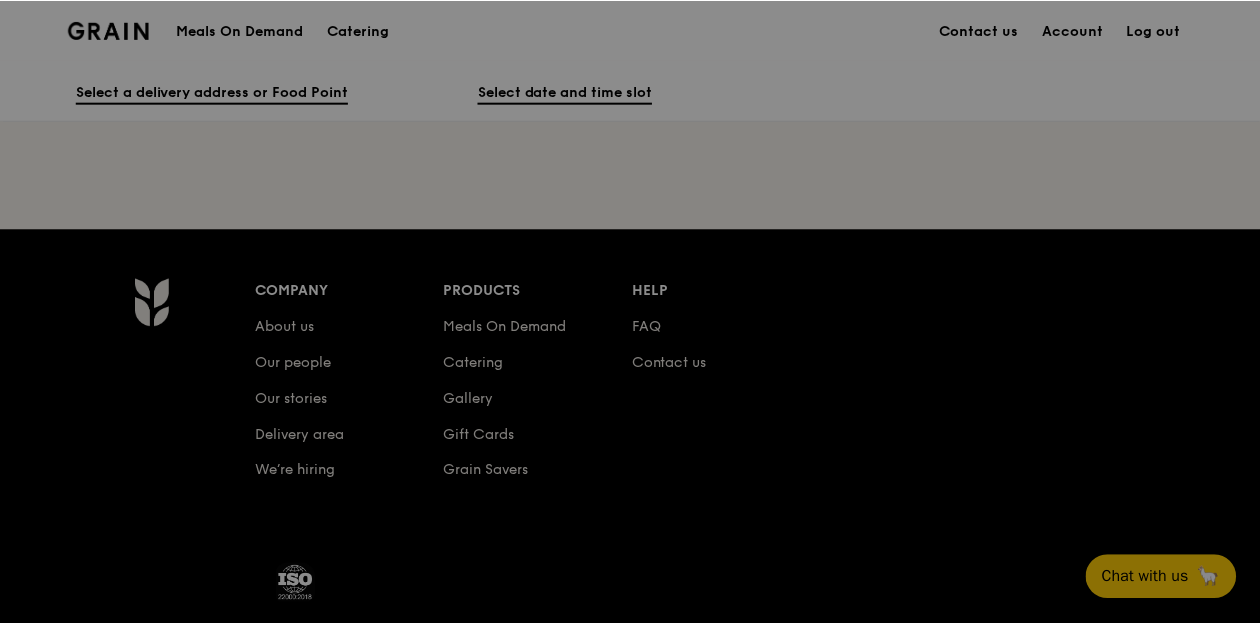scroll, scrollTop: 0, scrollLeft: 0, axis: both 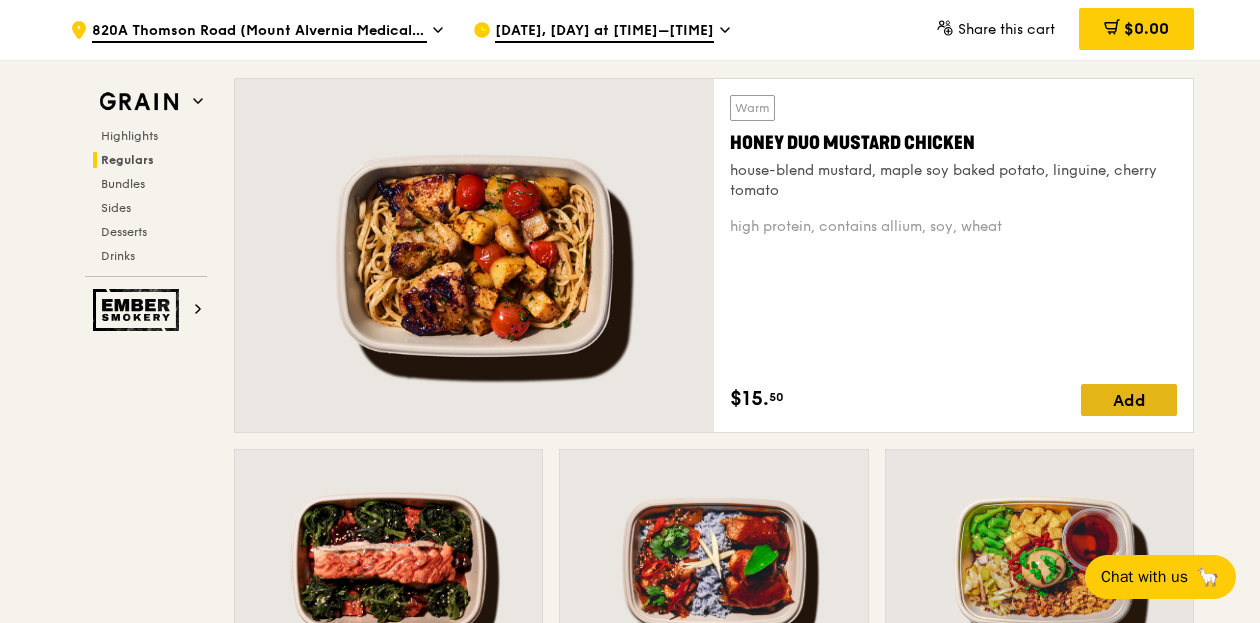 click on "Add" at bounding box center [1129, 400] 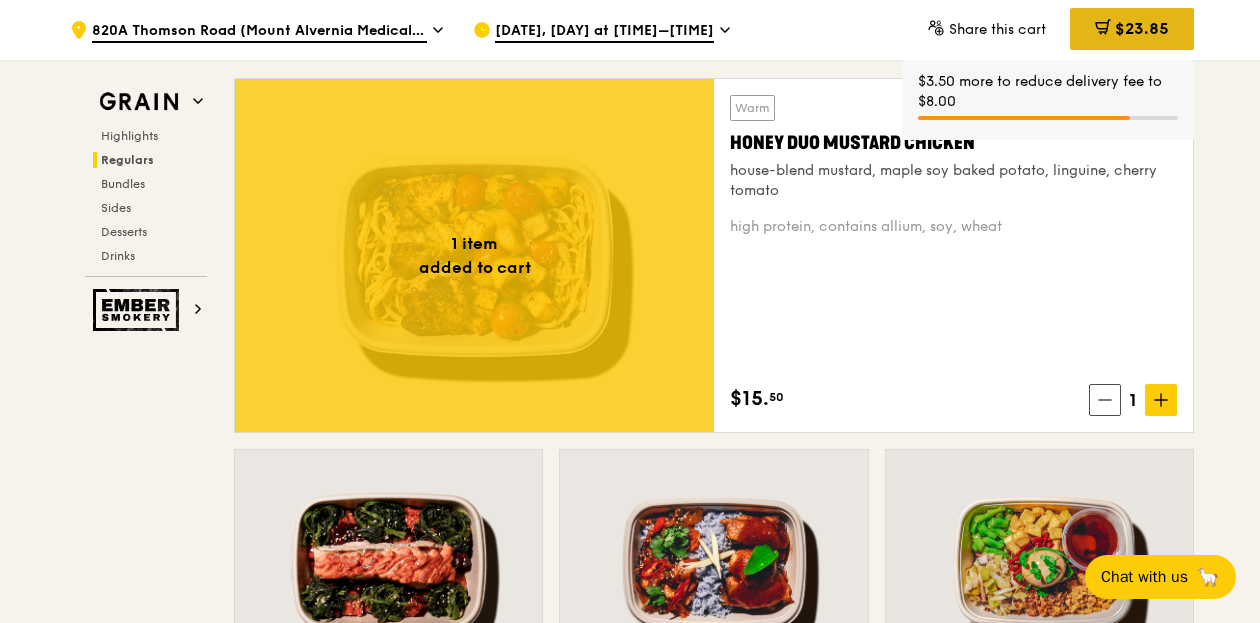 click on "$23.85" at bounding box center [1142, 28] 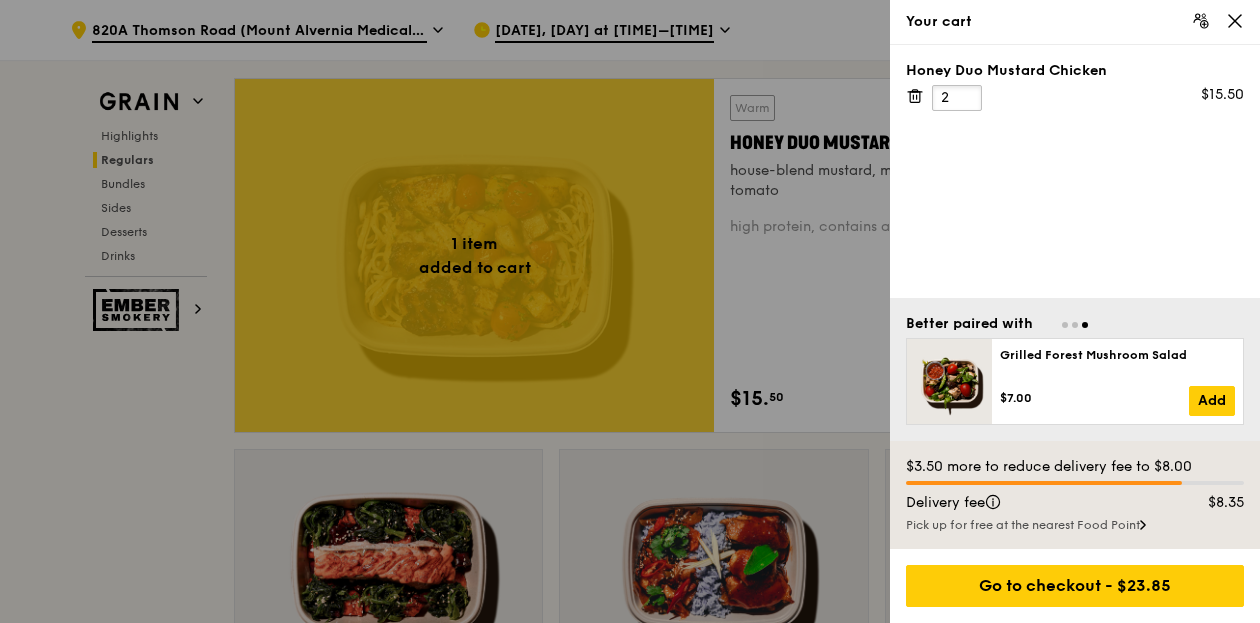 click on "2" at bounding box center [957, 98] 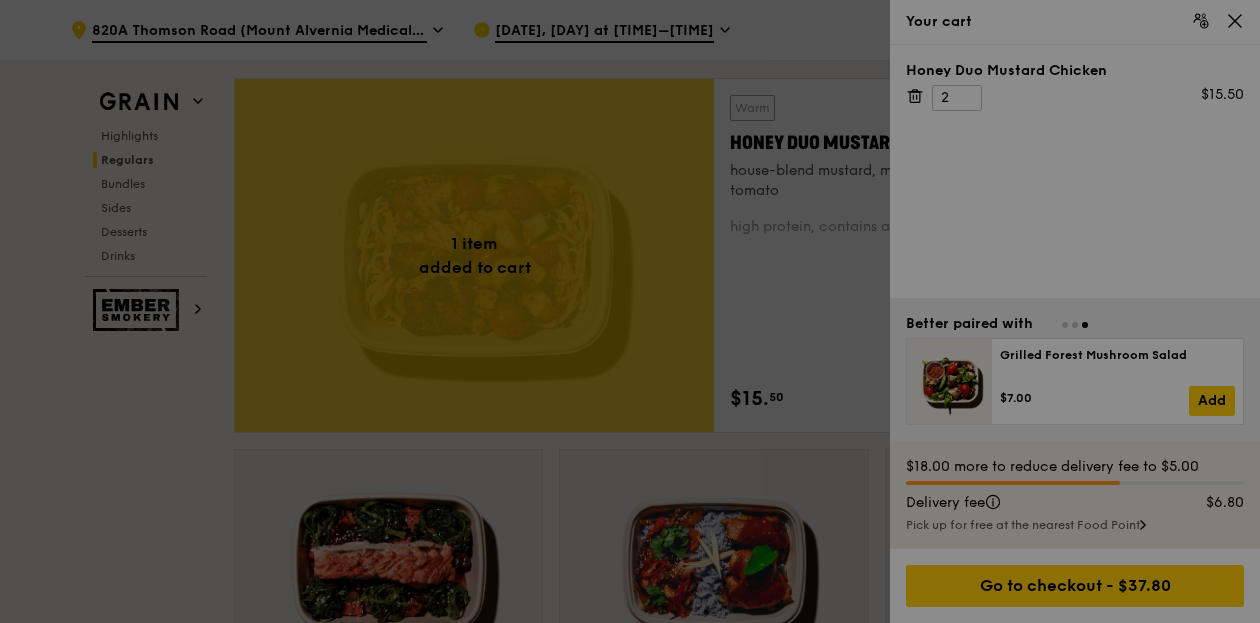 click at bounding box center [630, 311] 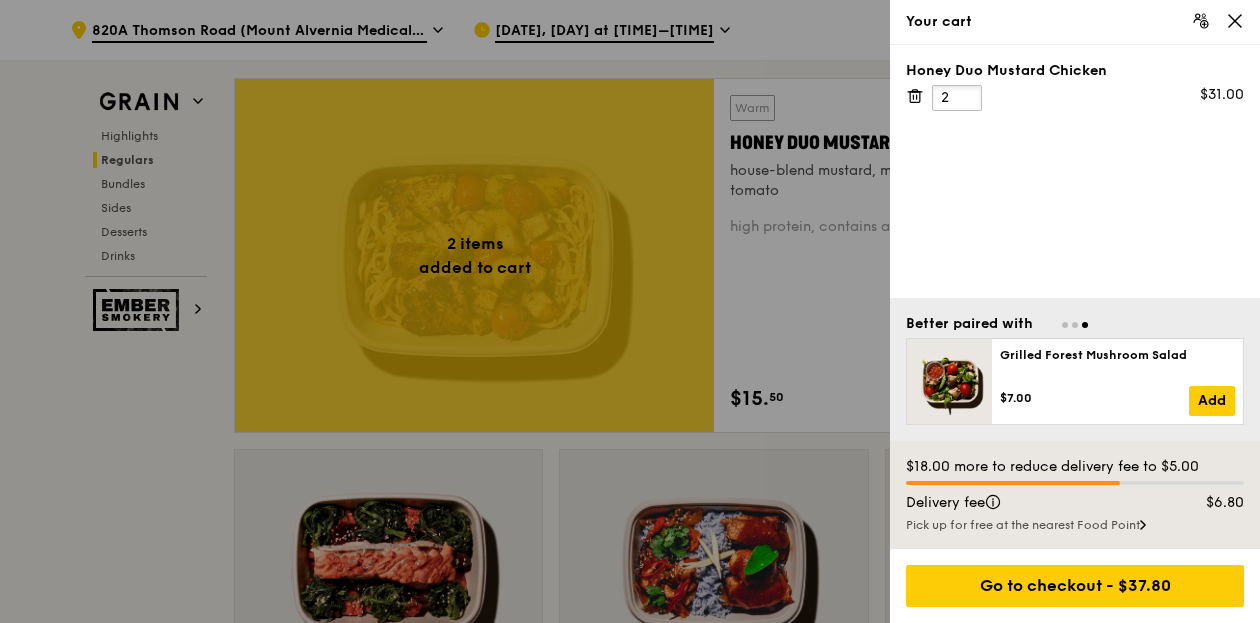 drag, startPoint x: 957, startPoint y: 93, endPoint x: 855, endPoint y: 102, distance: 102.396286 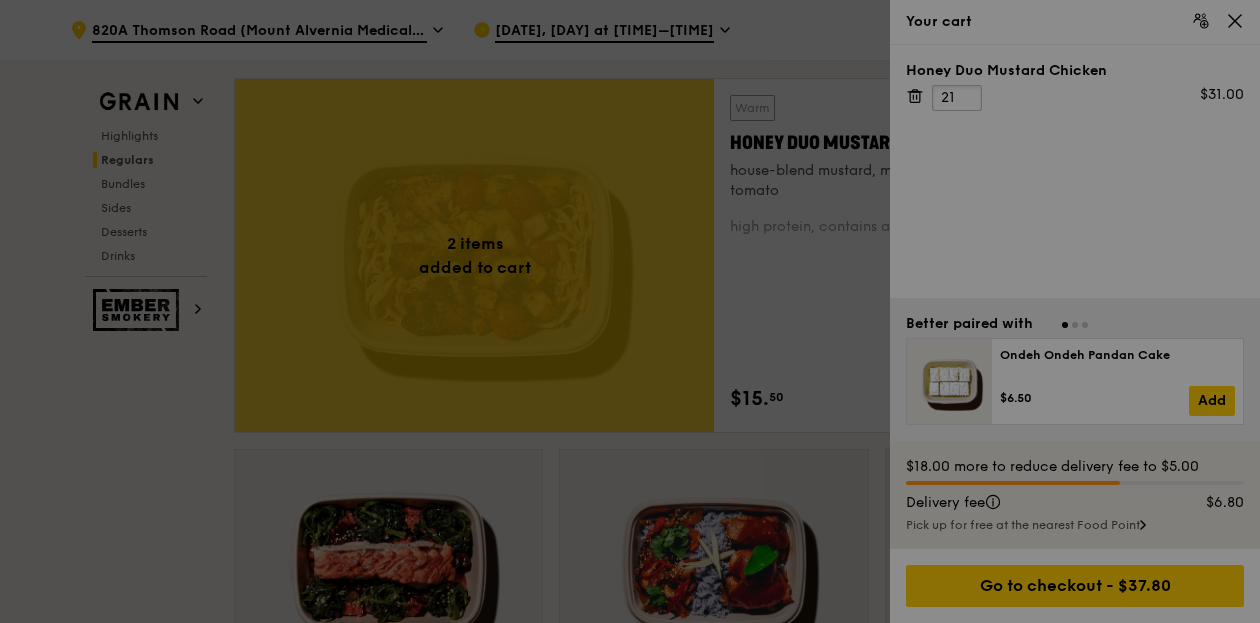 type on "21" 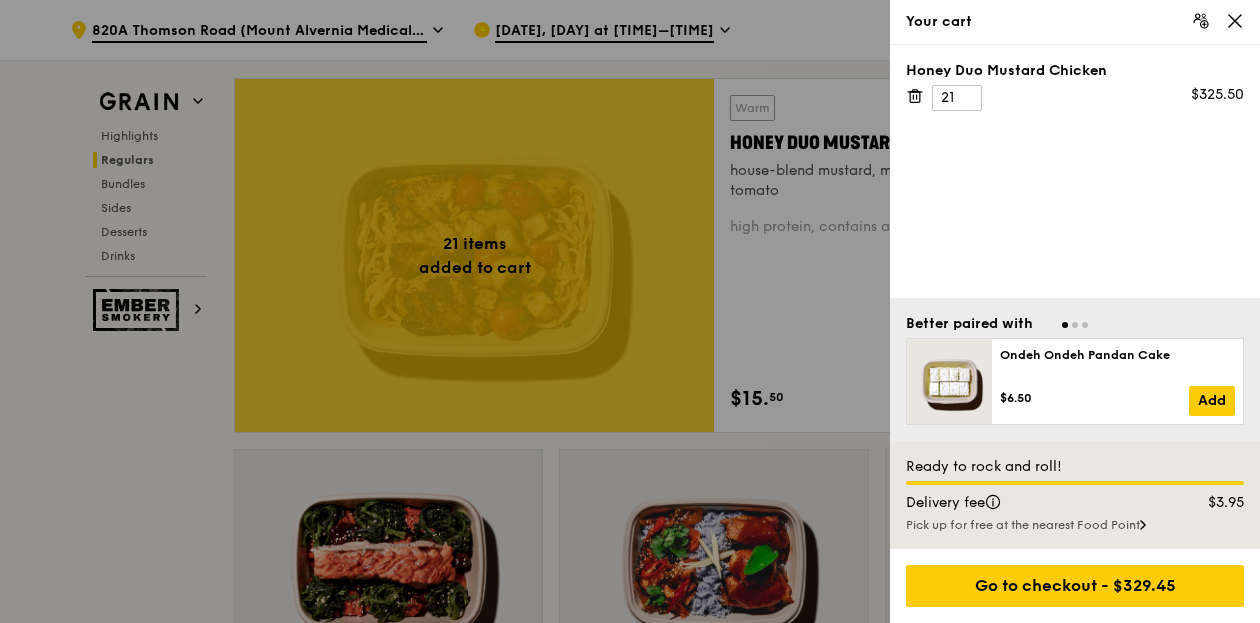 click 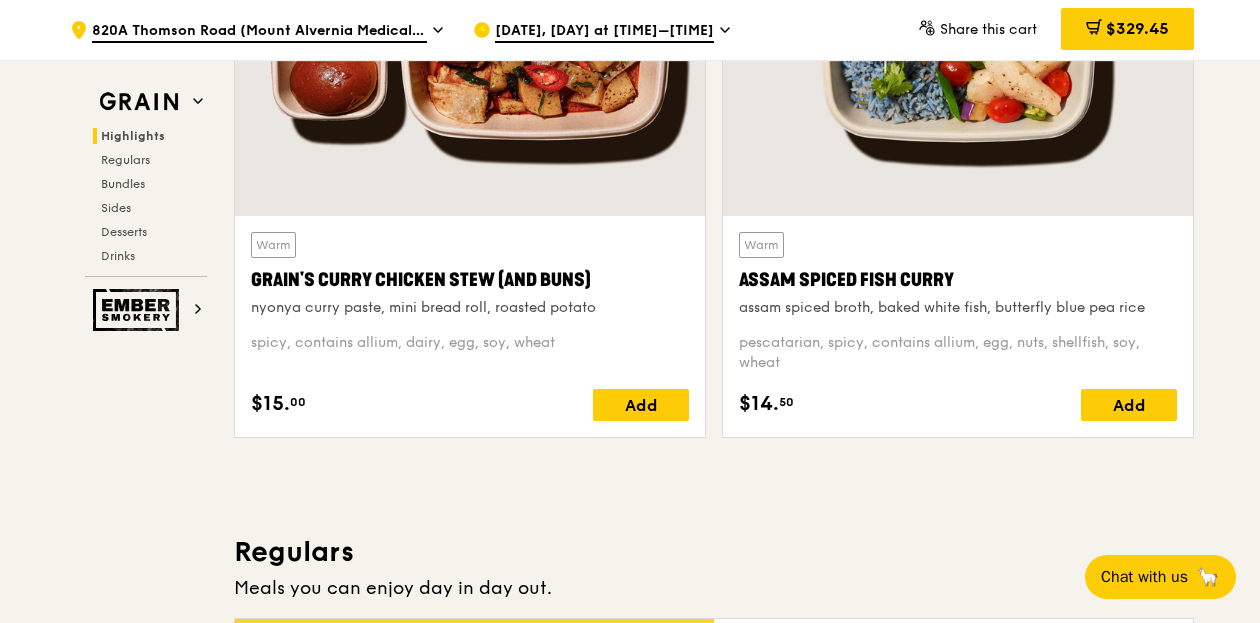scroll, scrollTop: 900, scrollLeft: 0, axis: vertical 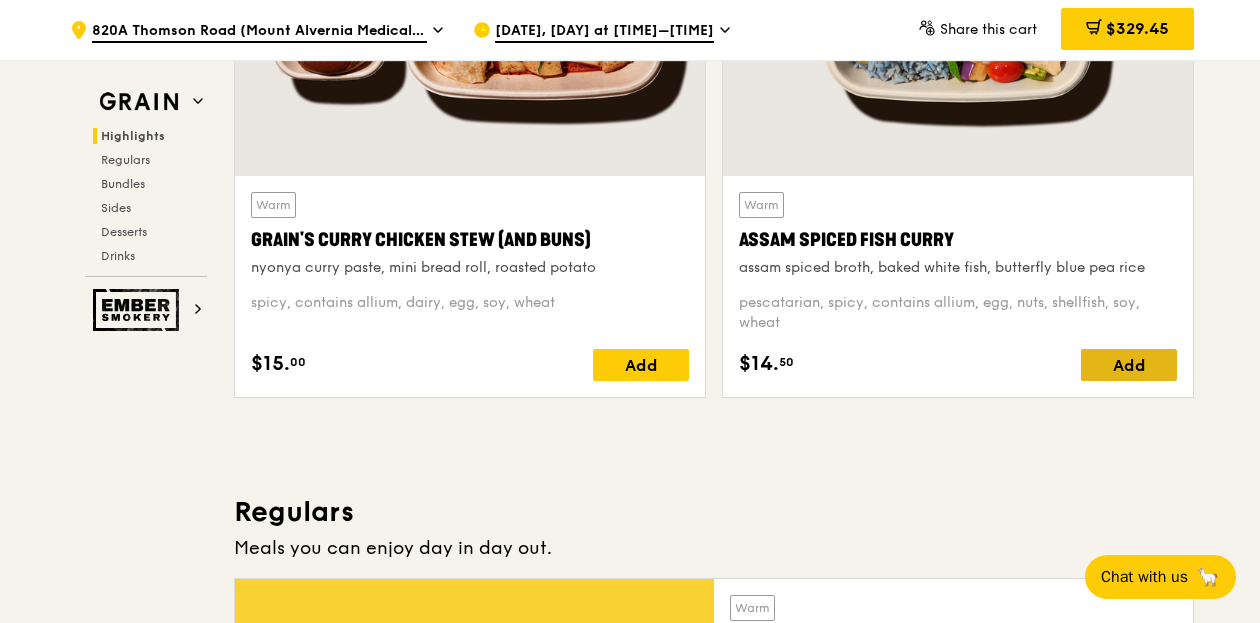 click on "Add" at bounding box center [1129, 365] 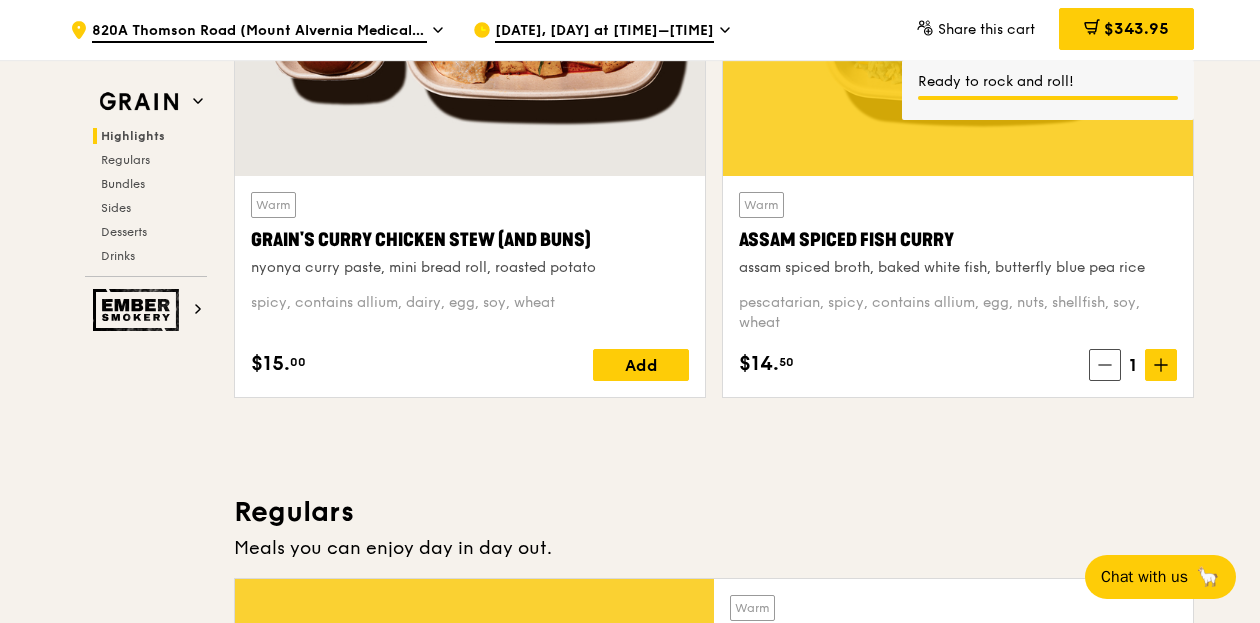drag, startPoint x: 1110, startPoint y: 31, endPoint x: 1100, endPoint y: 37, distance: 11.661903 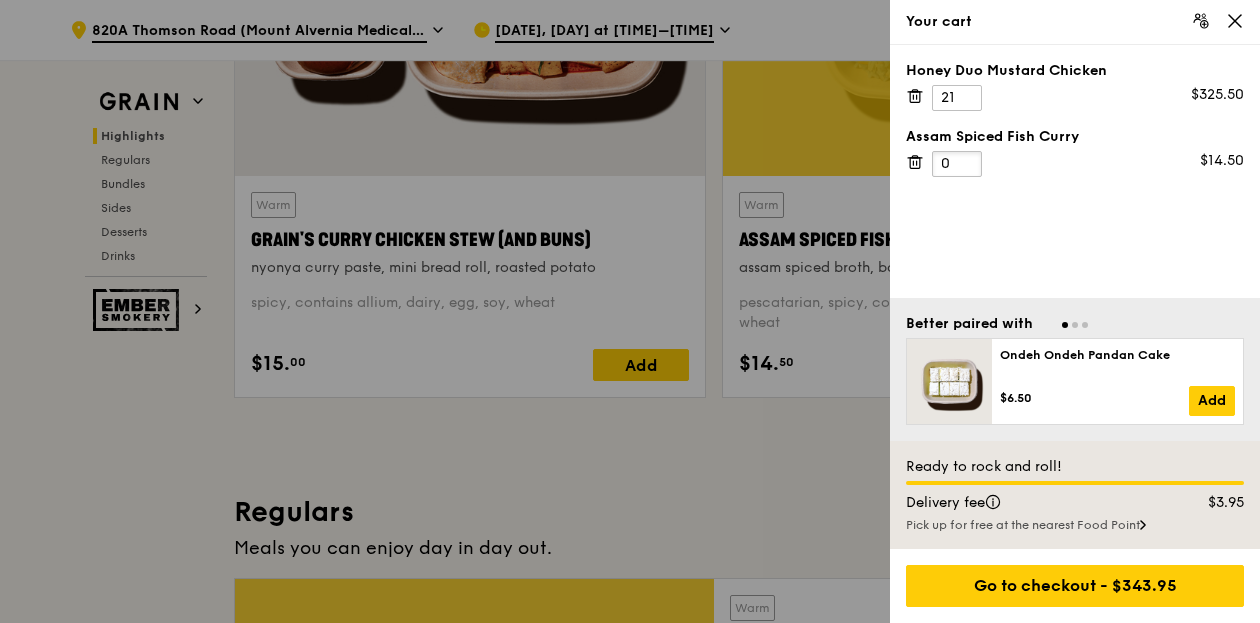 type on "0" 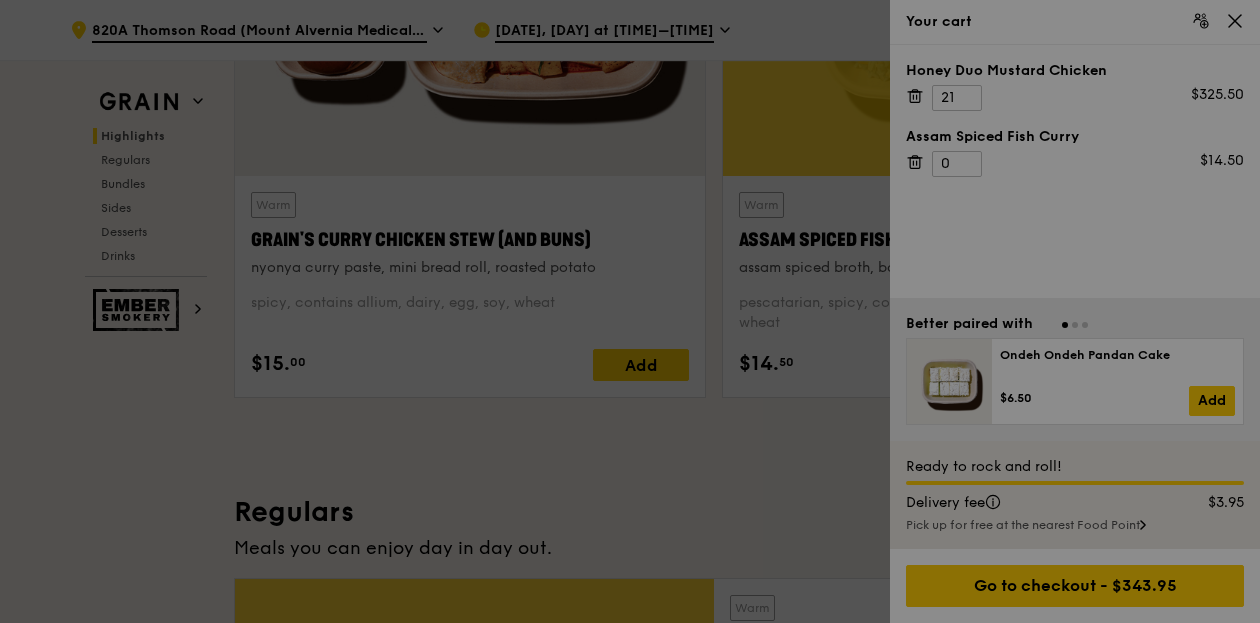 click at bounding box center (630, 311) 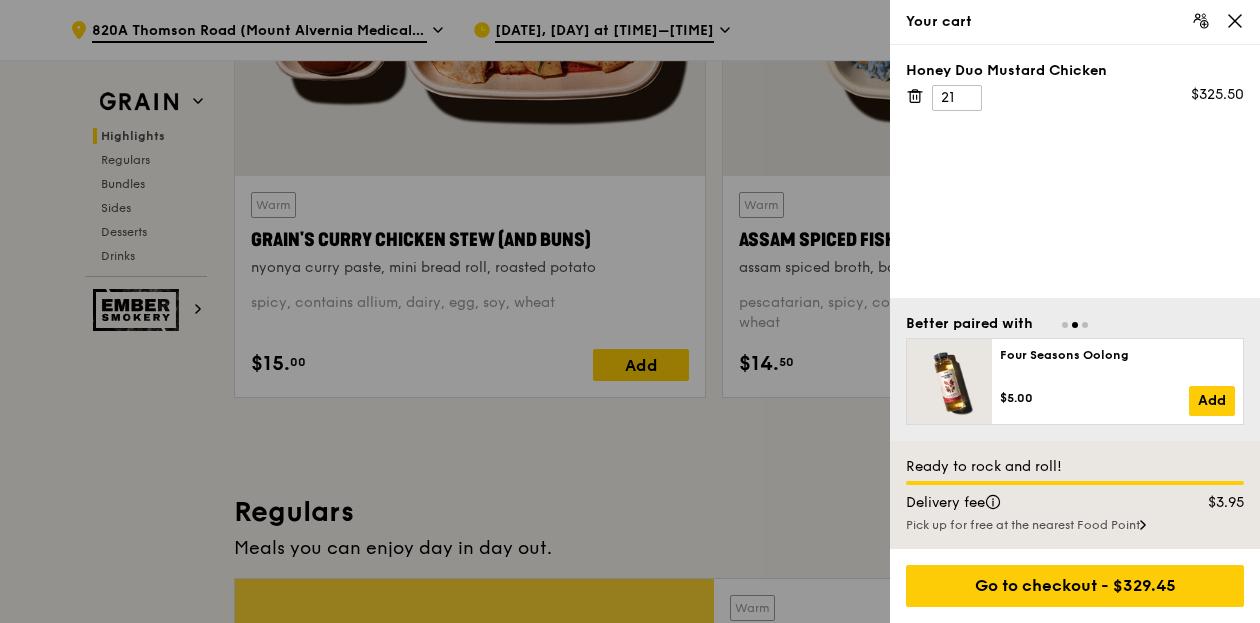 click 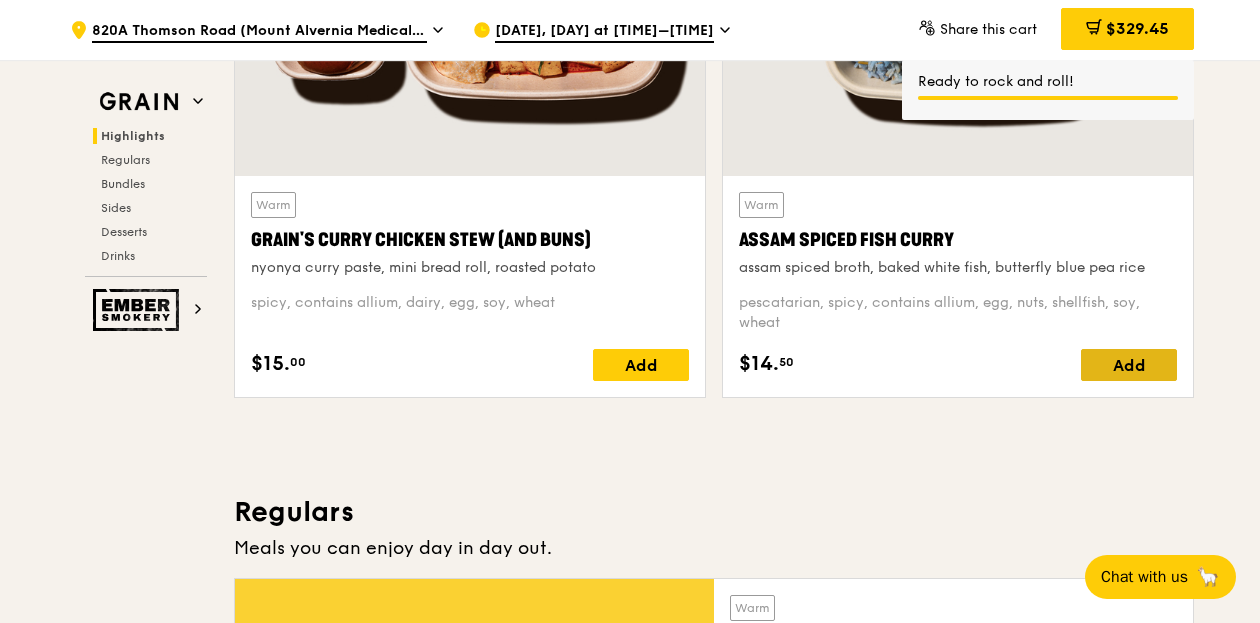 click on "Add" at bounding box center (1129, 365) 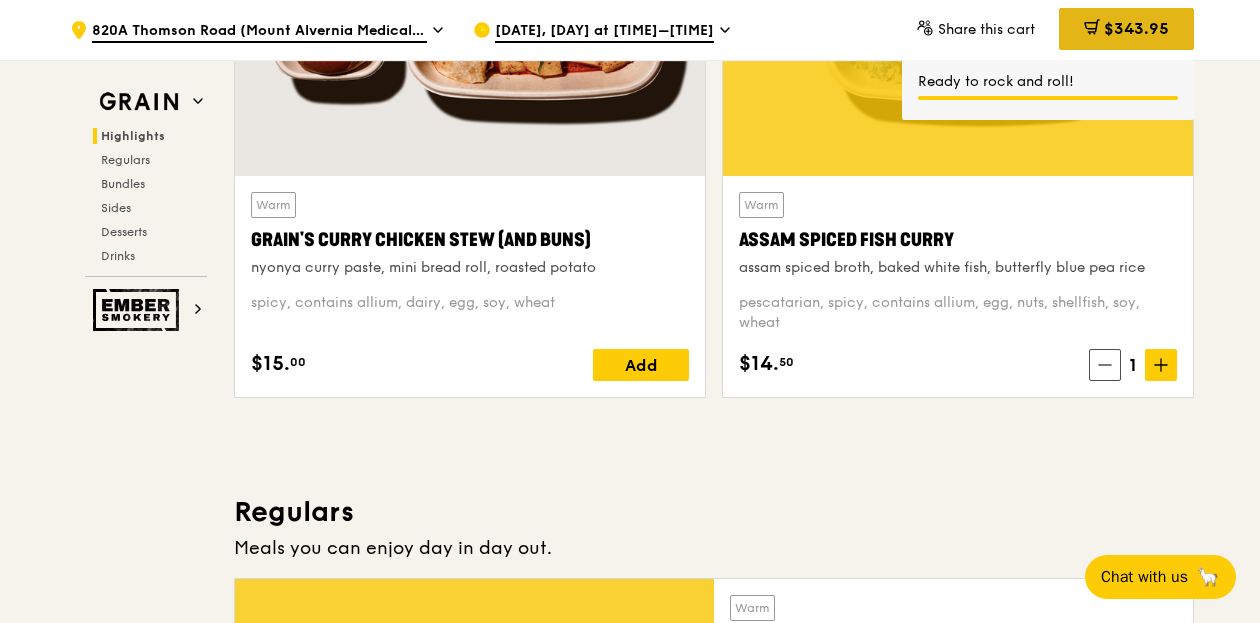 click on "$343.95" at bounding box center [1136, 28] 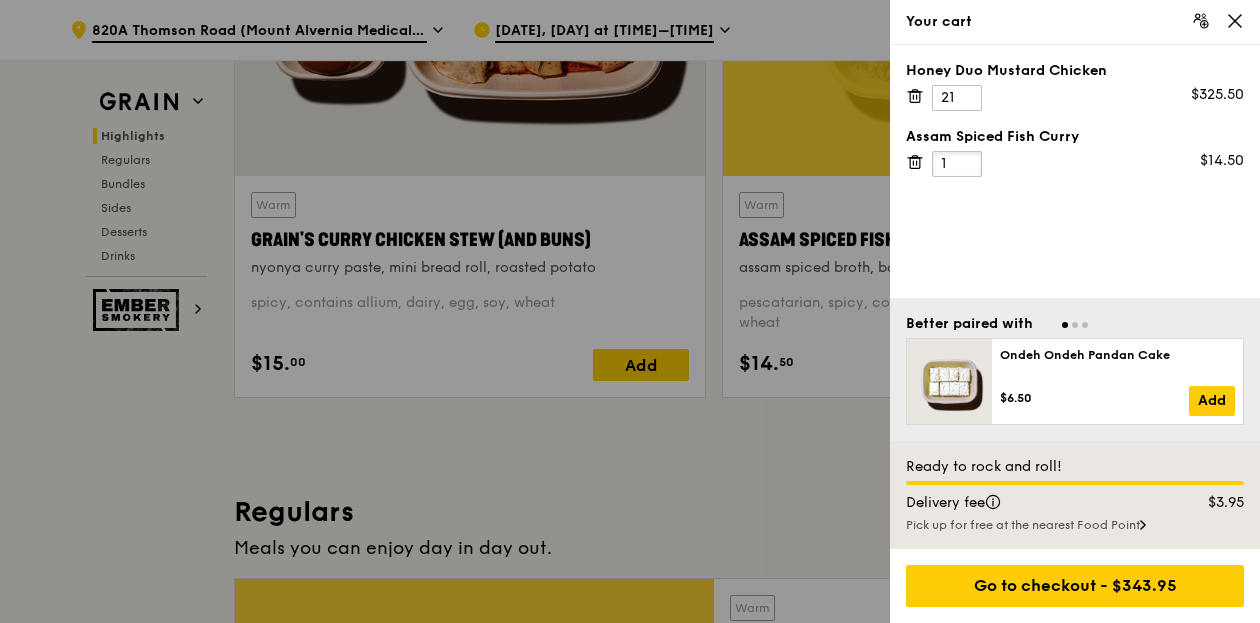 click on "1" at bounding box center (957, 164) 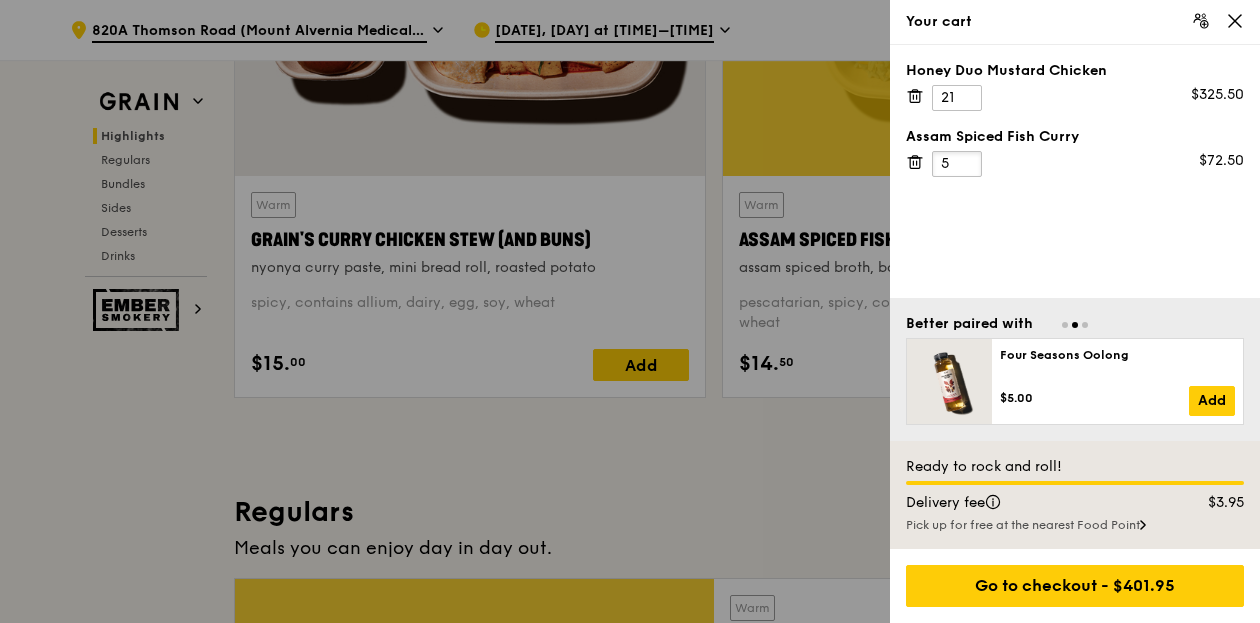 type on "5" 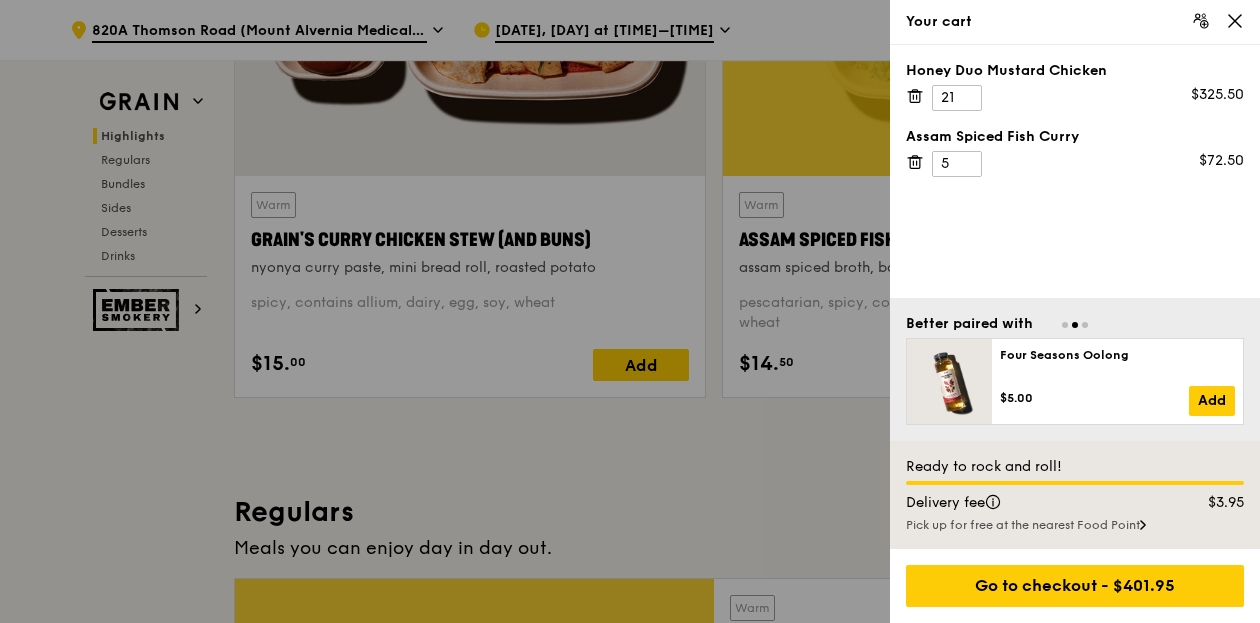 click 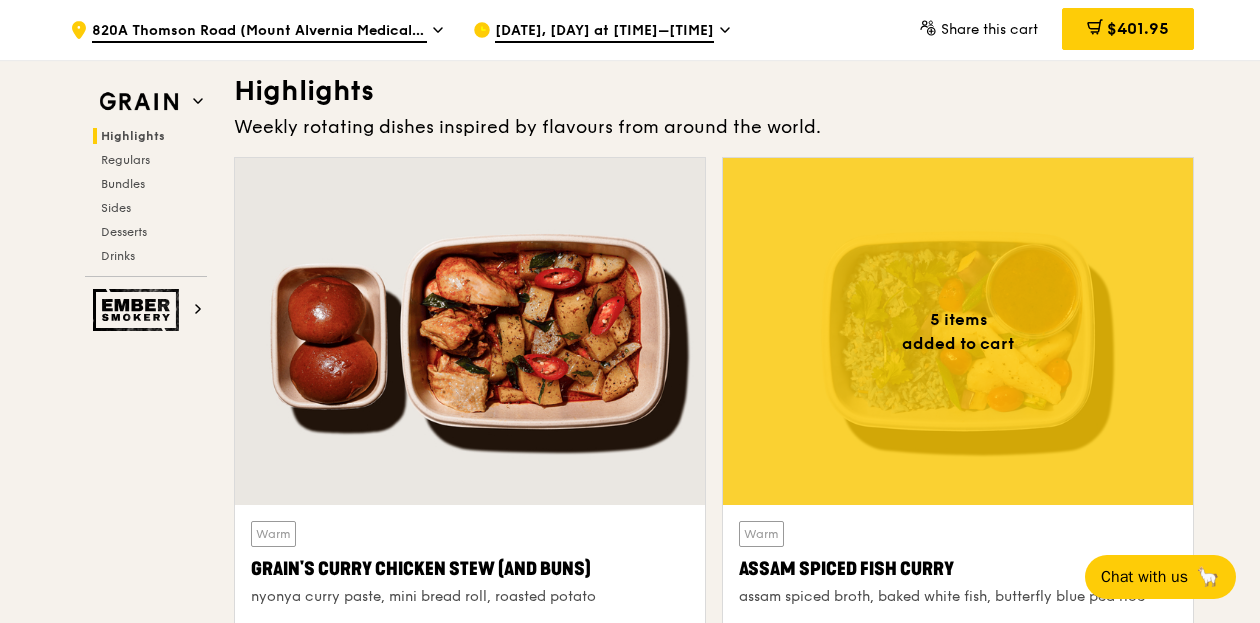scroll, scrollTop: 700, scrollLeft: 0, axis: vertical 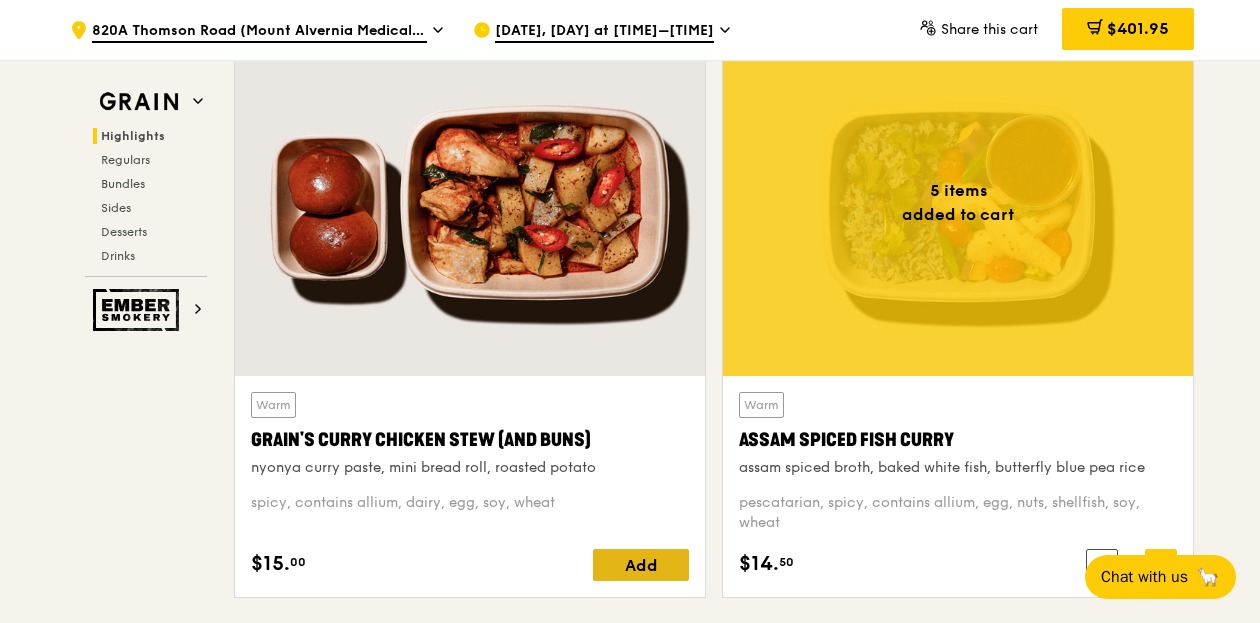 click on "Add" at bounding box center [641, 565] 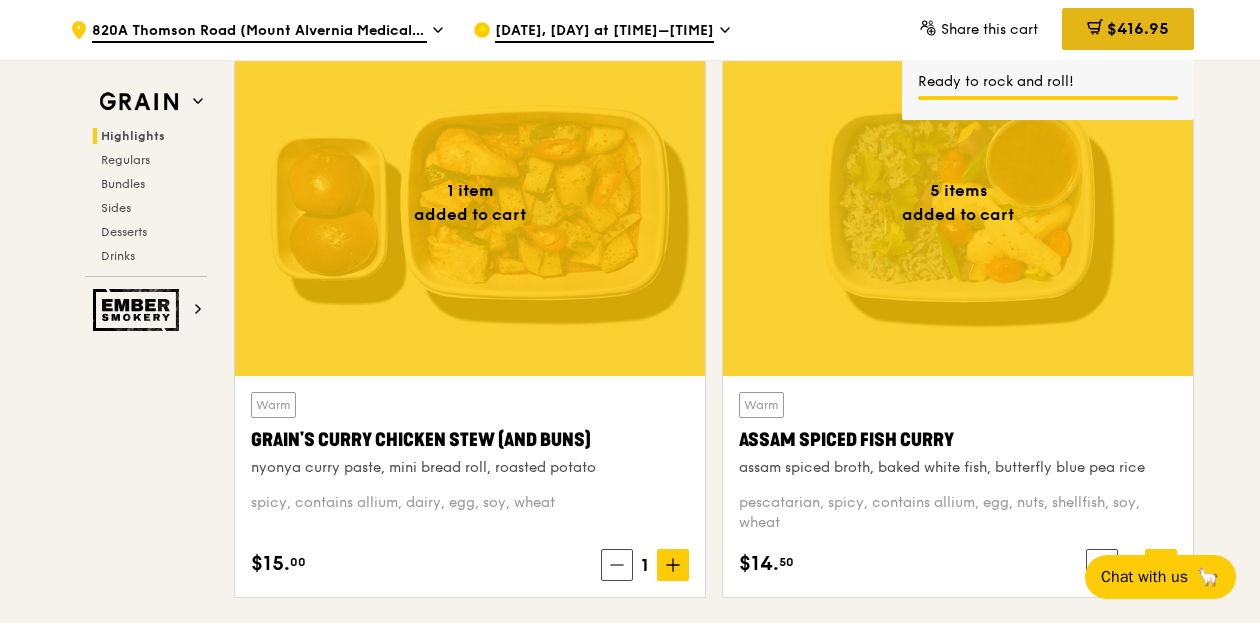 click on "$416.95" at bounding box center [1138, 28] 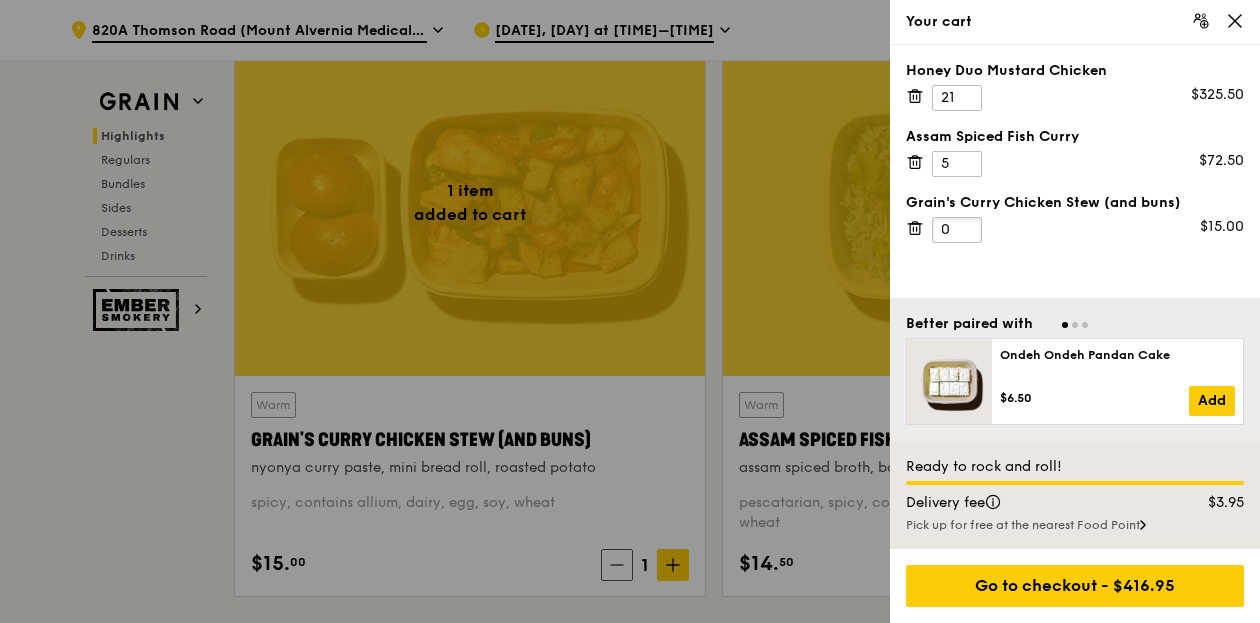 type on "0" 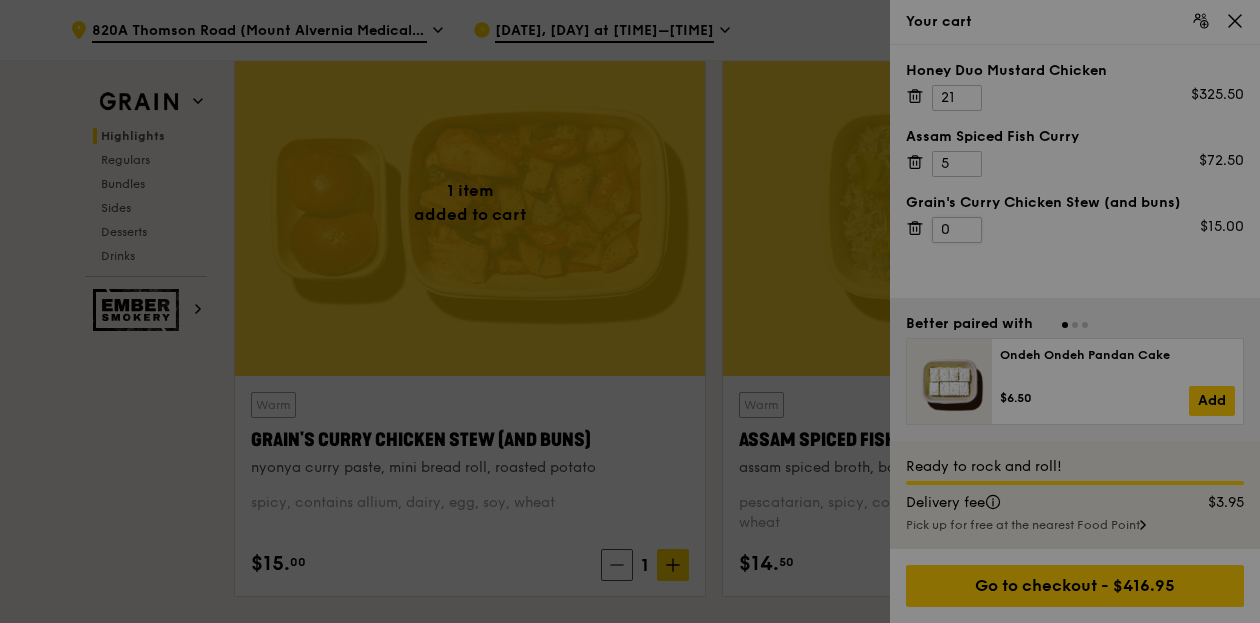 click at bounding box center [630, 311] 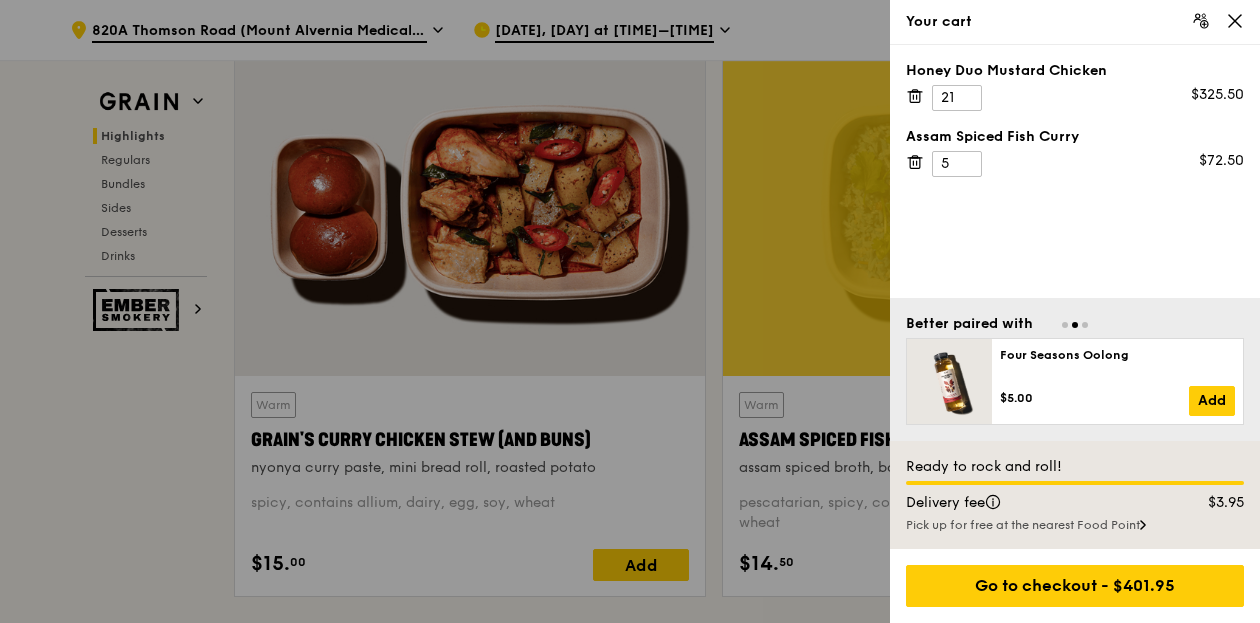 click on "Your cart" at bounding box center [1075, 22] 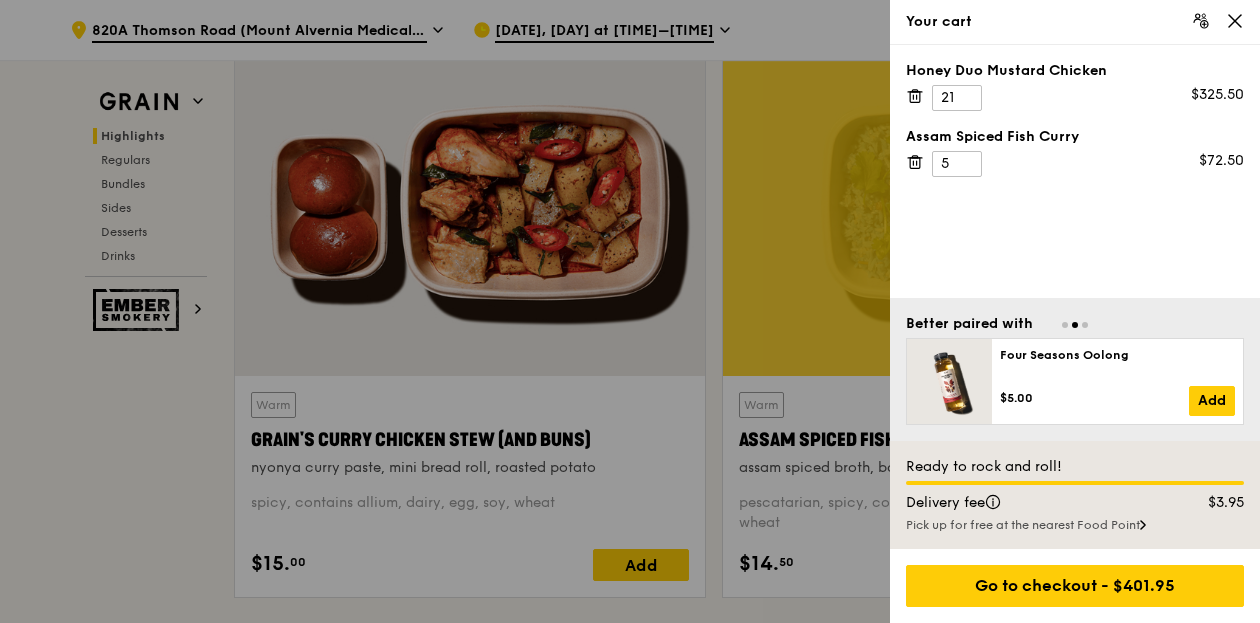 click 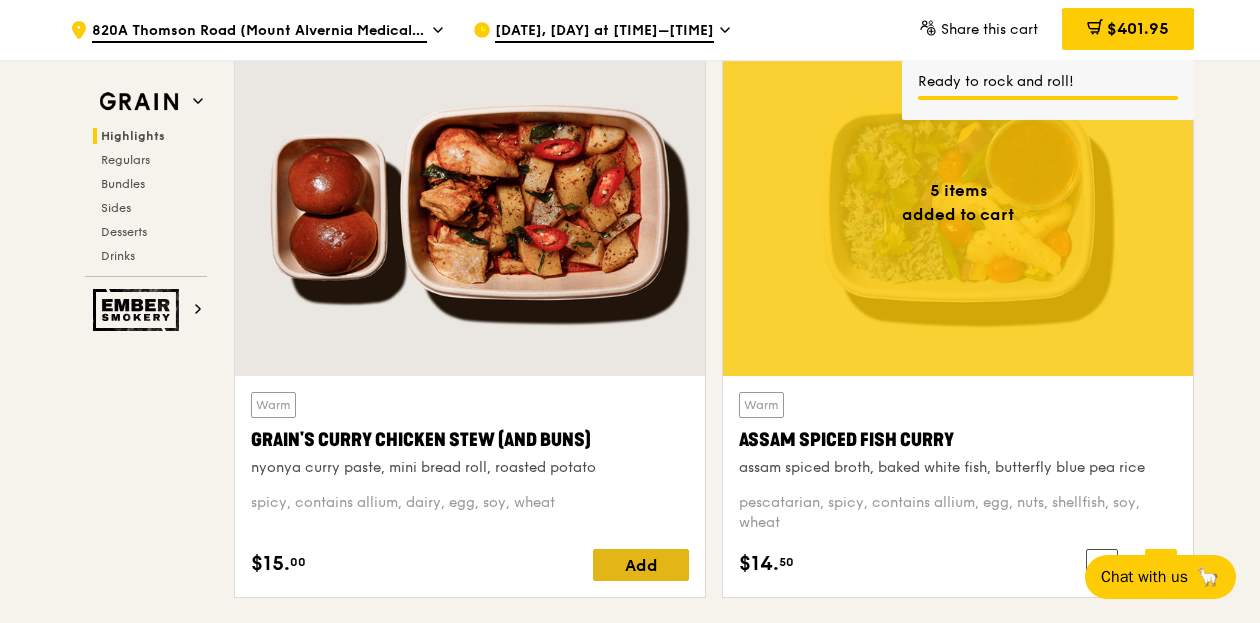 click on "Warm
Grain's Curry Chicken Stew (and buns)
nyonya curry paste, mini bread roll, roasted potato
spicy, contains allium, dairy, egg, soy, wheat
$15.
00
Add" at bounding box center [470, 486] 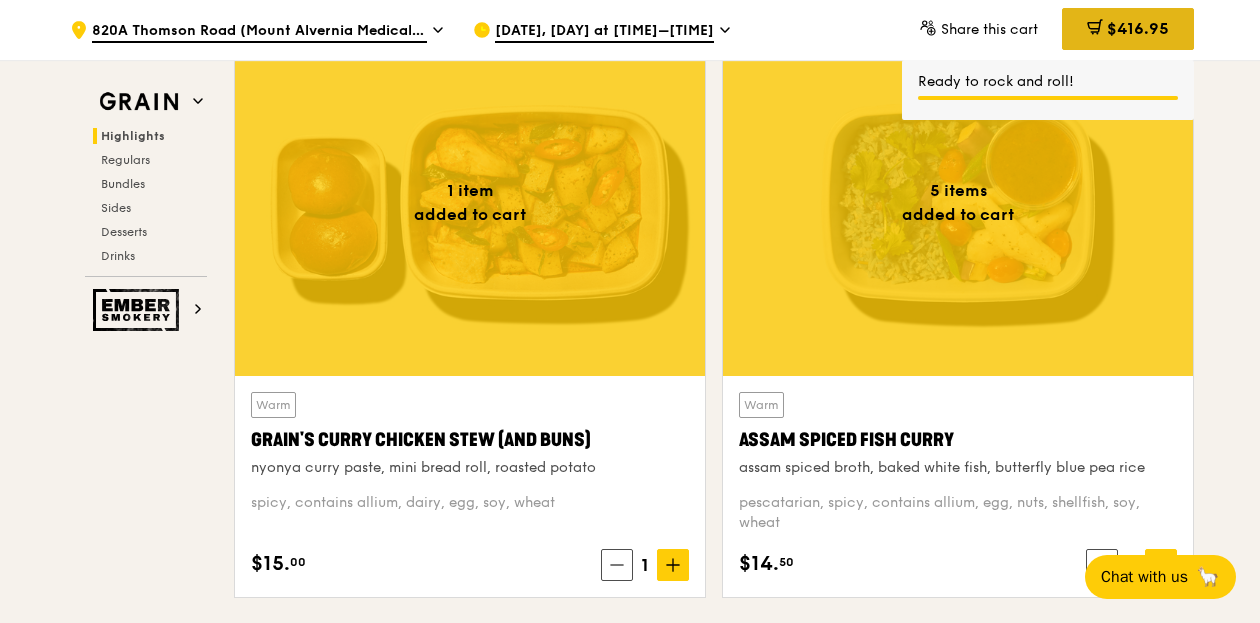 click on "$416.95" at bounding box center (1138, 28) 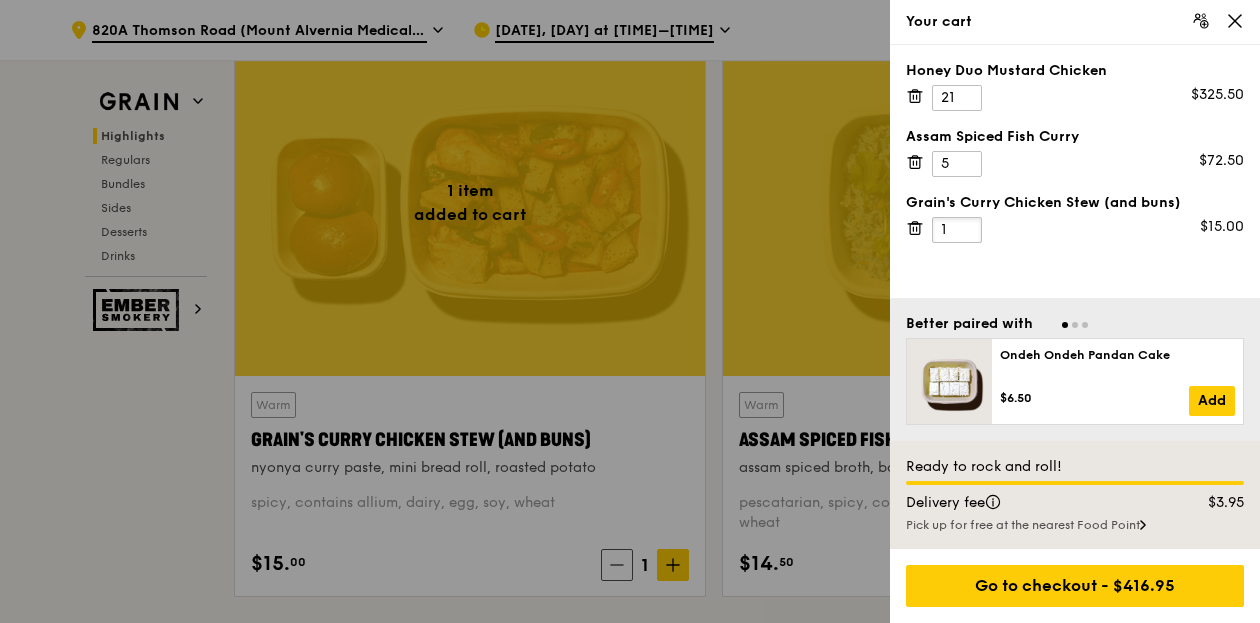 click on "1" at bounding box center (957, 230) 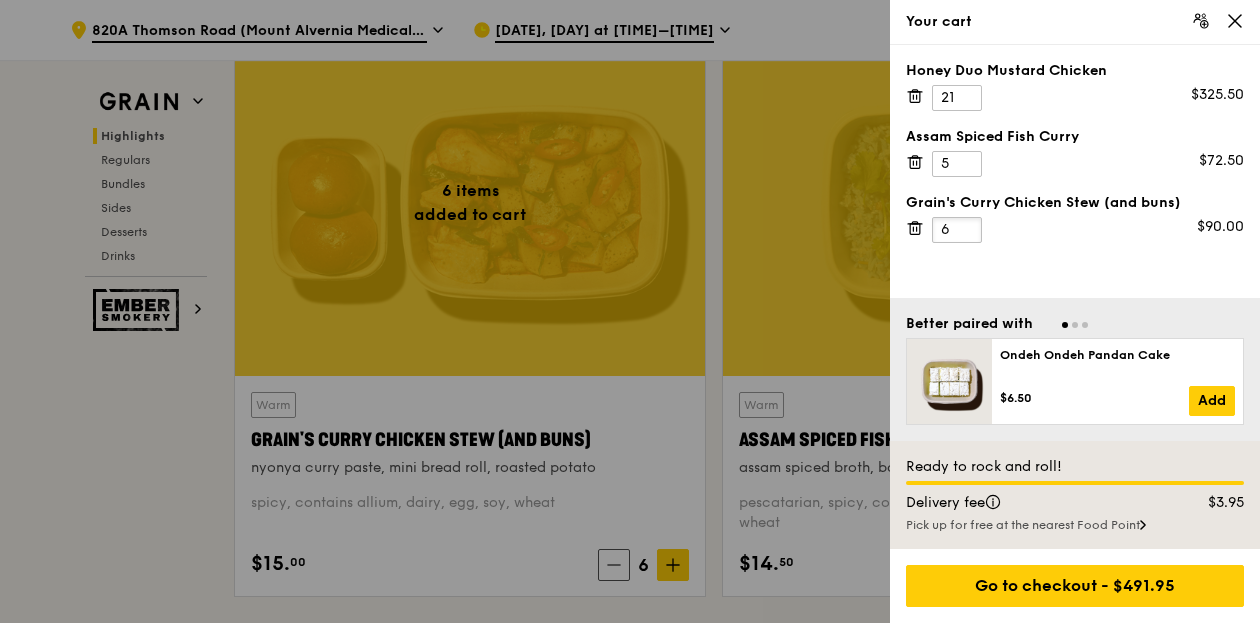 type on "6" 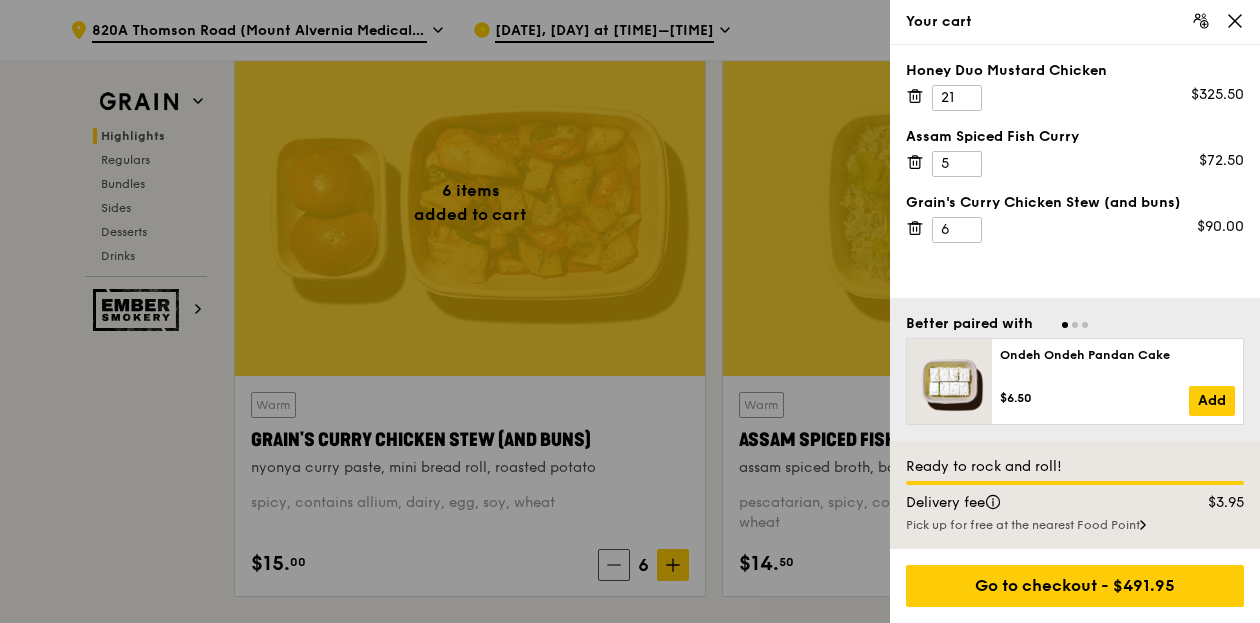 click 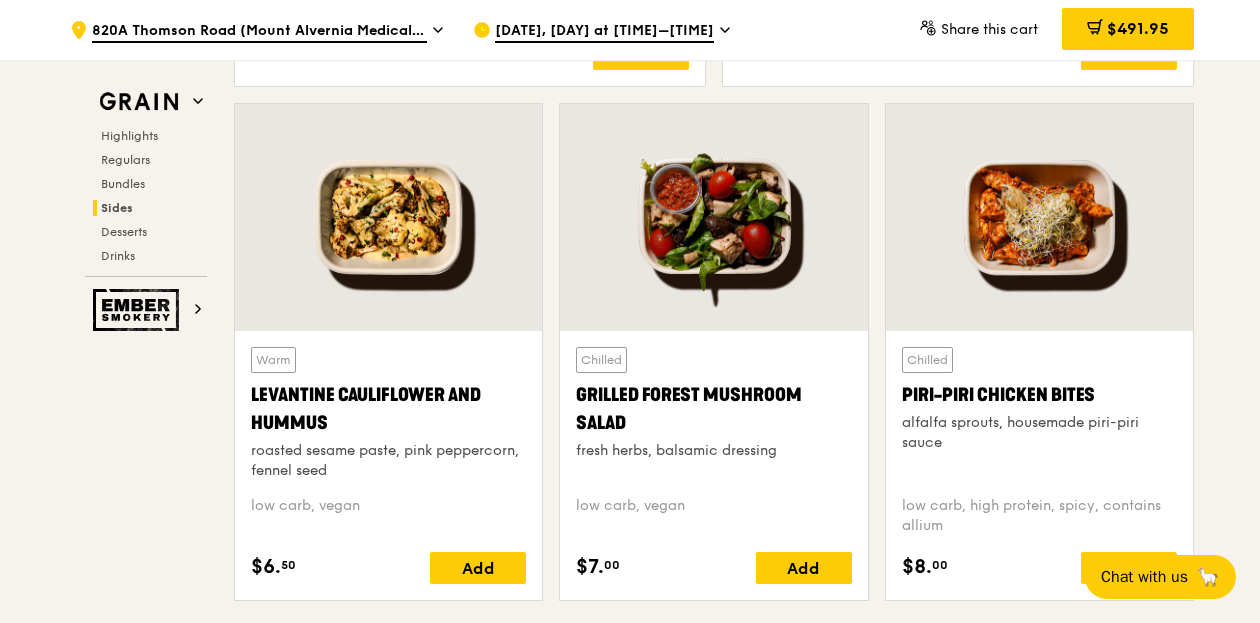 scroll, scrollTop: 5200, scrollLeft: 0, axis: vertical 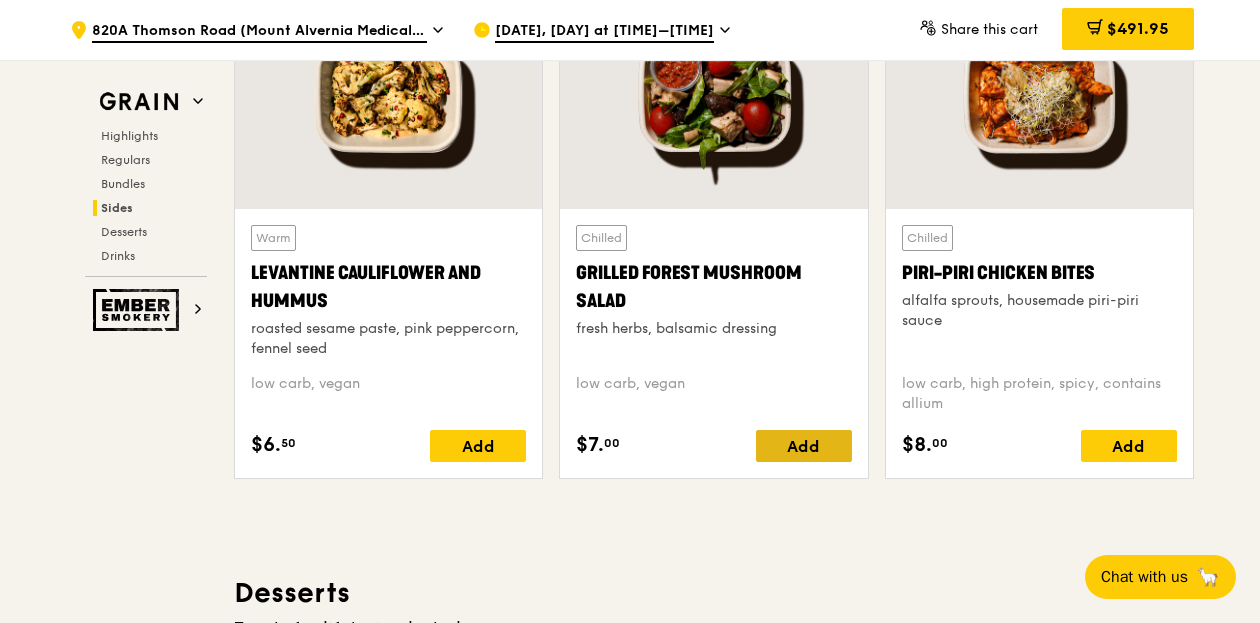 click on "Add" at bounding box center (804, 446) 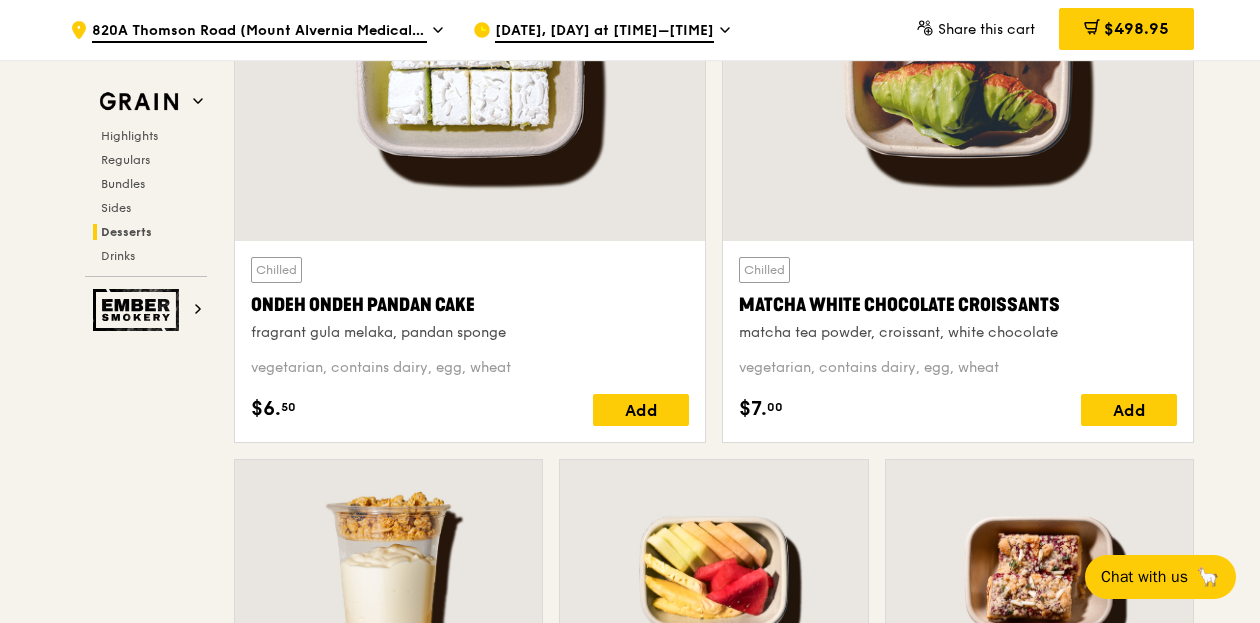scroll, scrollTop: 6000, scrollLeft: 0, axis: vertical 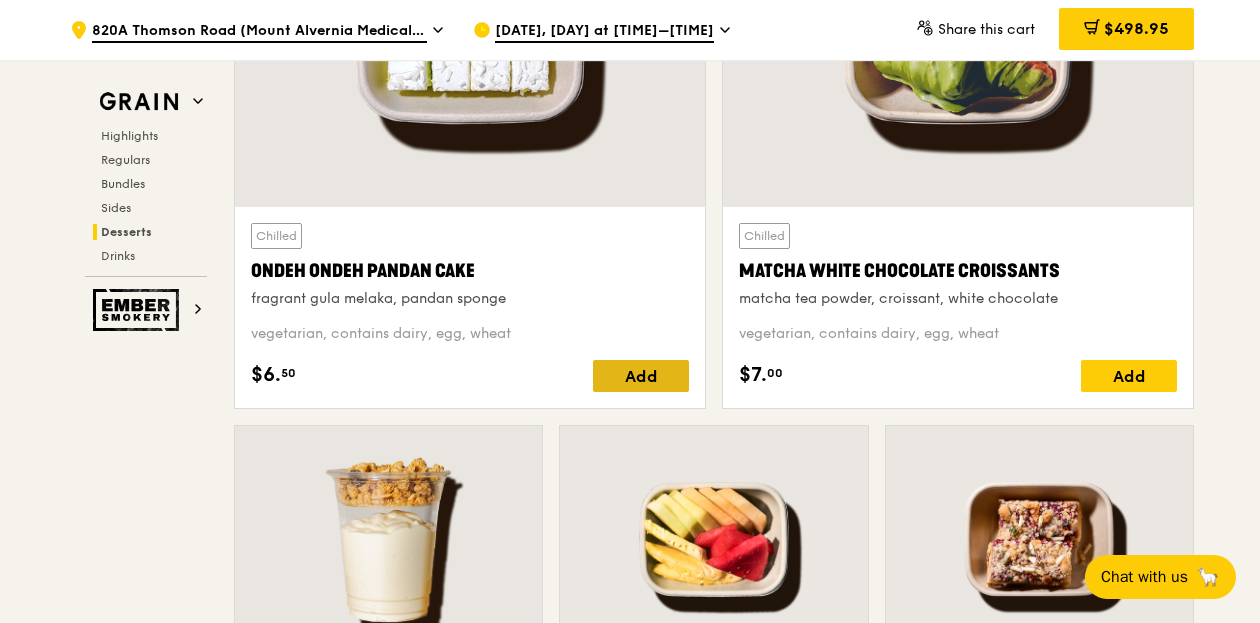 click on "Add" at bounding box center (641, 376) 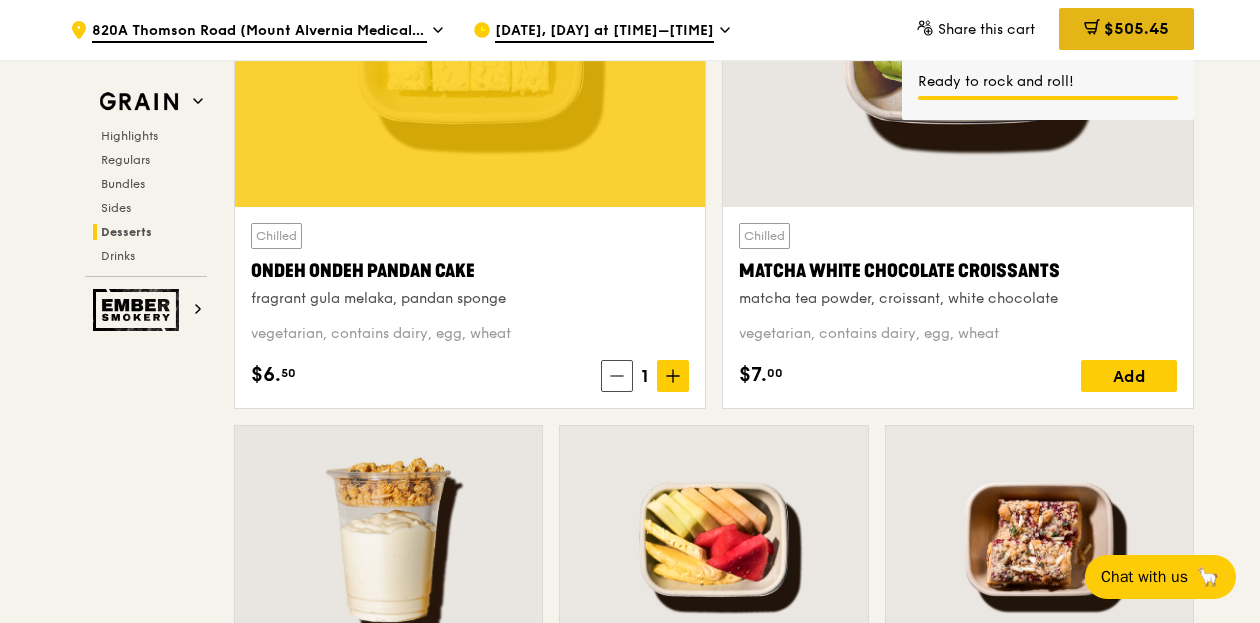 click on "$505.45" at bounding box center [1126, 29] 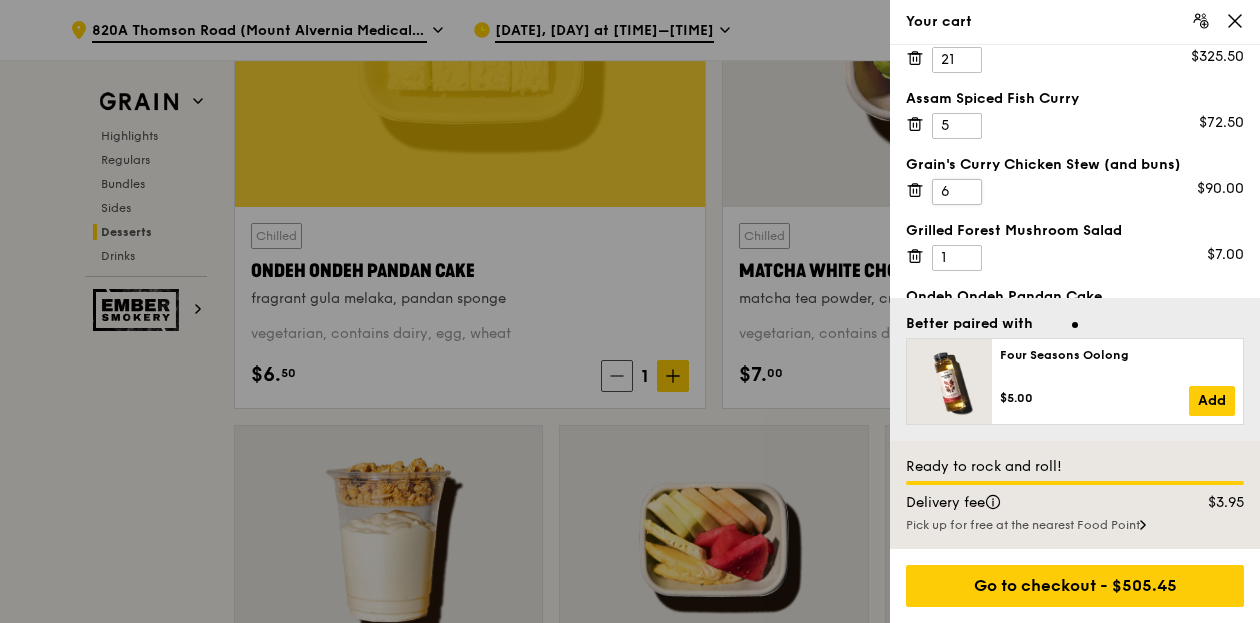 scroll, scrollTop: 0, scrollLeft: 0, axis: both 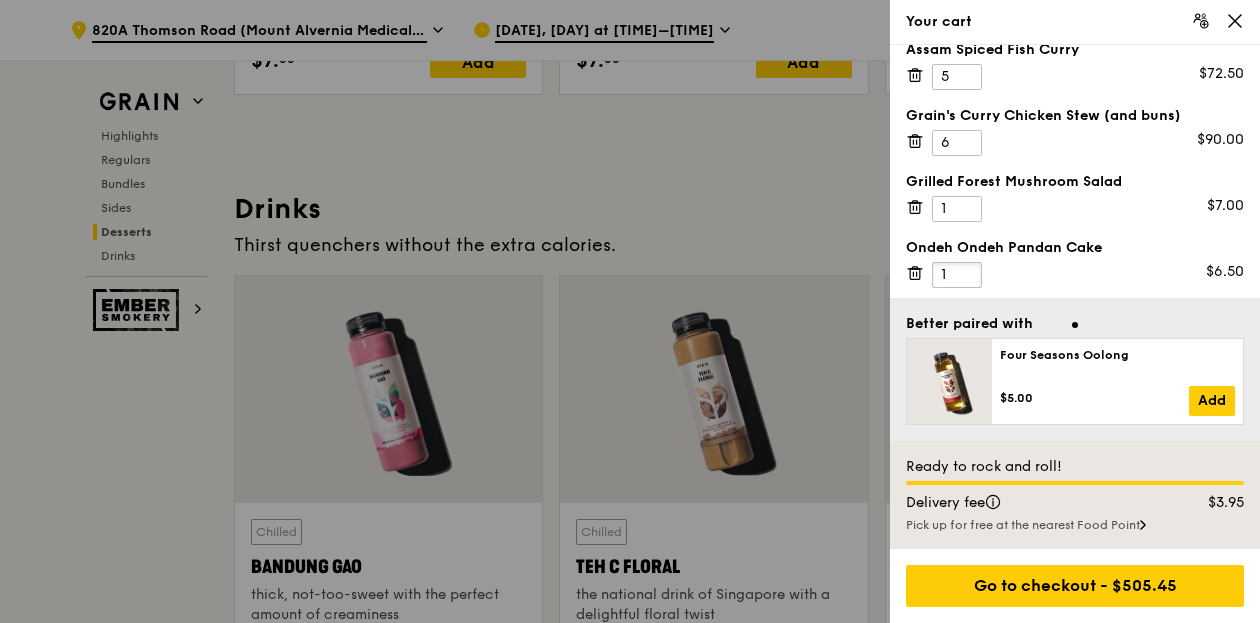click on "1" at bounding box center (957, 275) 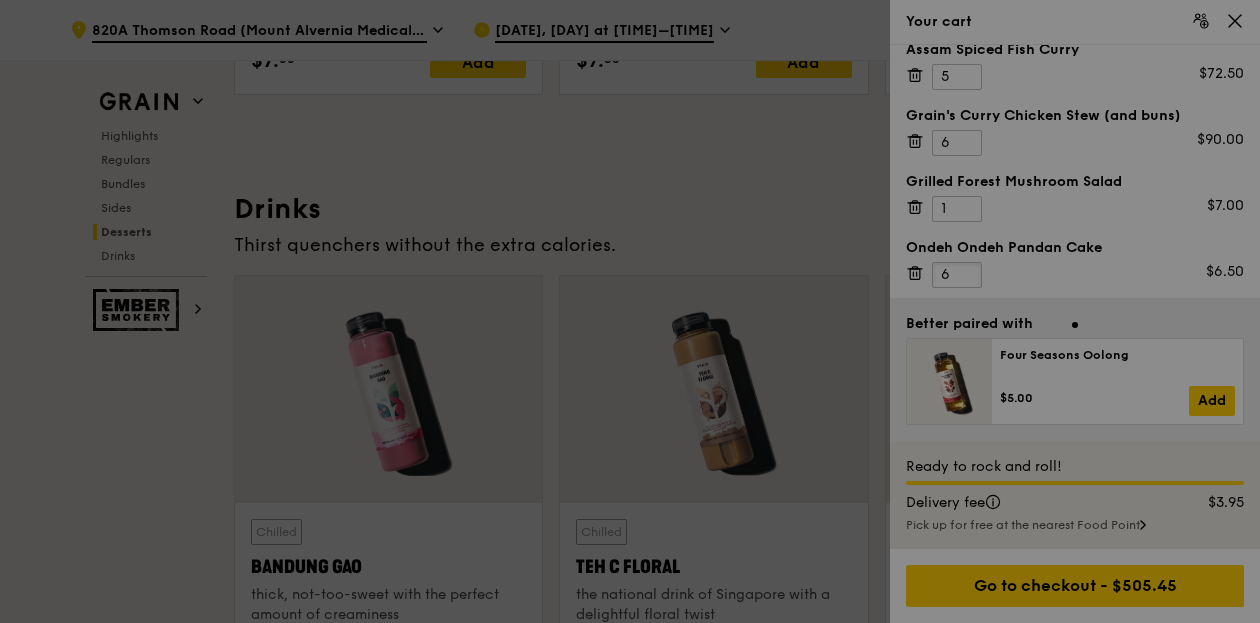 type on "6" 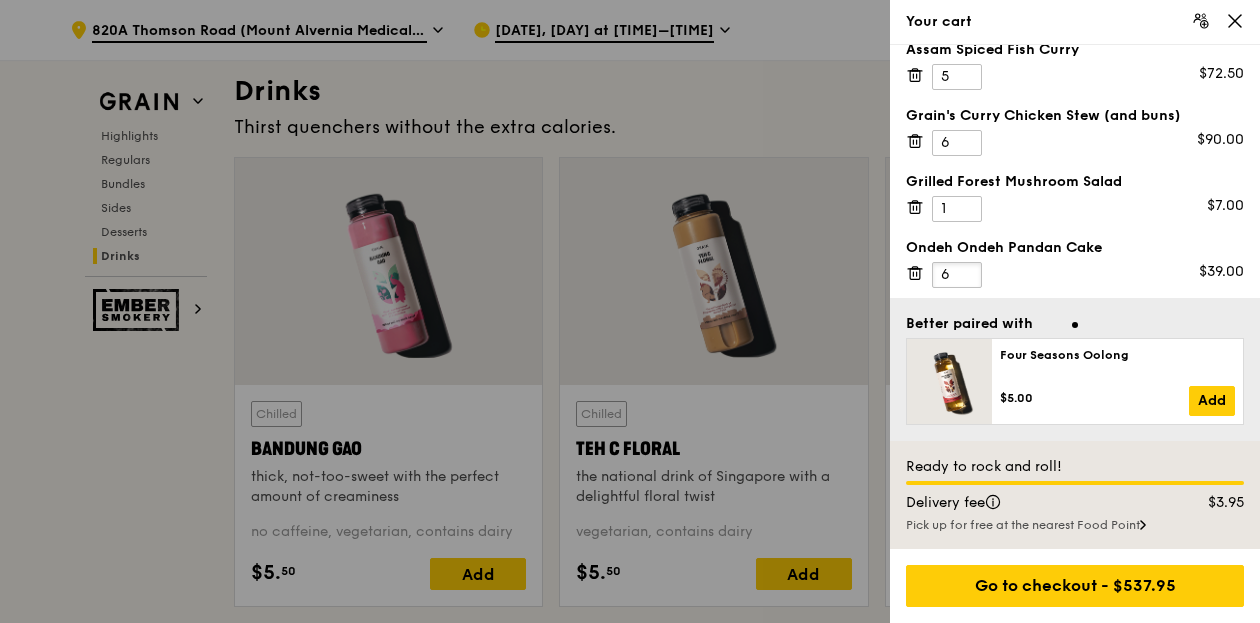 scroll, scrollTop: 7000, scrollLeft: 0, axis: vertical 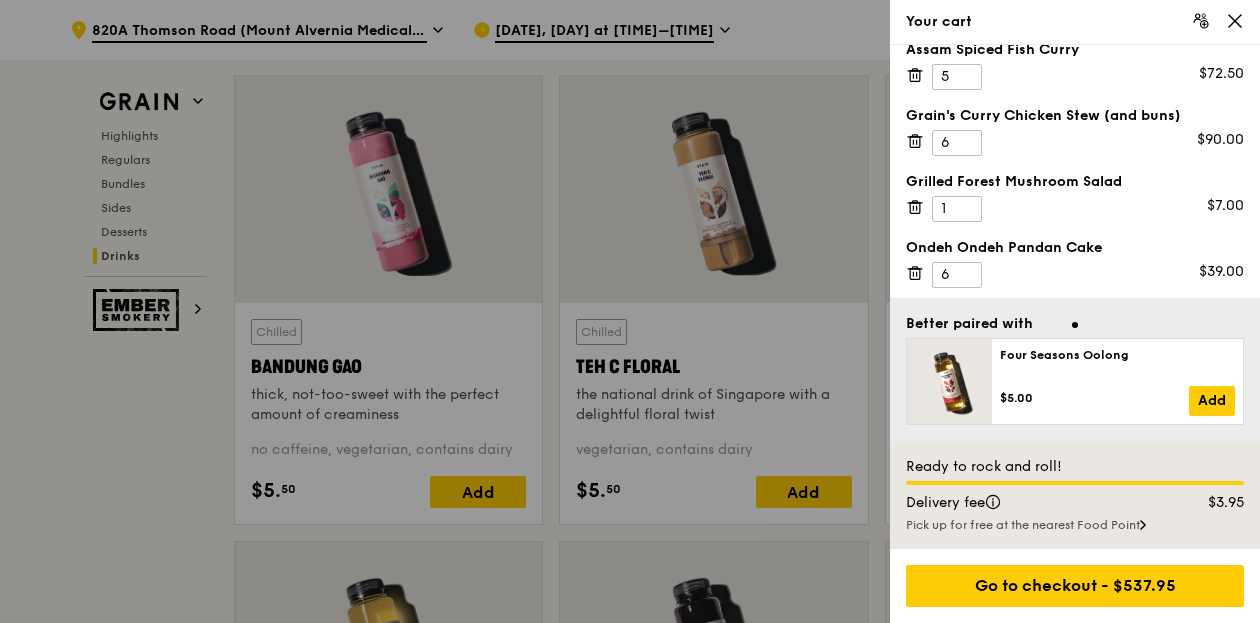 click 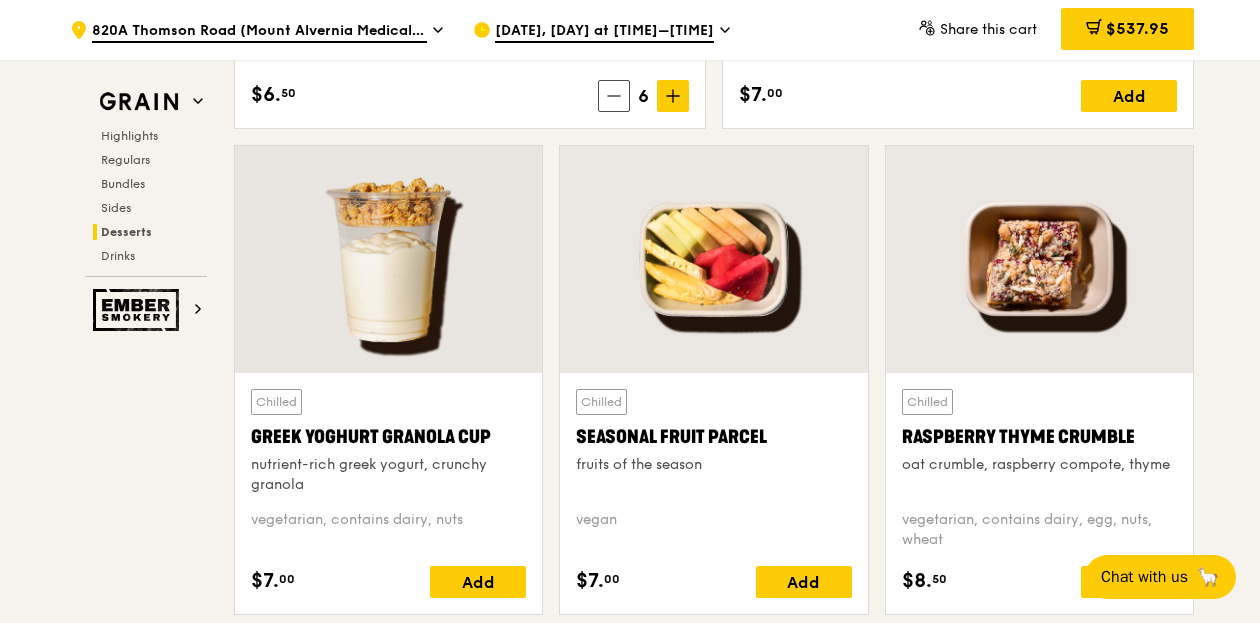 scroll, scrollTop: 6496, scrollLeft: 0, axis: vertical 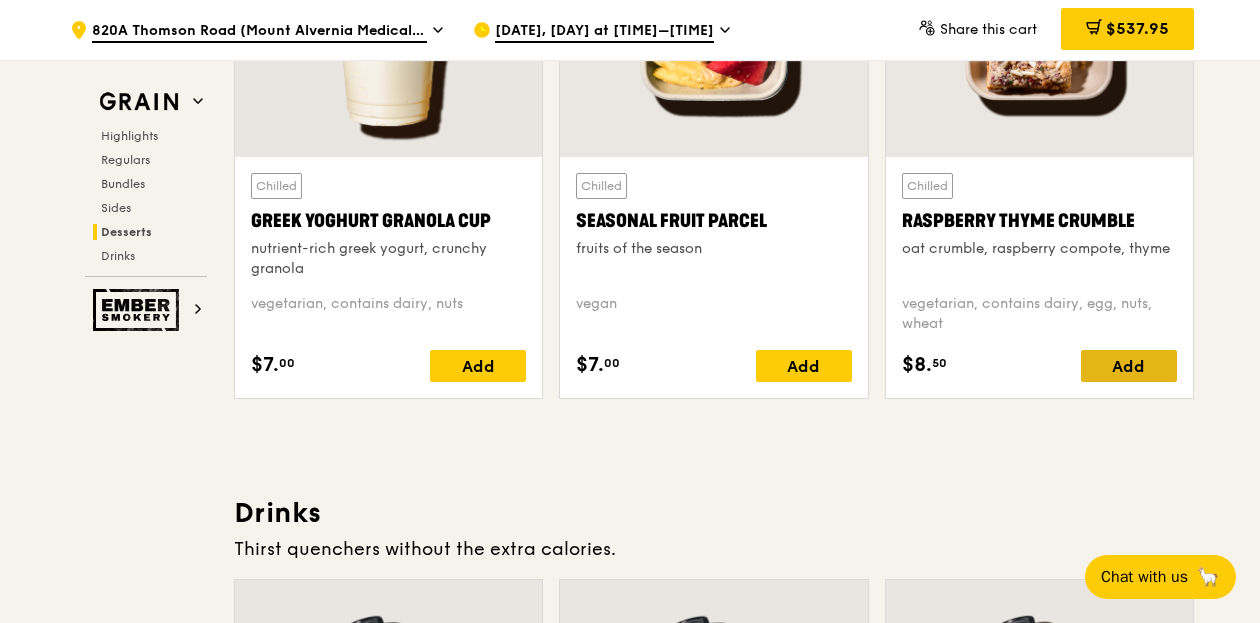 click on "Add" at bounding box center (1129, 366) 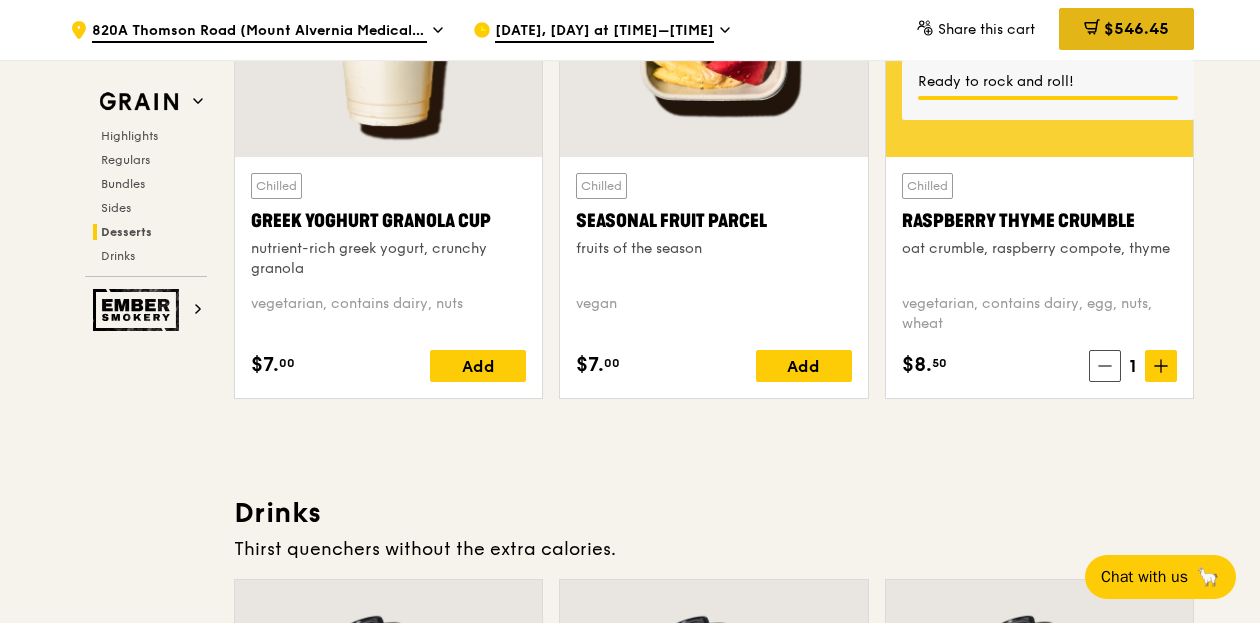 click on "$546.45" at bounding box center (1136, 28) 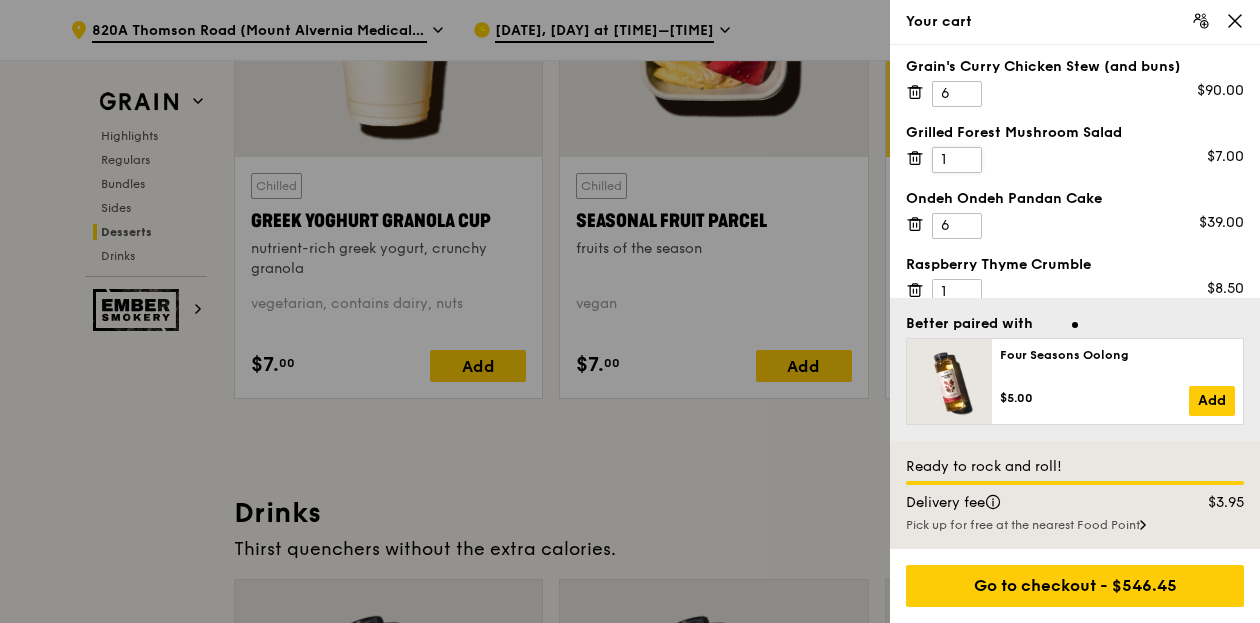 scroll, scrollTop: 152, scrollLeft: 0, axis: vertical 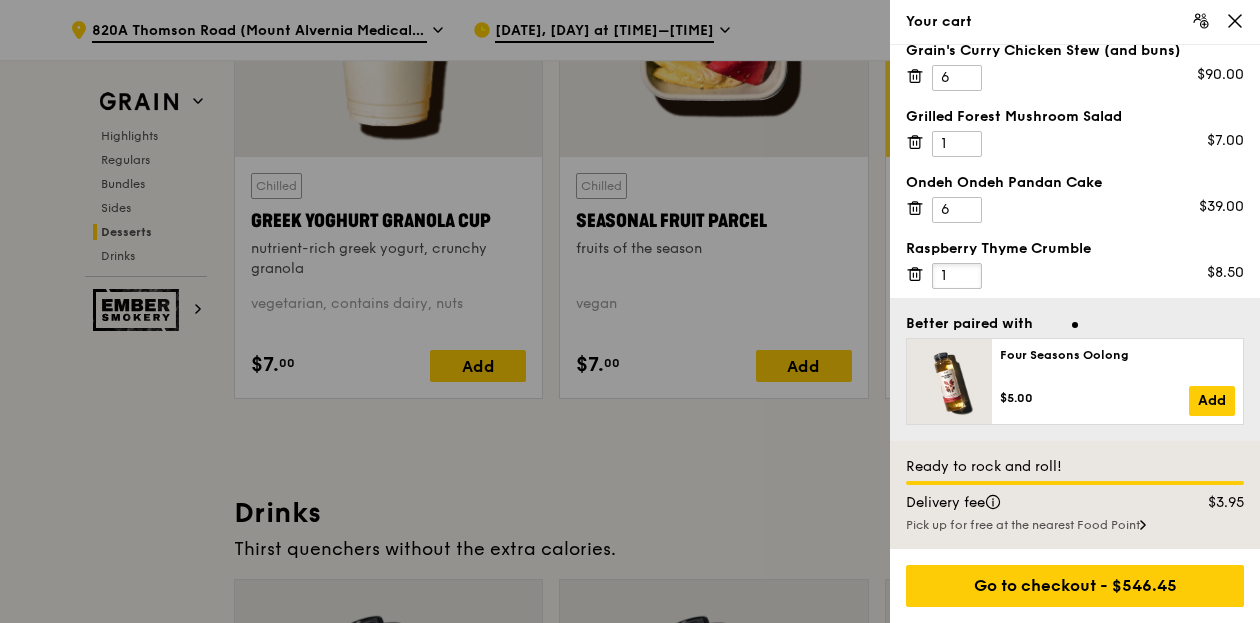 click on "1" at bounding box center (957, 276) 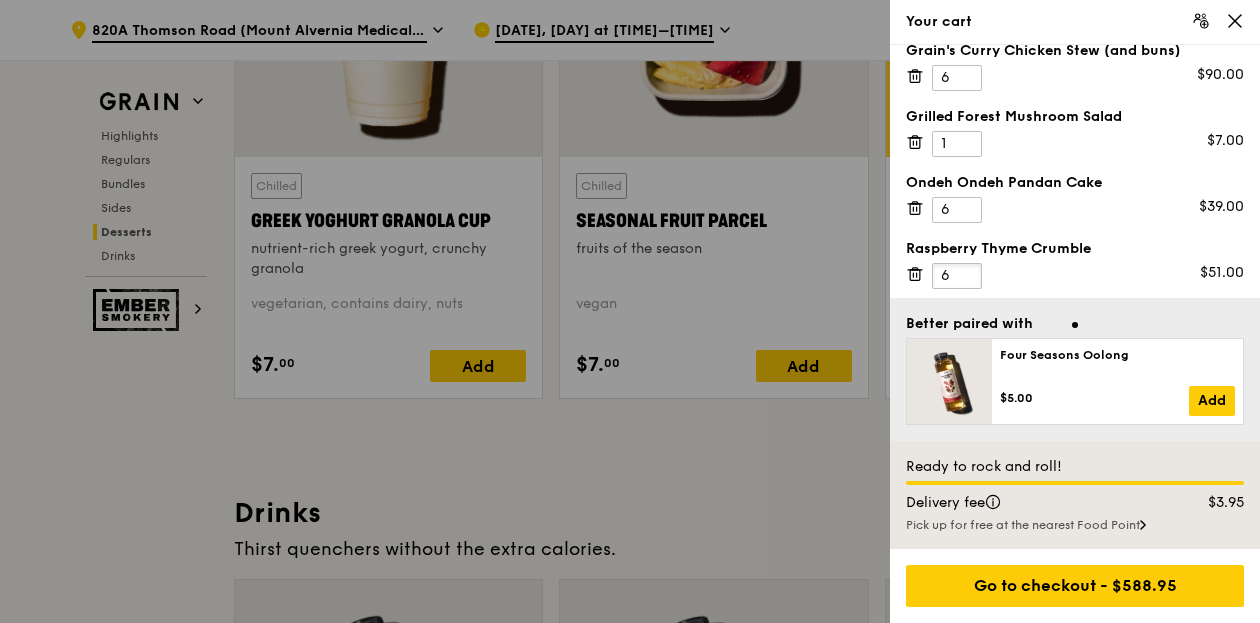 type on "6" 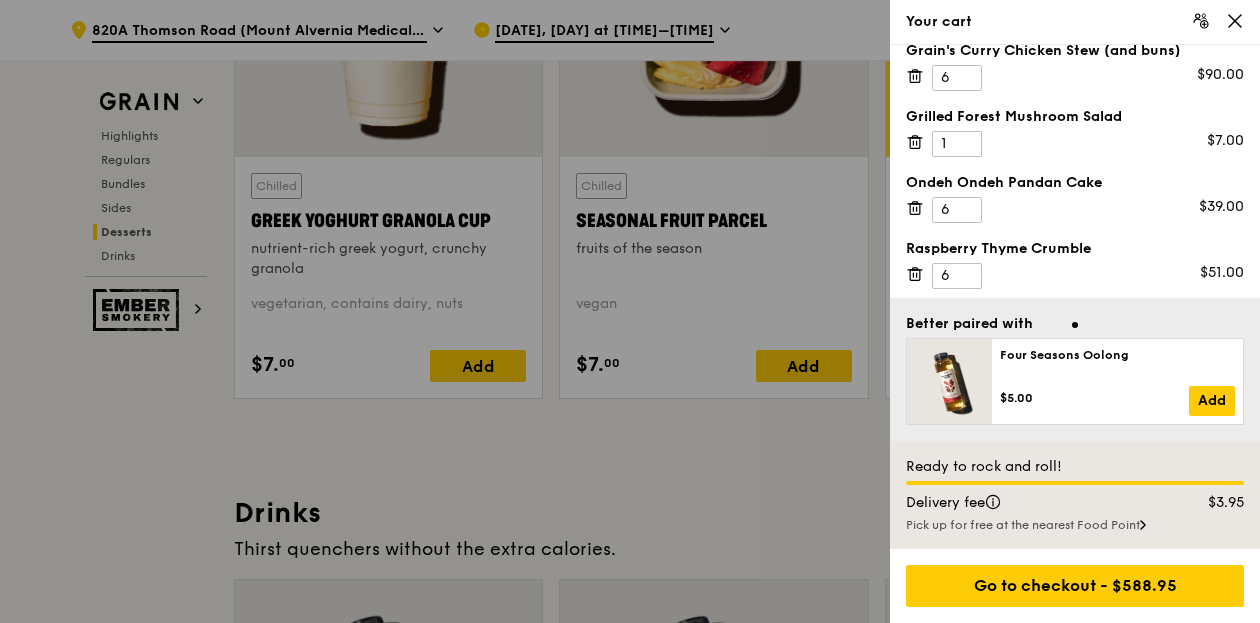 click 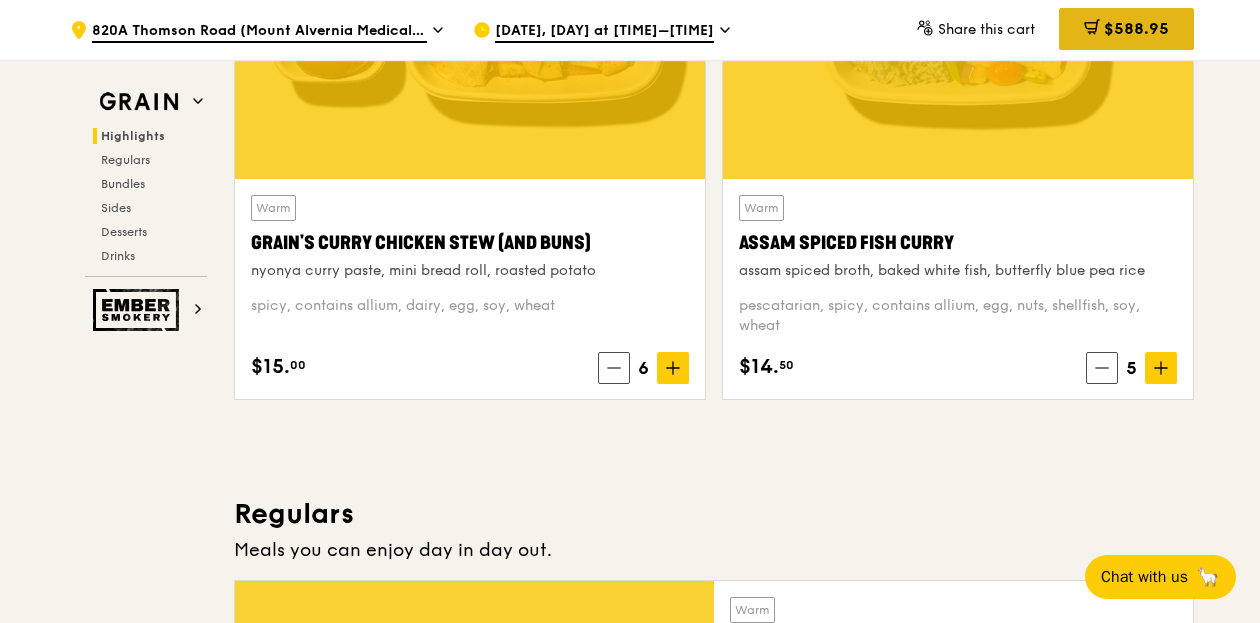 scroll, scrollTop: 896, scrollLeft: 0, axis: vertical 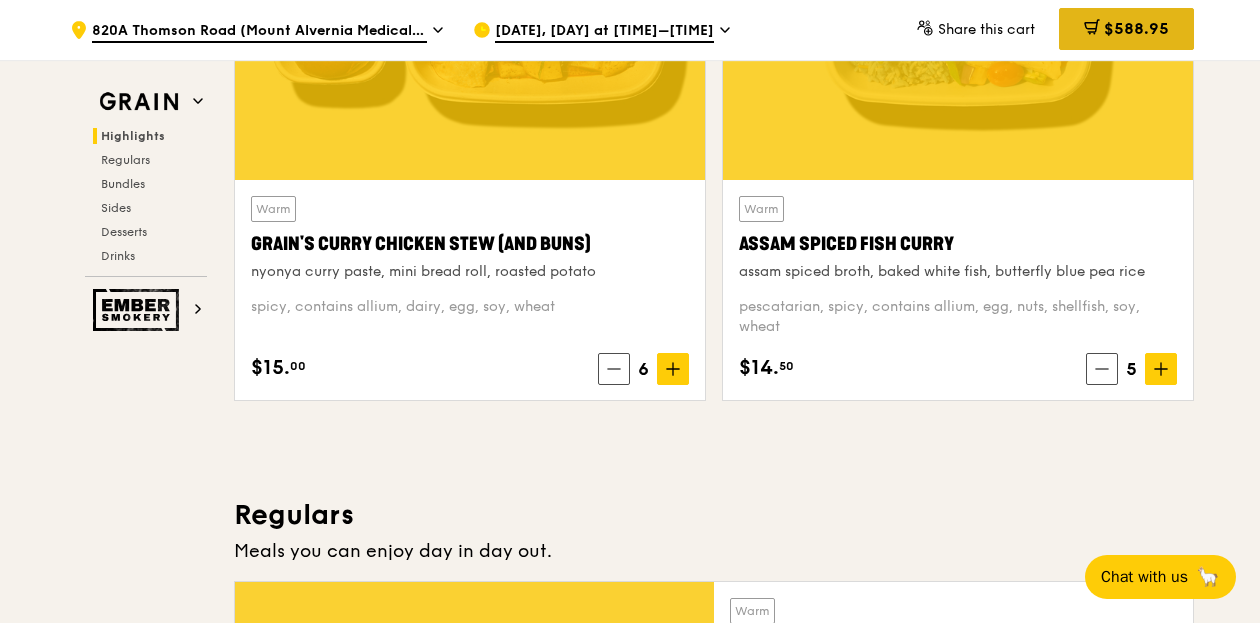 click on "$588.95" at bounding box center (1136, 28) 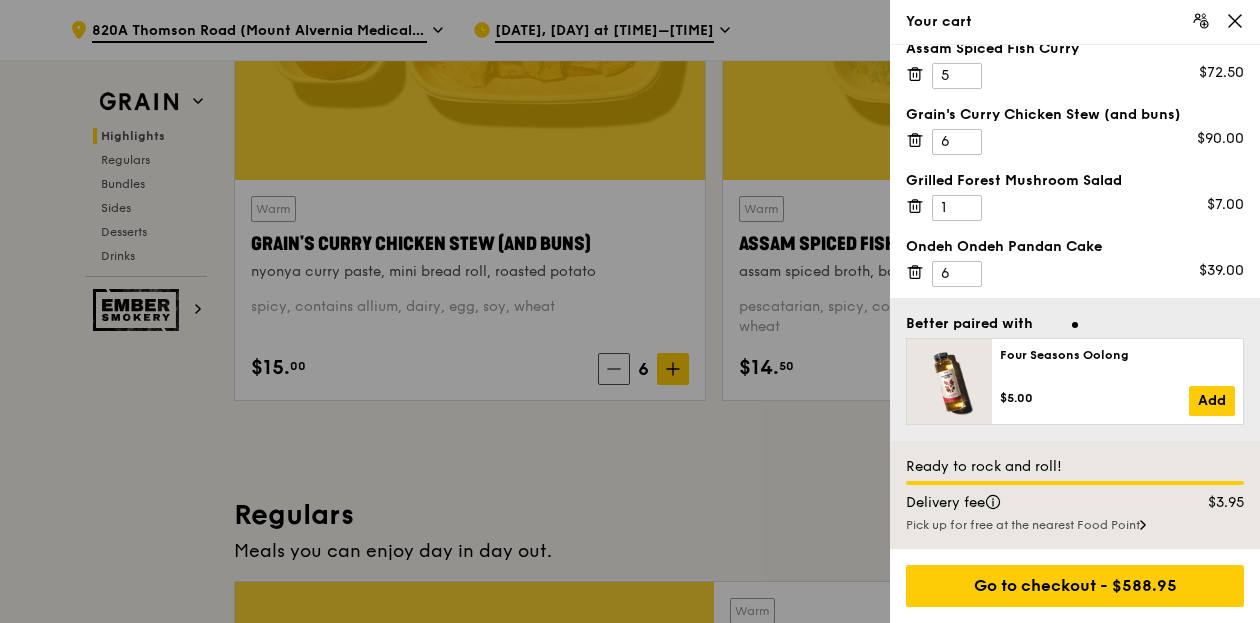 scroll, scrollTop: 0, scrollLeft: 0, axis: both 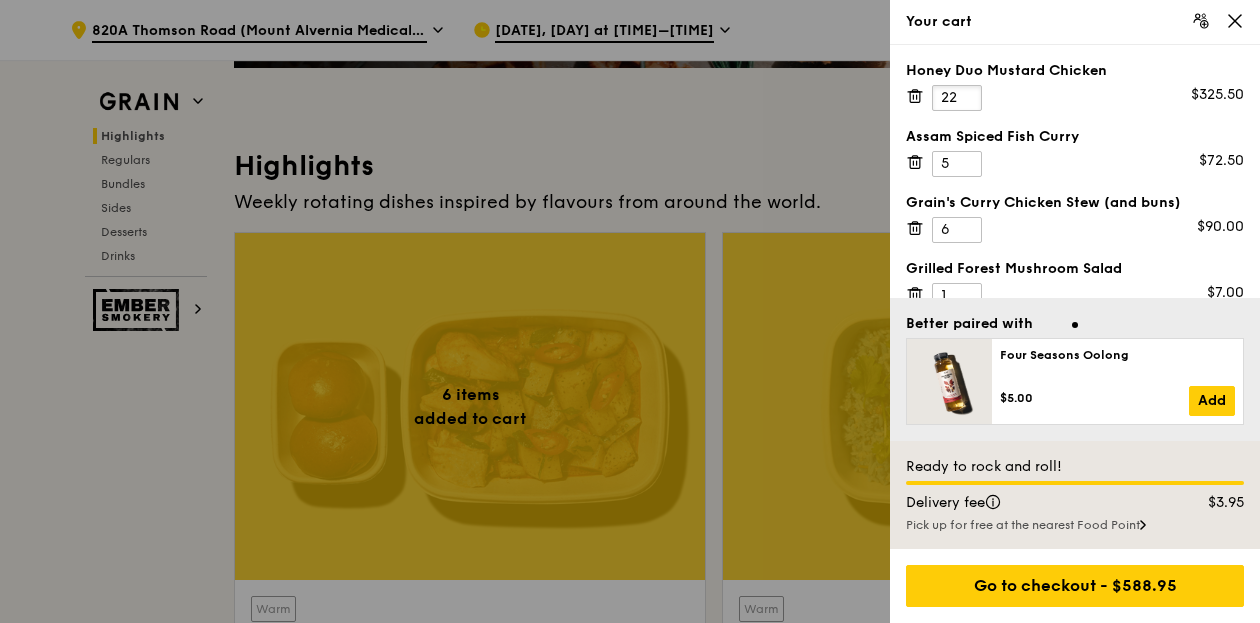 type on "22" 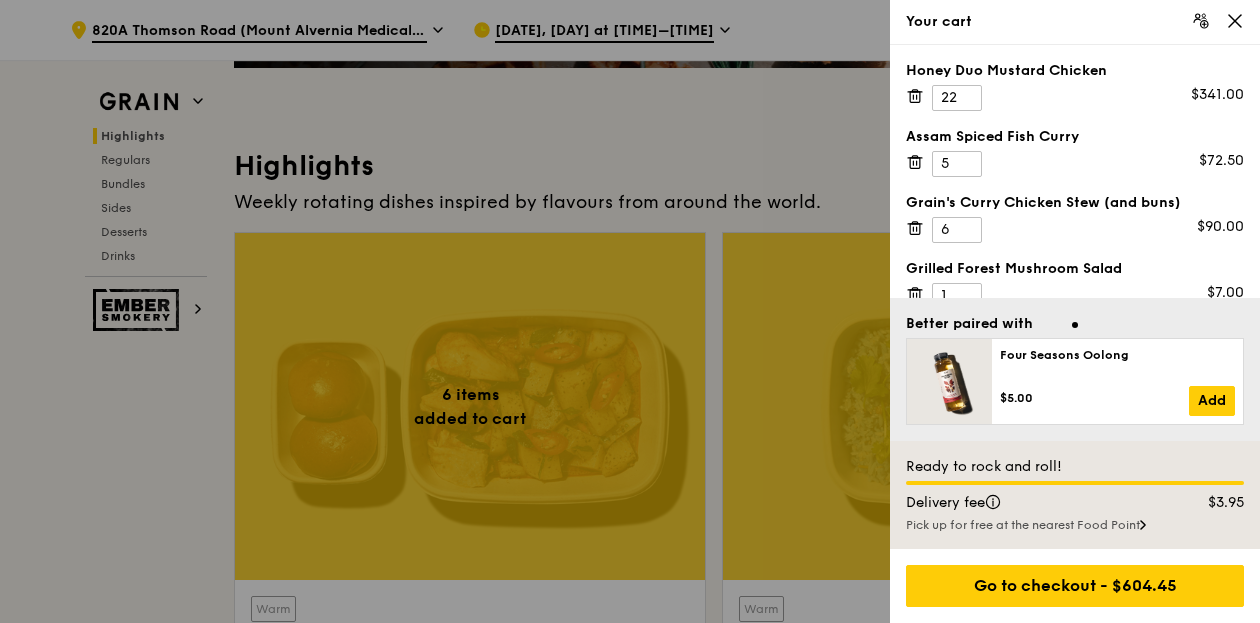 click at bounding box center [630, 311] 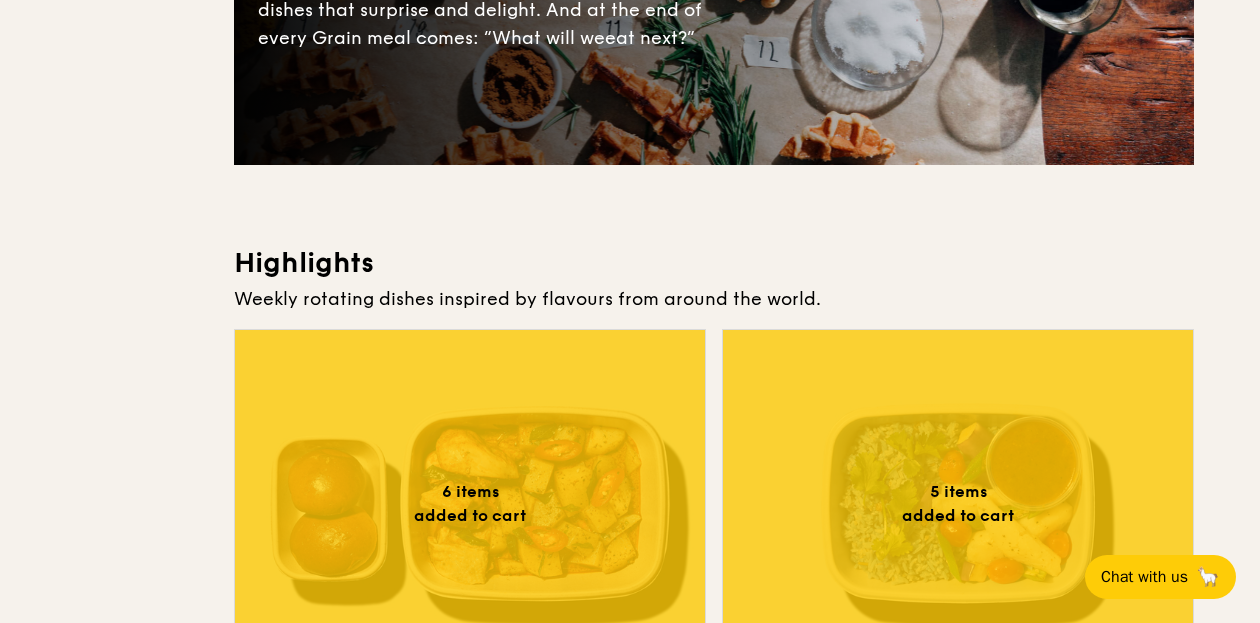 scroll, scrollTop: 0, scrollLeft: 0, axis: both 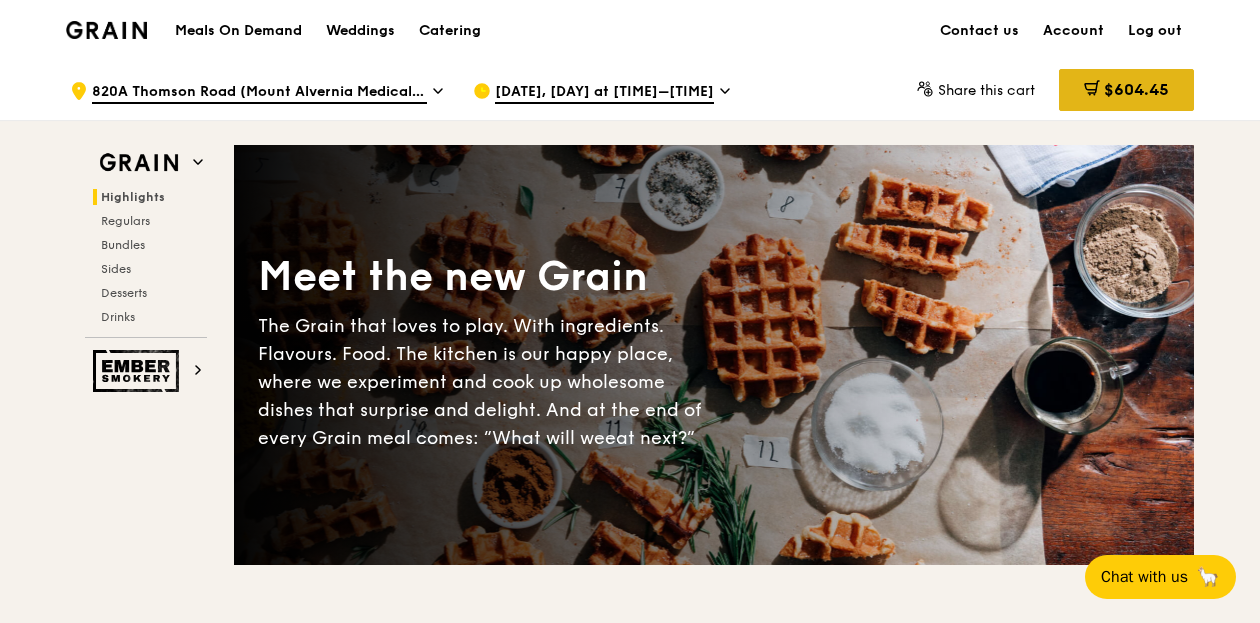 click at bounding box center (1092, 91) 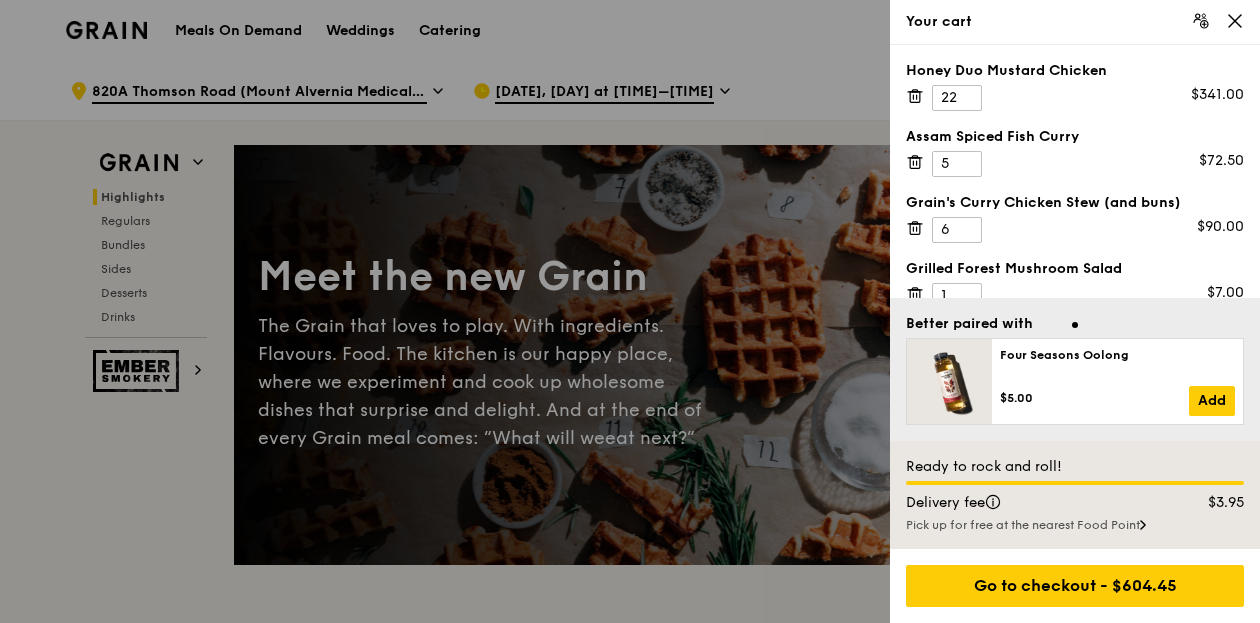 click on "Honey Duo Mustard Chicken
22
$341.00
Assam Spiced Fish Curry
5
$72.50
Grain's Curry Chicken Stew (and buns)
6
$90.00
Grilled Forest Mushroom Salad
1
$7.00
Ondeh Ondeh Pandan Cake
6
$39.00
Raspberry Thyme Crumble
6
$51.00" at bounding box center (1075, 171) 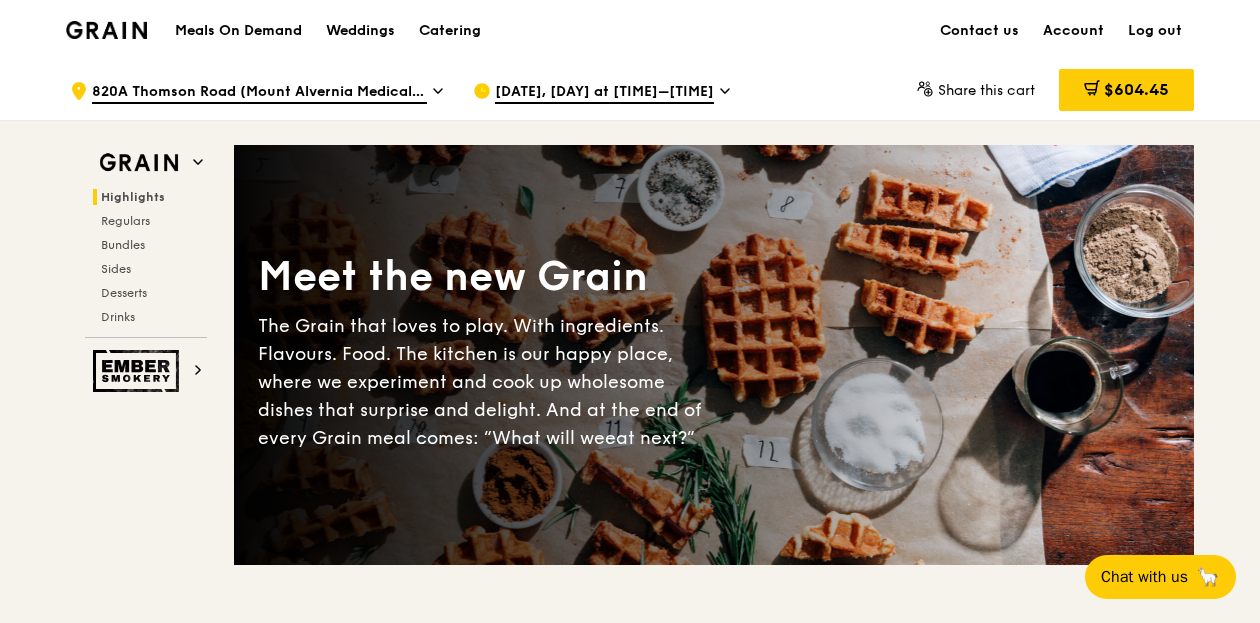 drag, startPoint x: 1259, startPoint y: 28, endPoint x: 1254, endPoint y: 64, distance: 36.345562 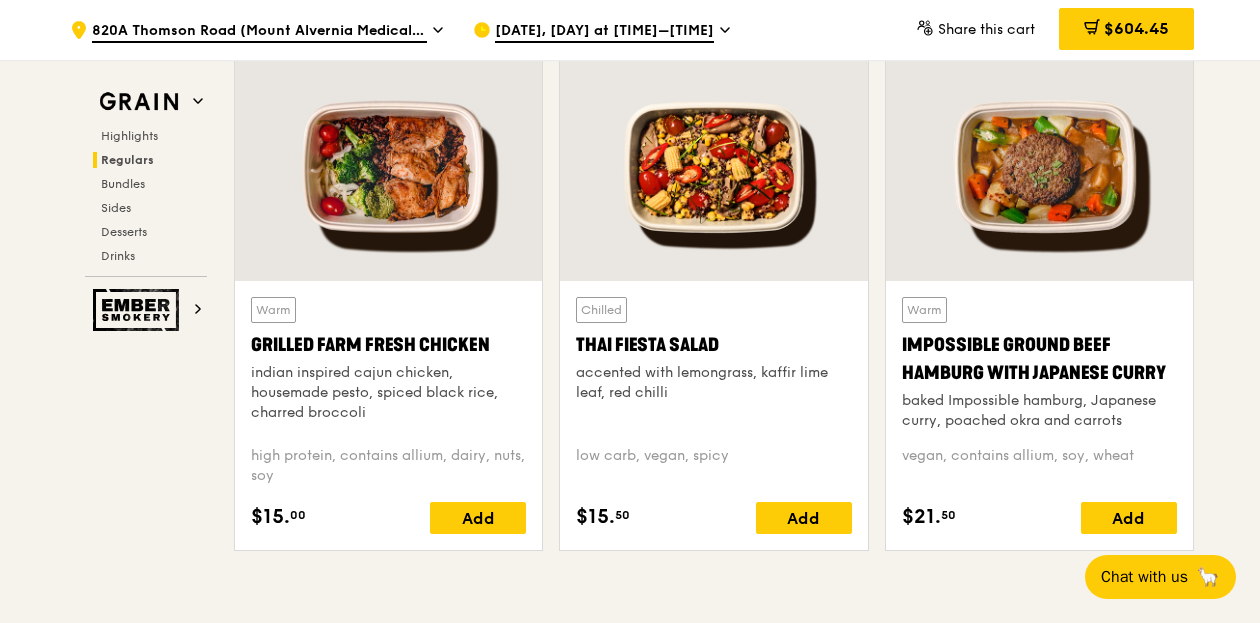 scroll, scrollTop: 2320, scrollLeft: 0, axis: vertical 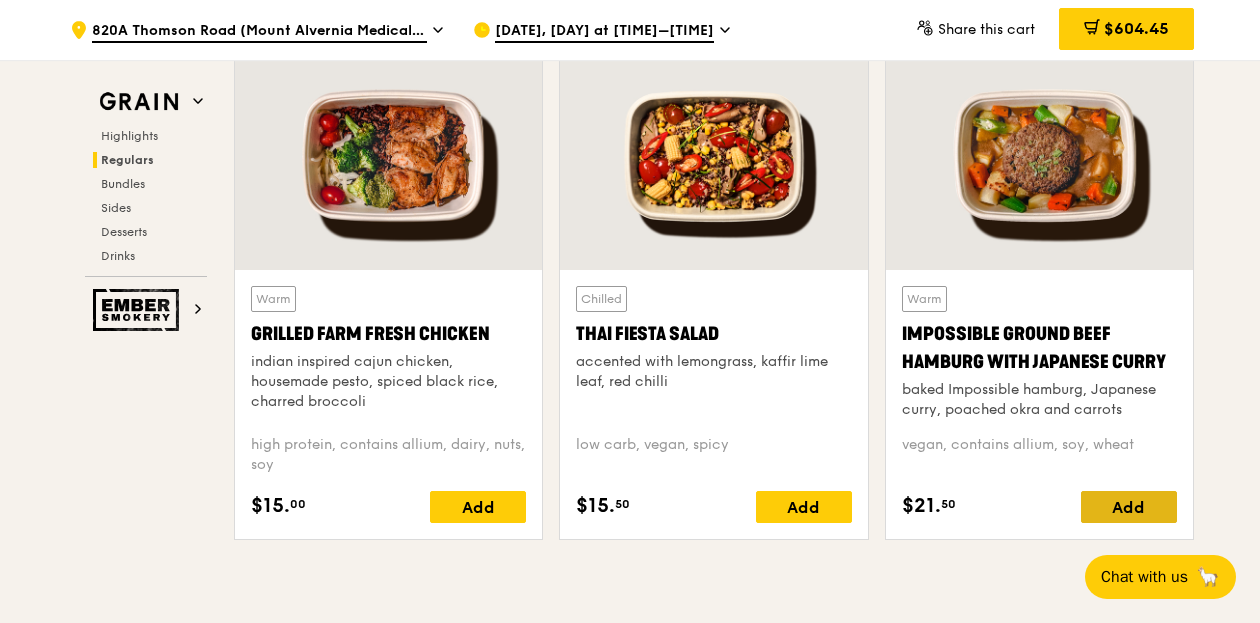 click on "Add" at bounding box center (1129, 507) 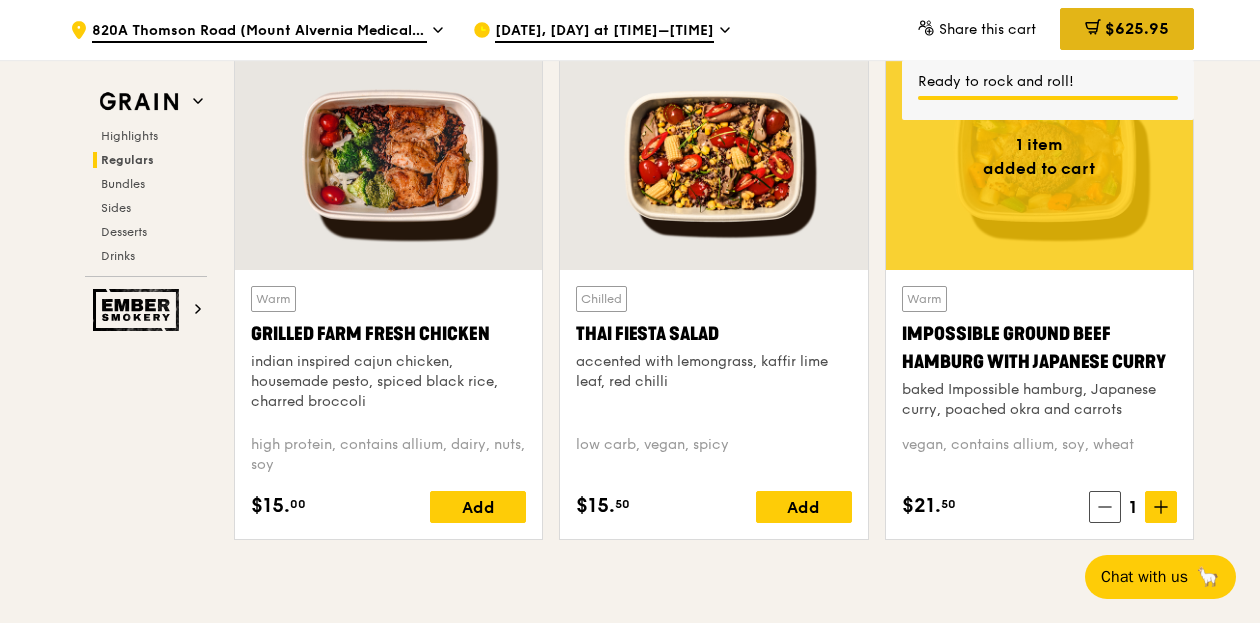 click on "$625.95" at bounding box center (1137, 28) 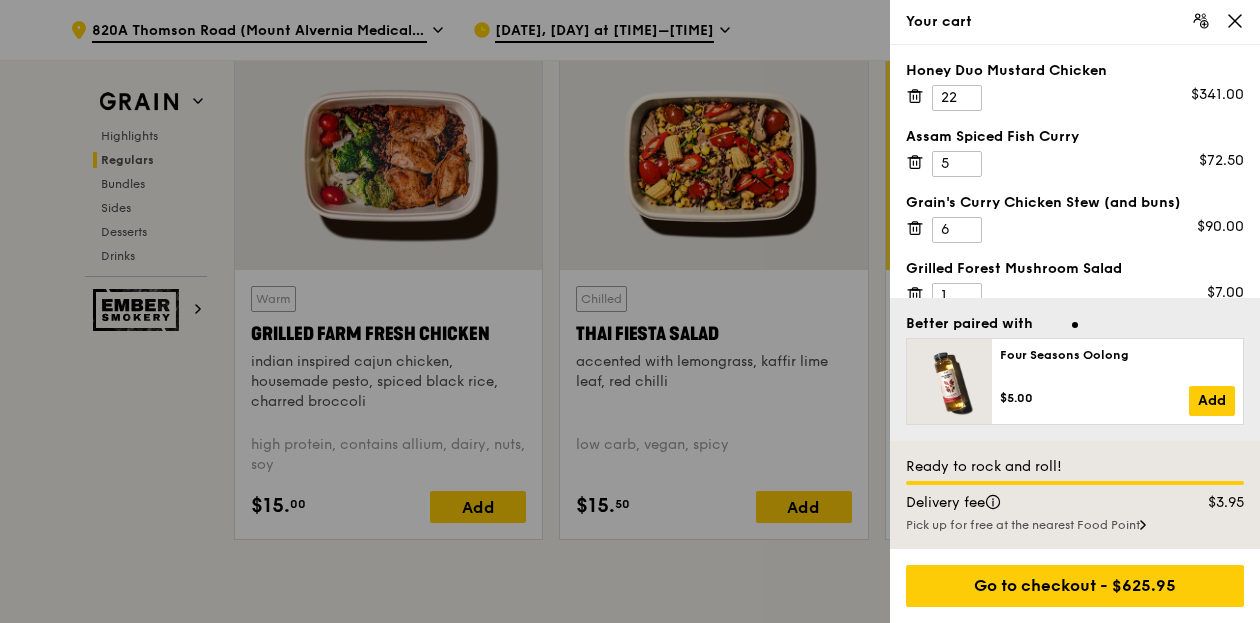scroll, scrollTop: 2300, scrollLeft: 0, axis: vertical 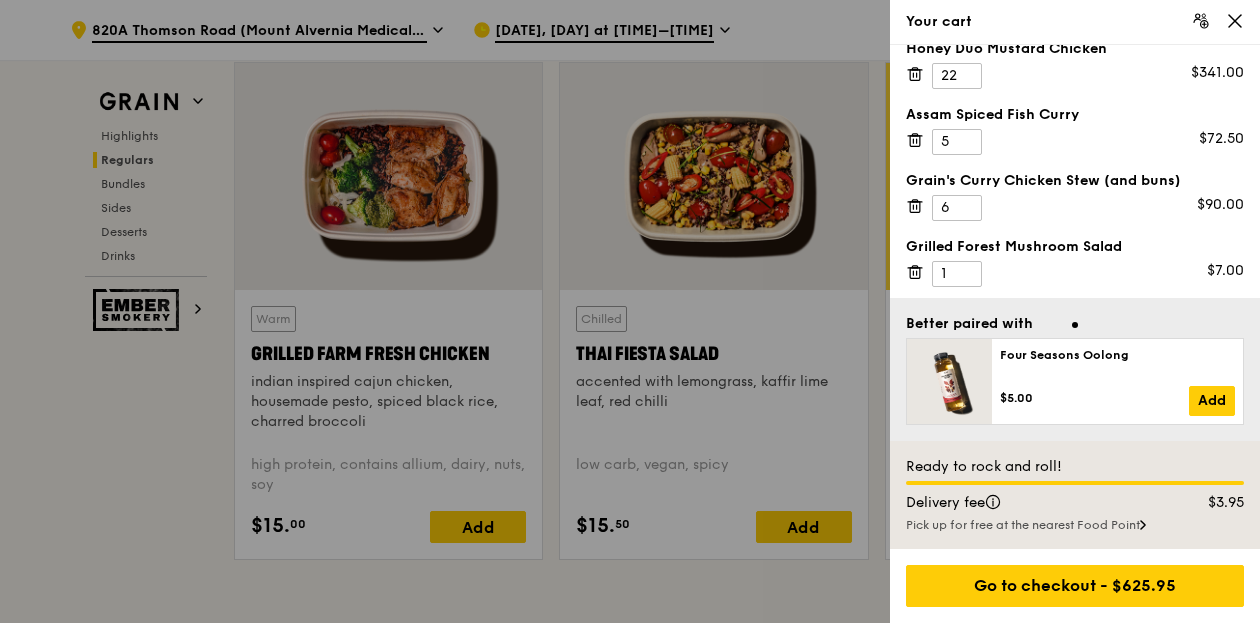 click on "Grilled Forest Mushroom Salad
1
$7.00" at bounding box center [1075, 262] 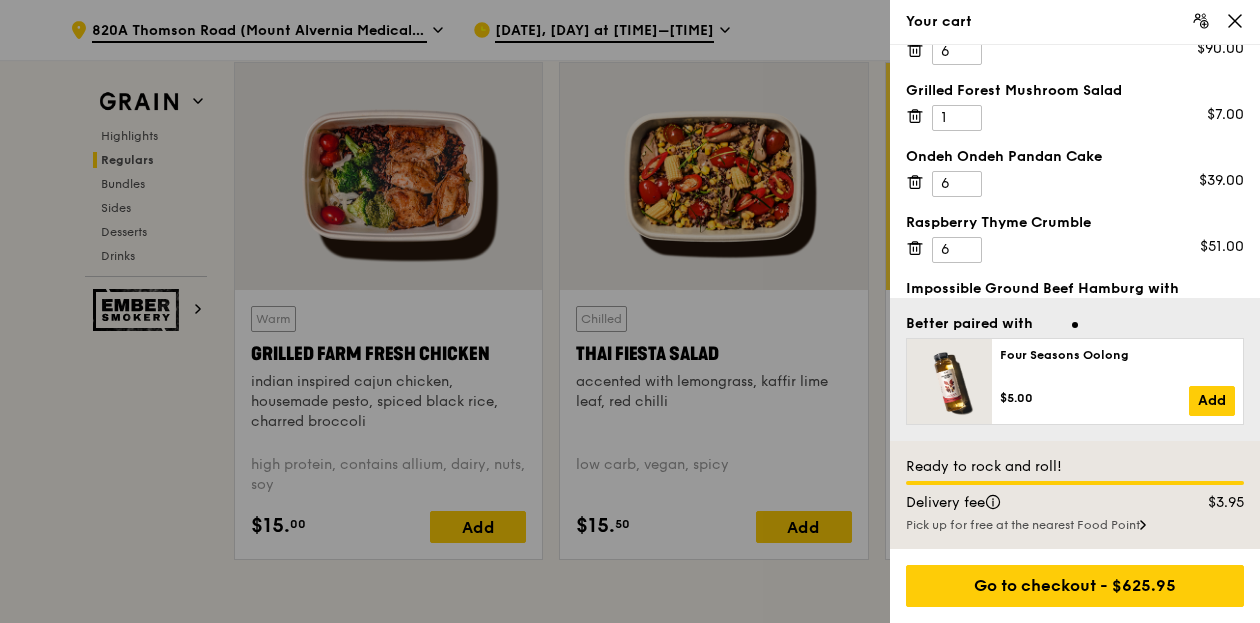 scroll, scrollTop: 238, scrollLeft: 0, axis: vertical 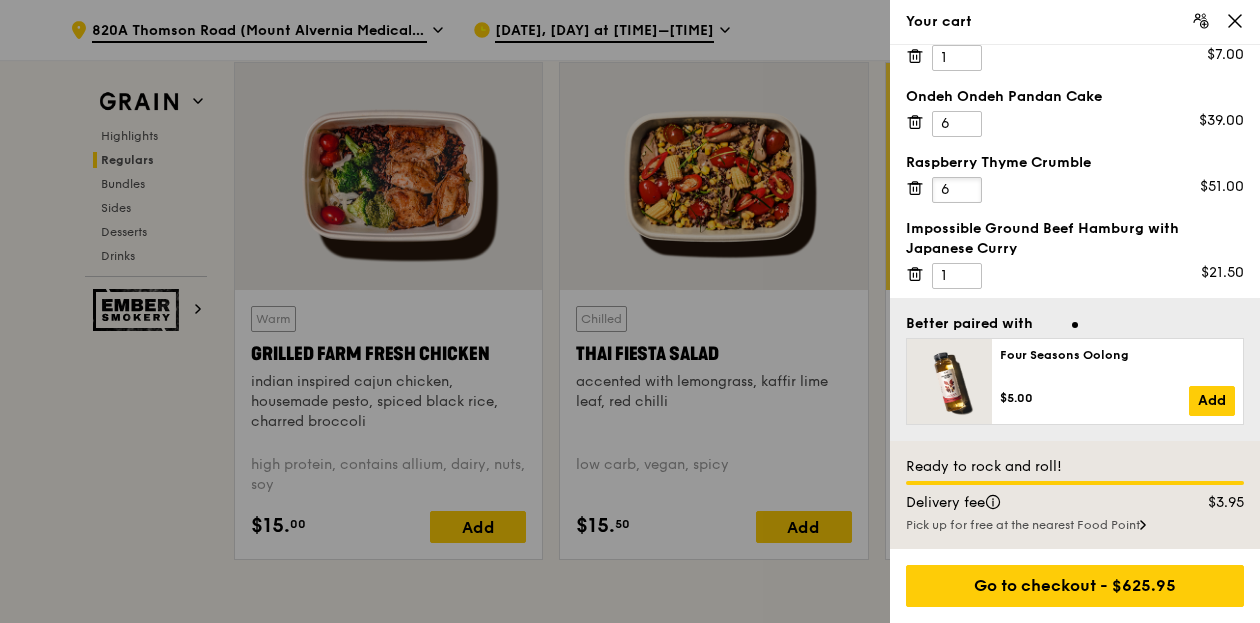click on "6" at bounding box center (957, 190) 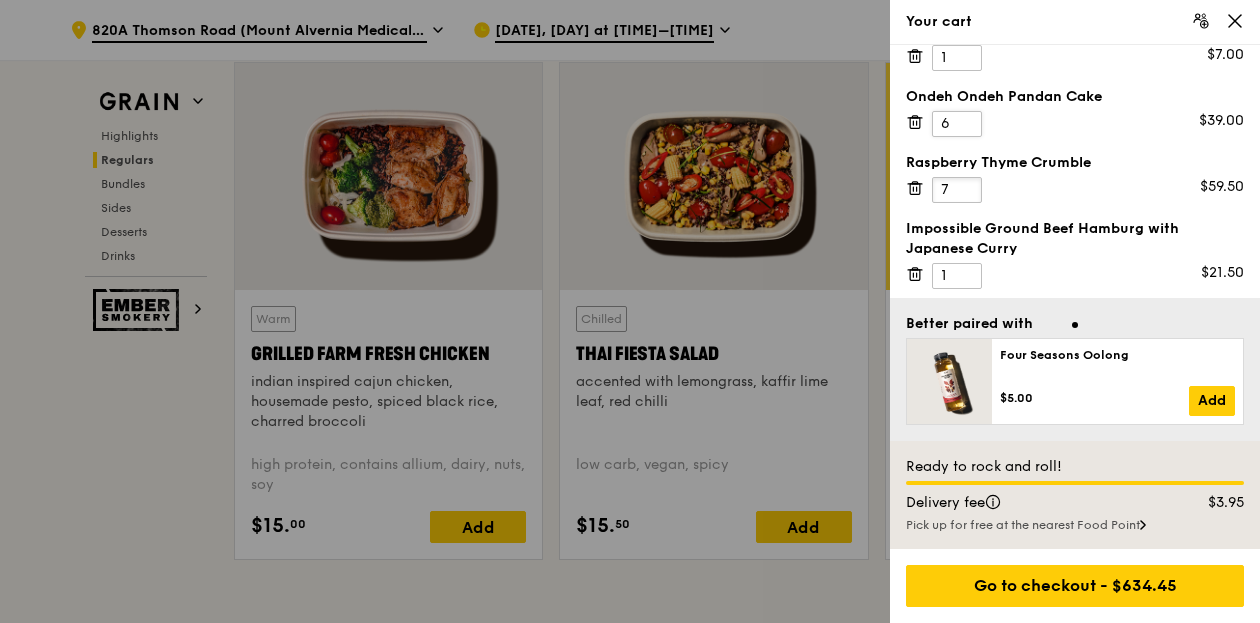 type on "7" 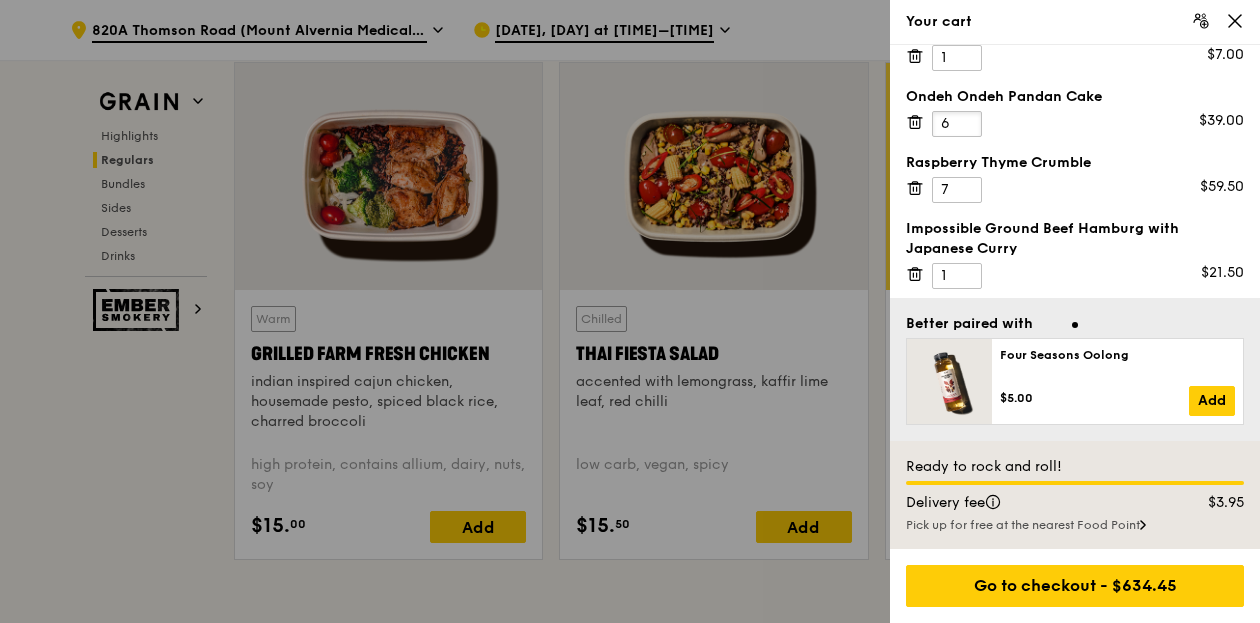 click on "6" at bounding box center [957, 124] 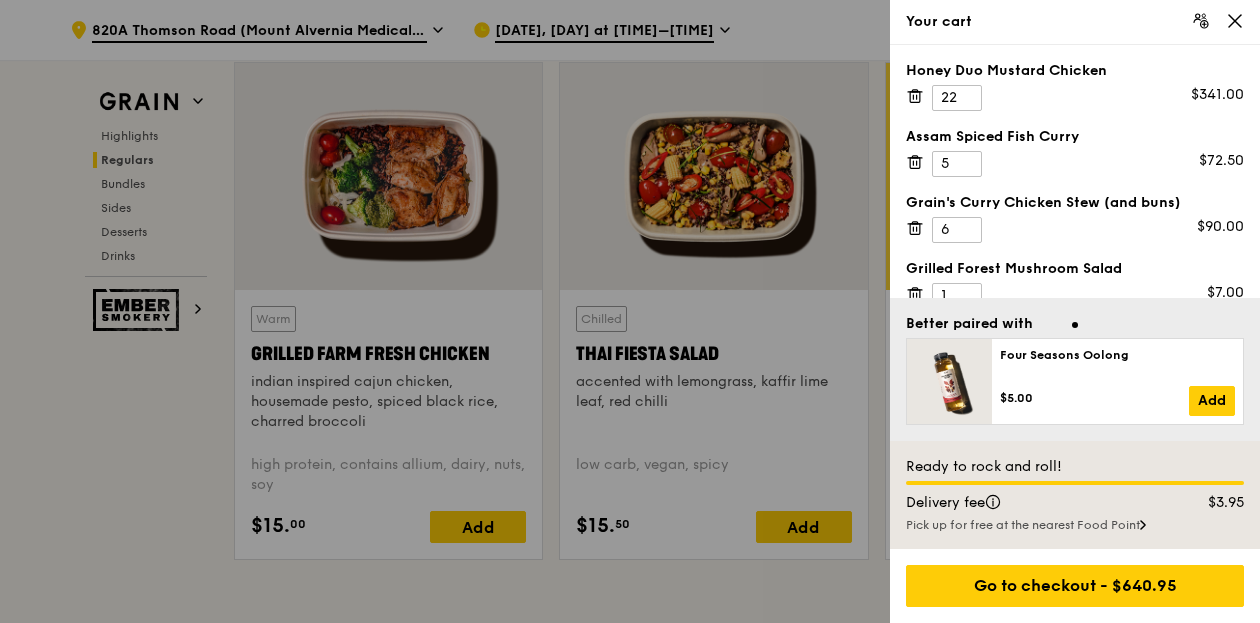 scroll, scrollTop: 238, scrollLeft: 0, axis: vertical 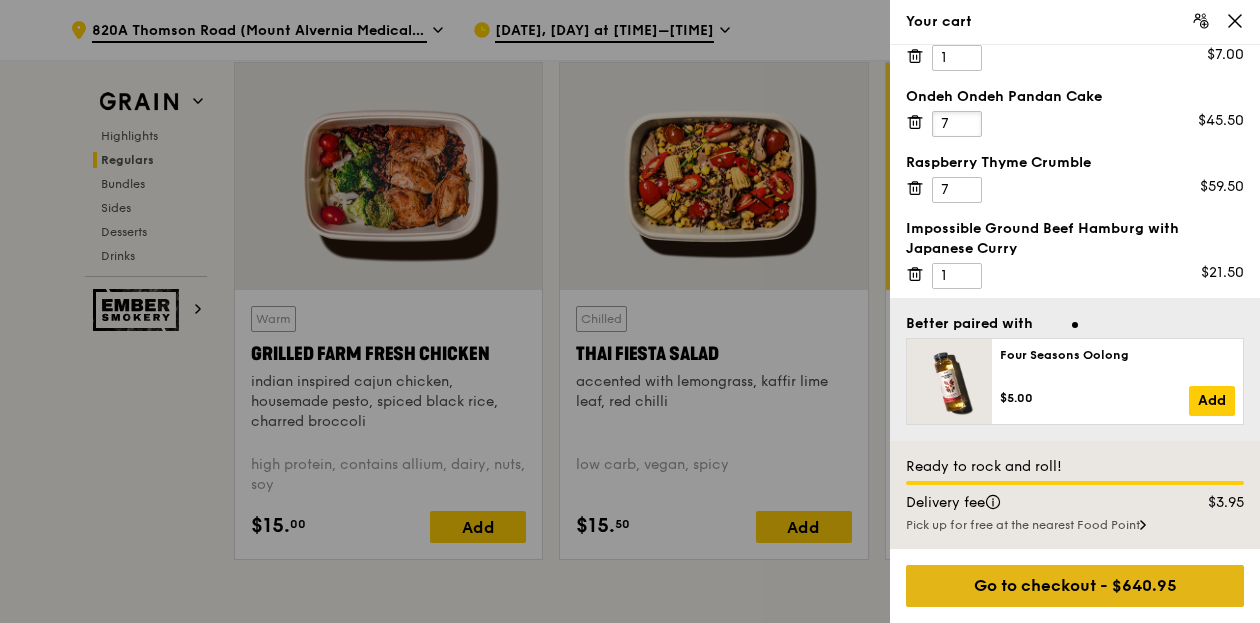 type on "7" 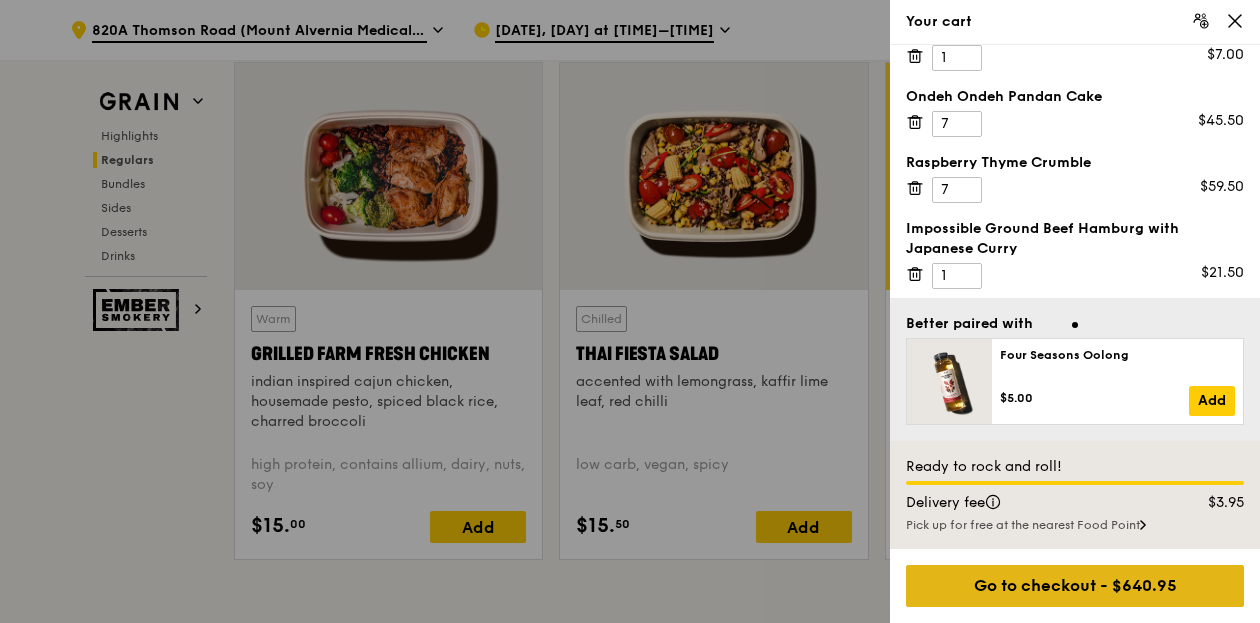 click on "Go to checkout - $640.95" at bounding box center (1075, 586) 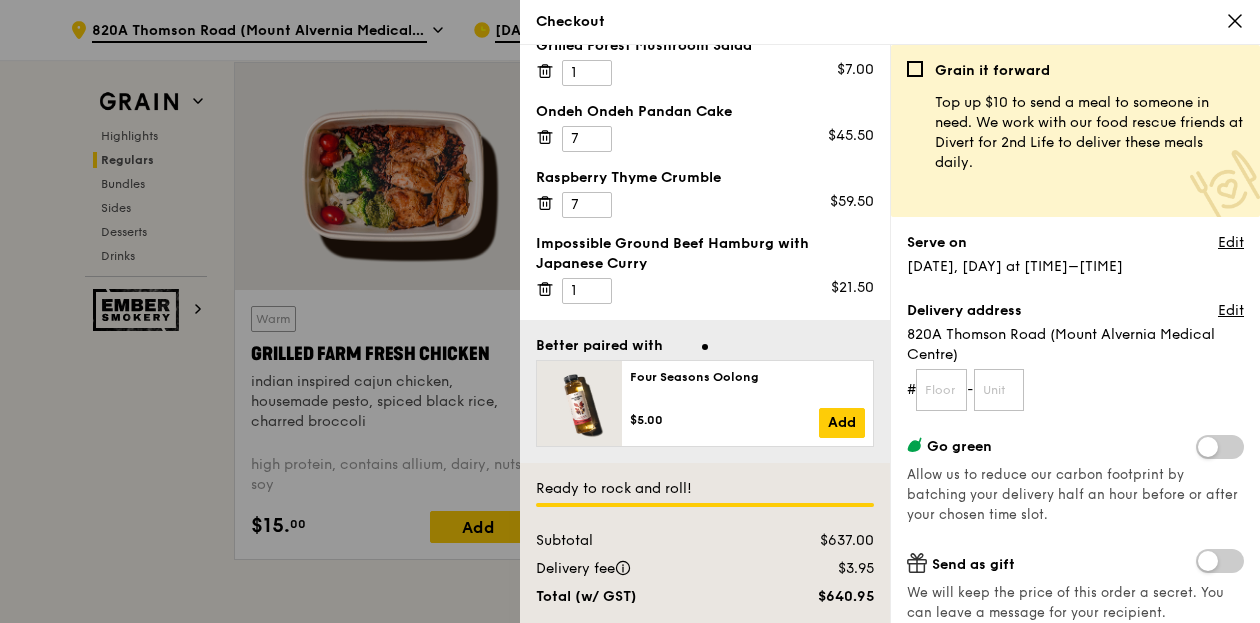 scroll, scrollTop: 216, scrollLeft: 0, axis: vertical 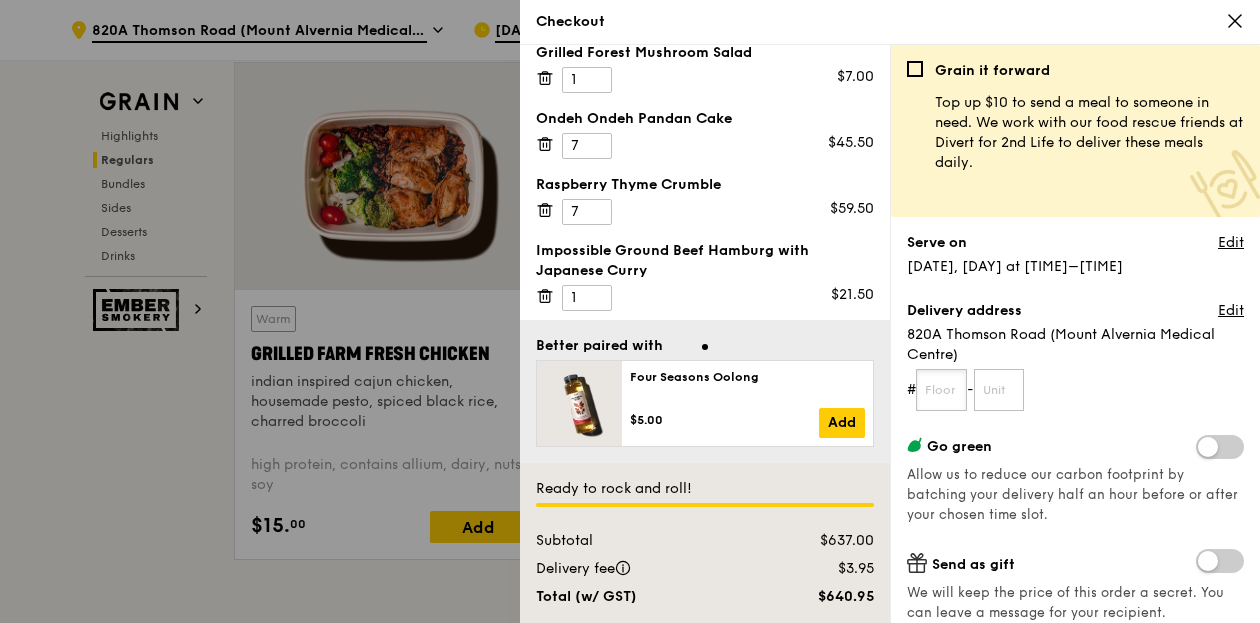 click at bounding box center [941, 390] 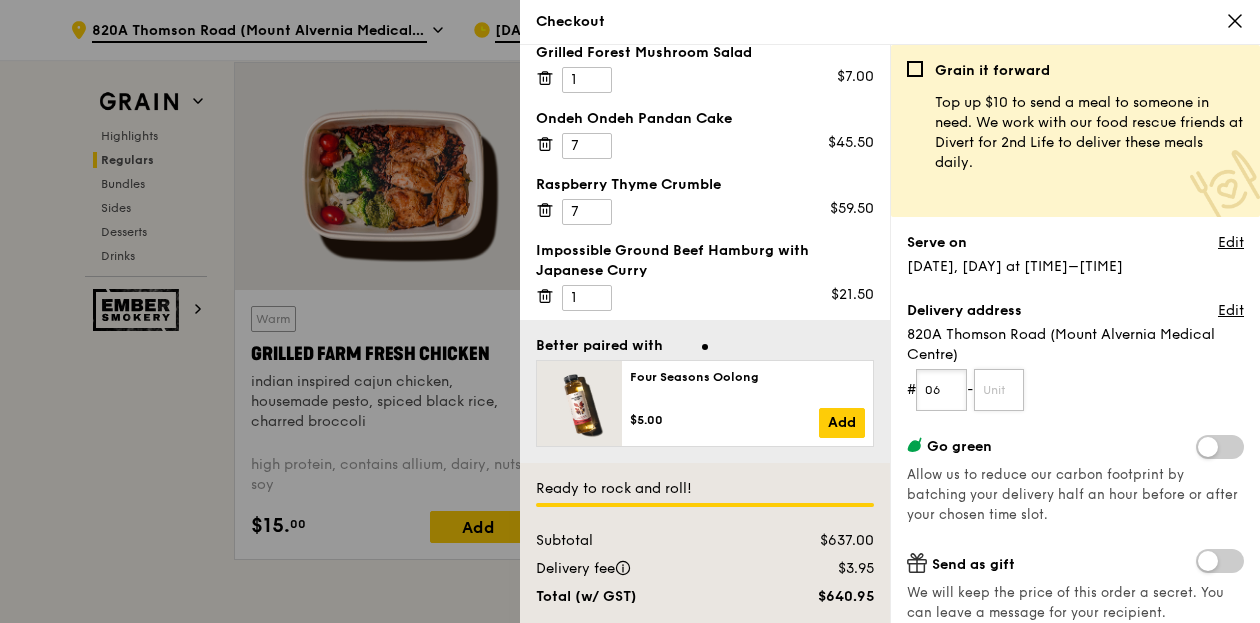 type on "06" 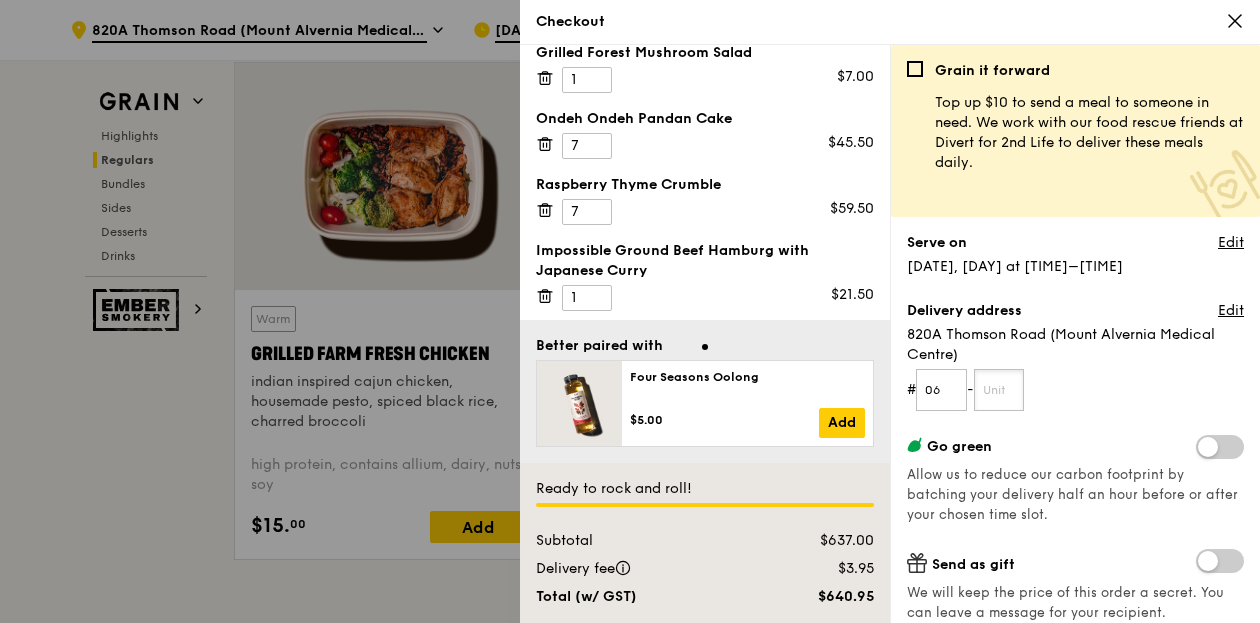 click at bounding box center [999, 390] 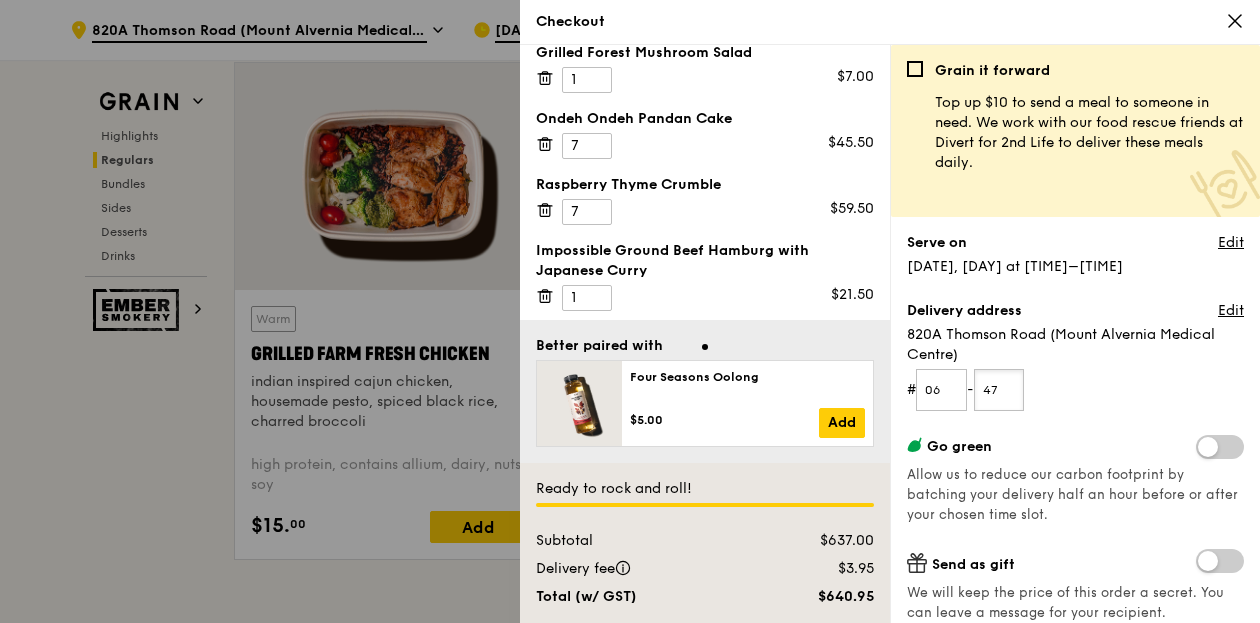 type on "4" 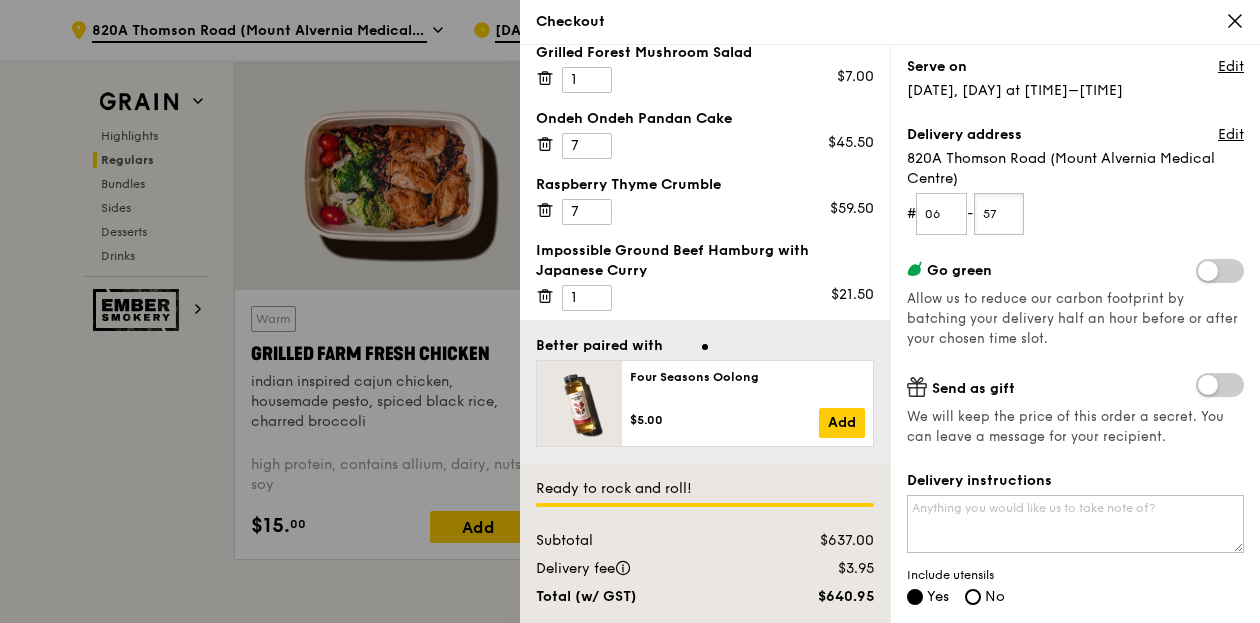 scroll, scrollTop: 197, scrollLeft: 0, axis: vertical 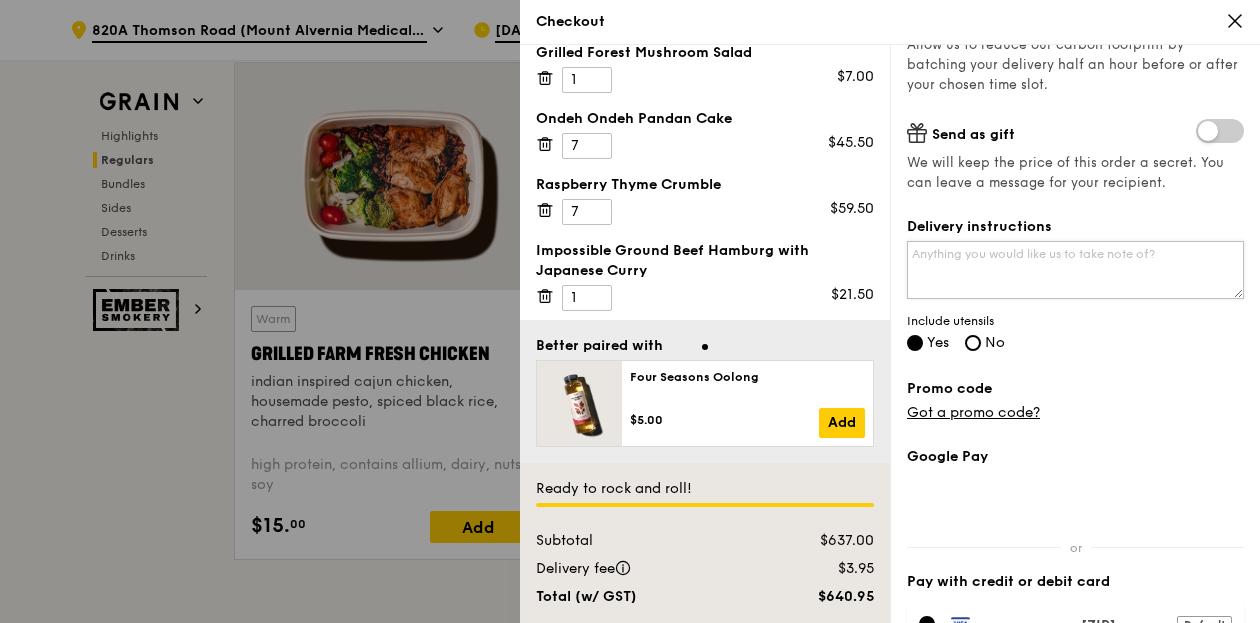 type on "57" 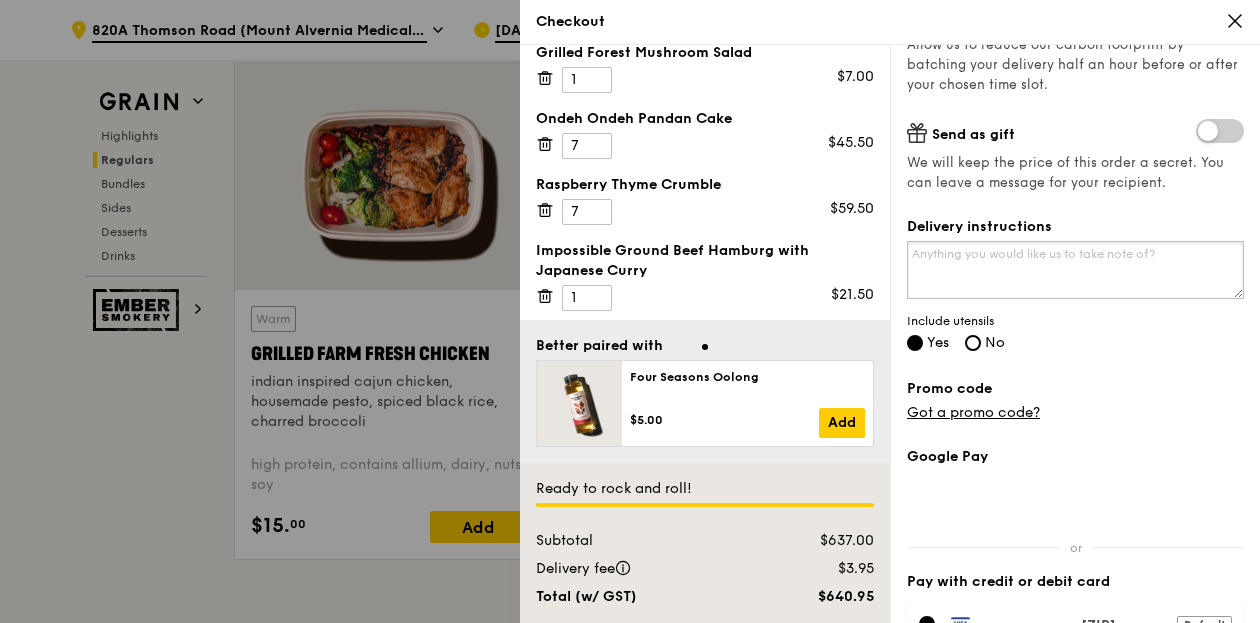 click on "Delivery instructions" at bounding box center [1075, 270] 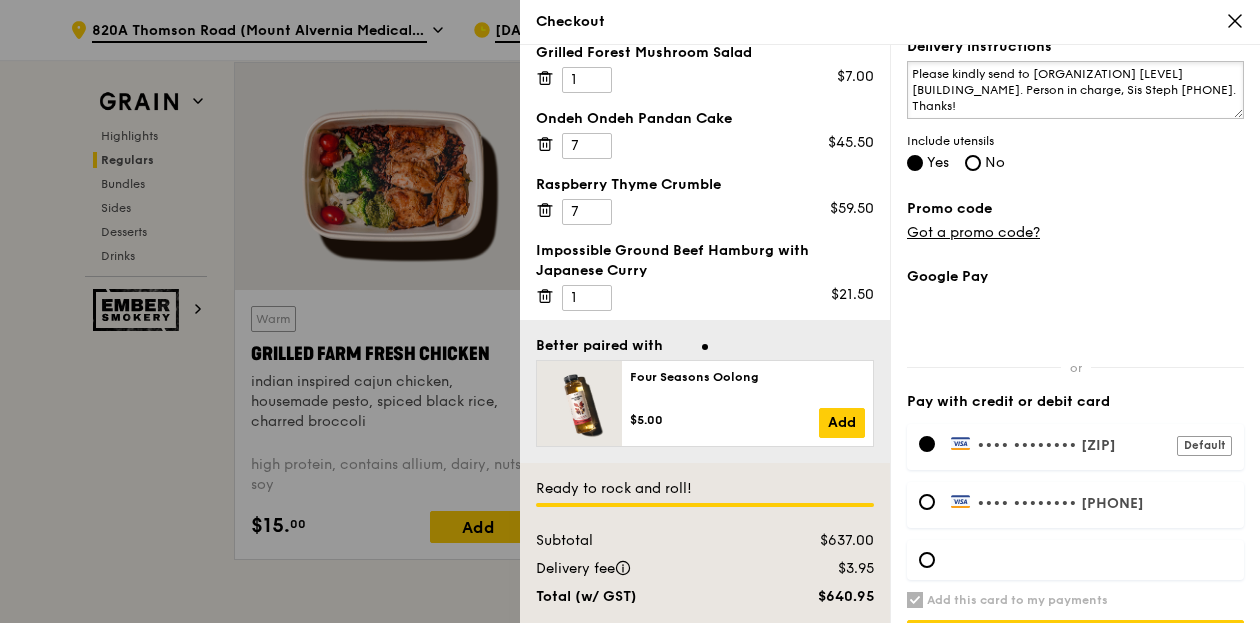 scroll, scrollTop: 662, scrollLeft: 0, axis: vertical 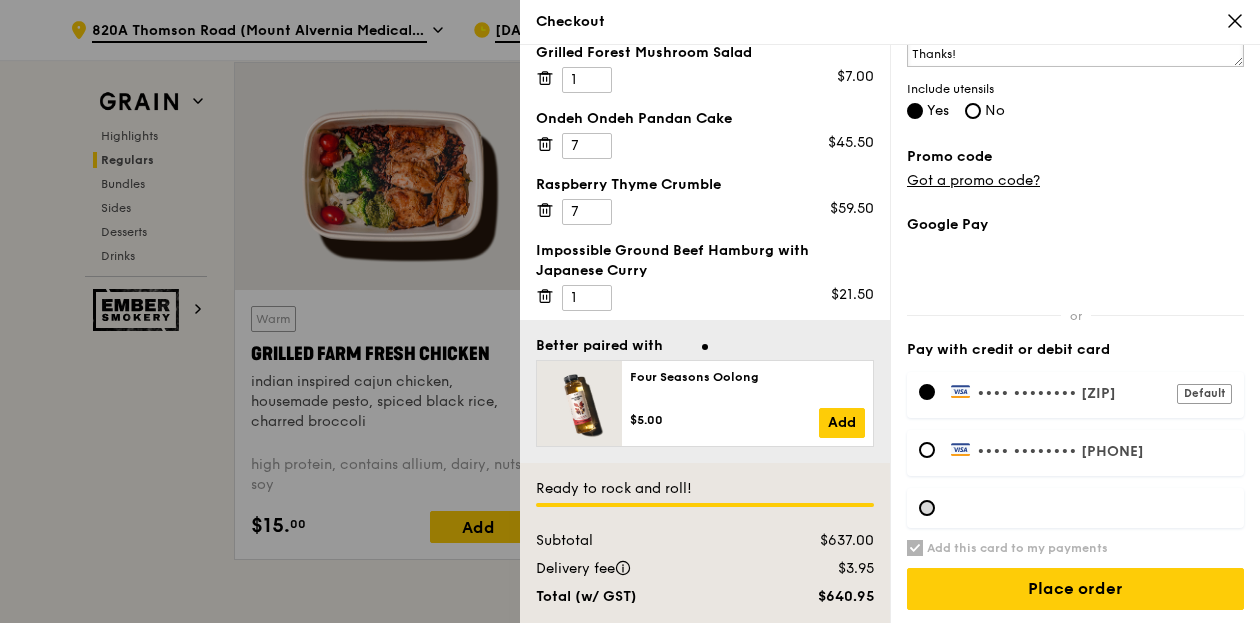 type on "Please kindly send to [ORGANIZATION] [LEVEL] [BUILDING_NAME]. Person in charge, Sis Steph [PHONE]. Thanks!" 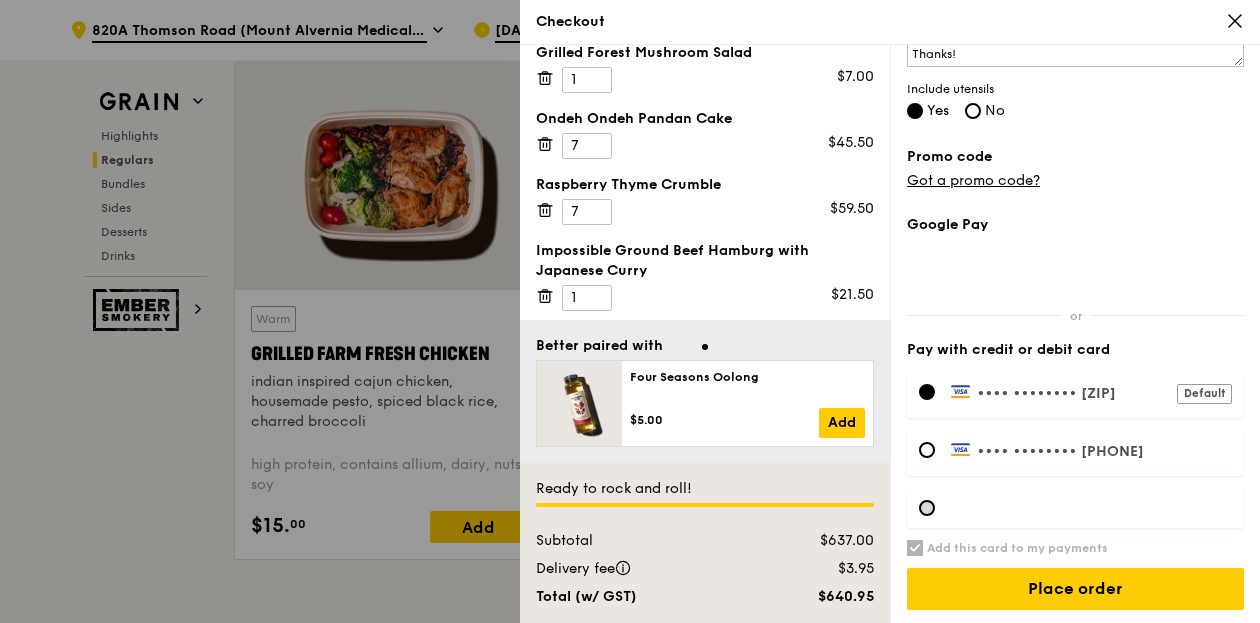 click at bounding box center [927, 508] 